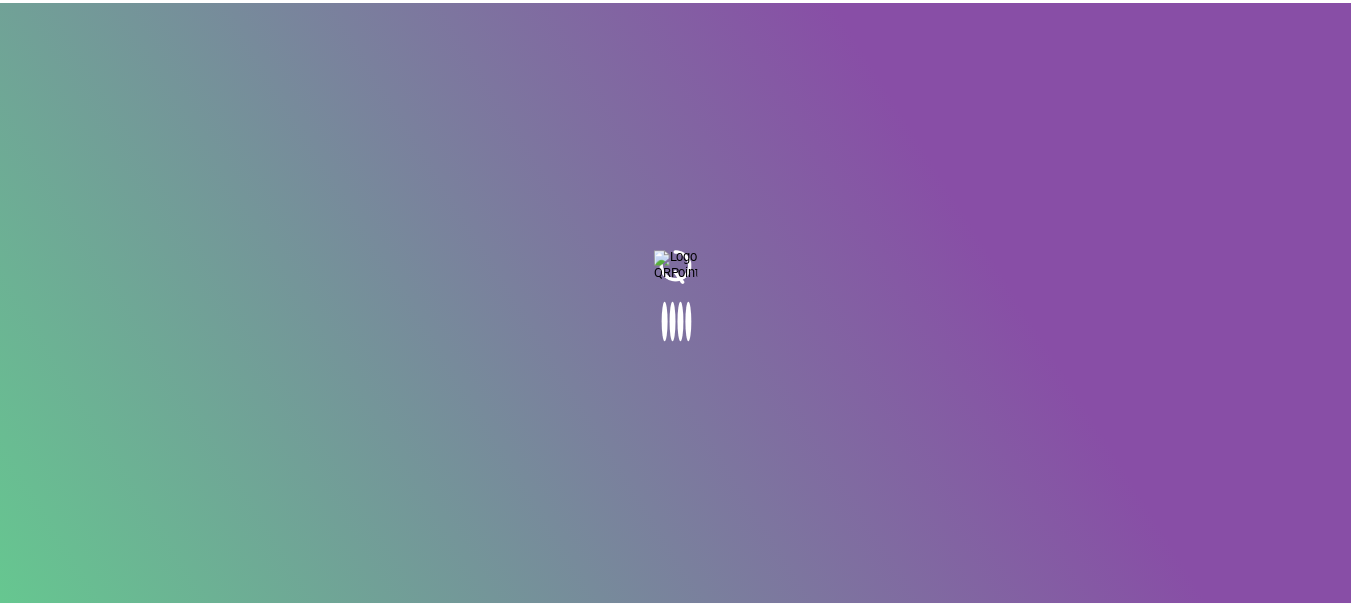 scroll, scrollTop: 0, scrollLeft: 0, axis: both 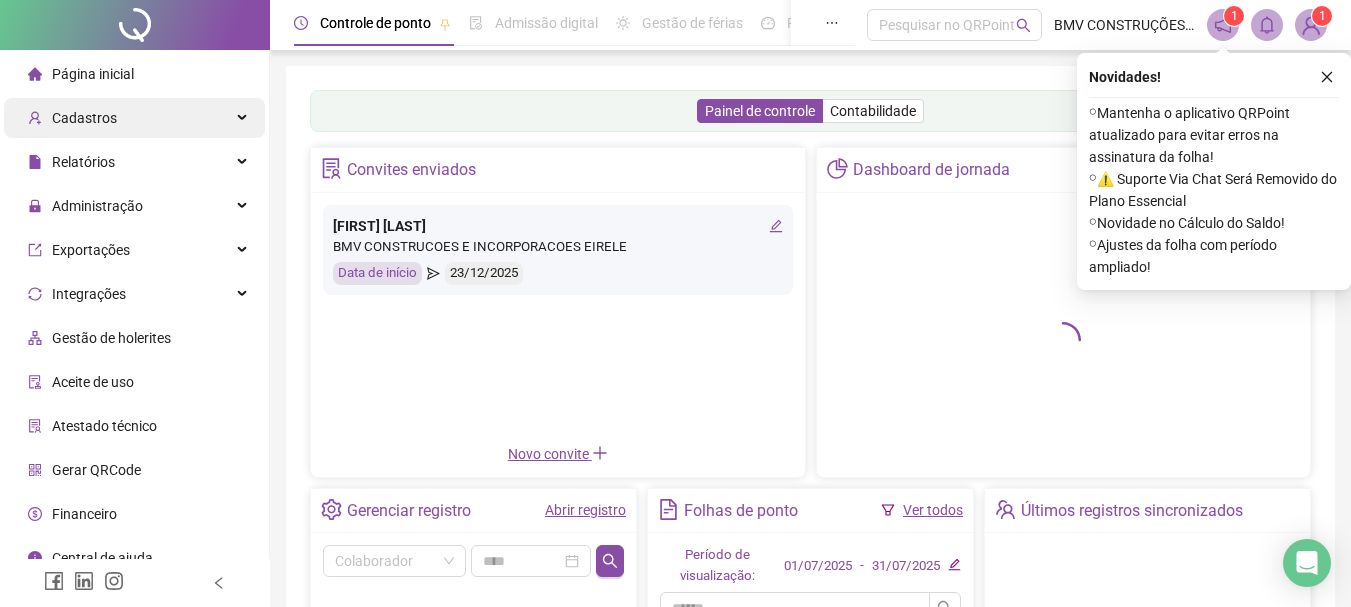 click on "Cadastros" at bounding box center [134, 118] 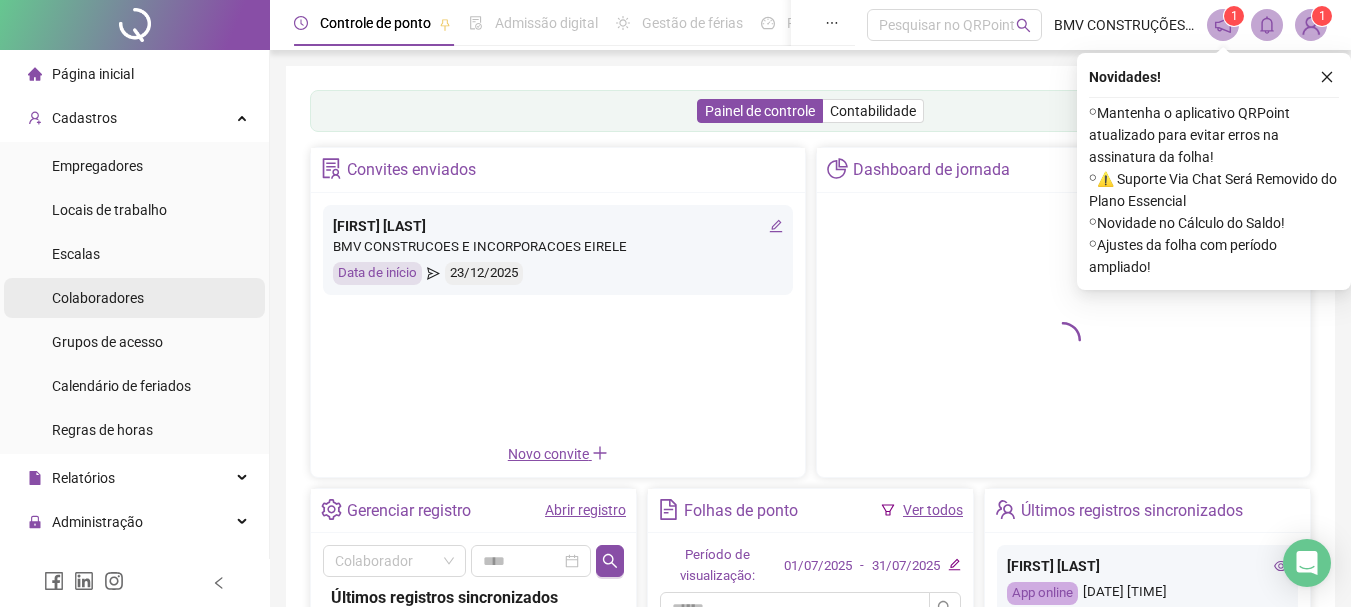 click on "Colaboradores" at bounding box center (98, 298) 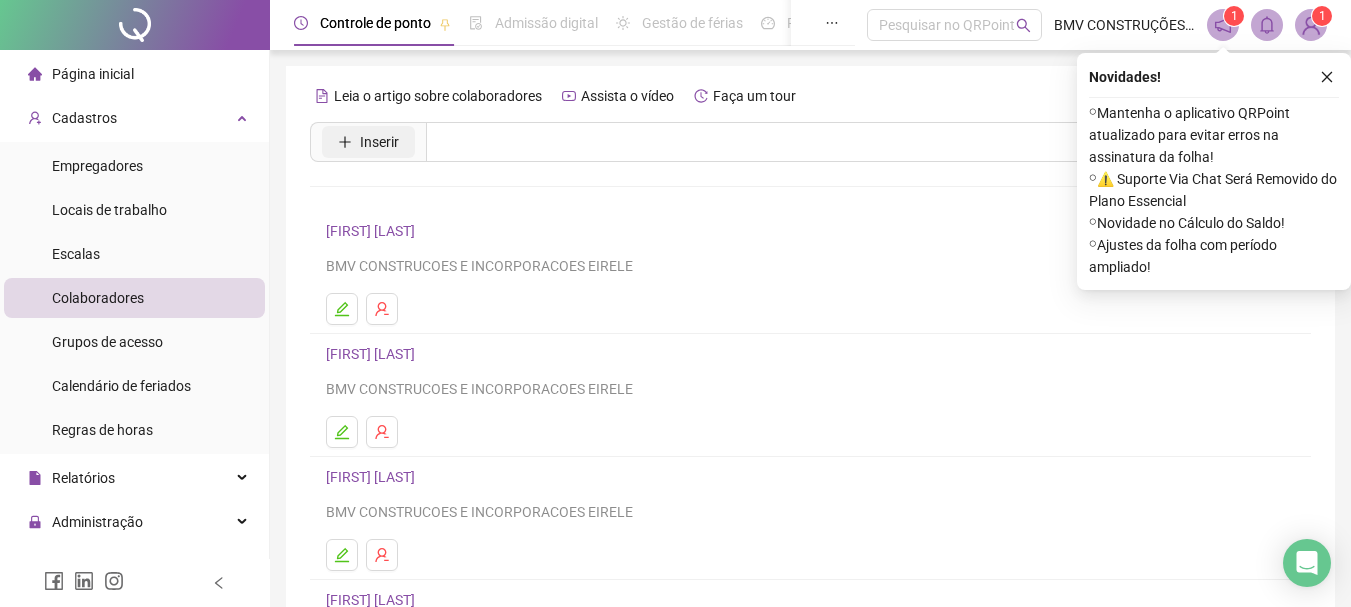 click on "Inserir" at bounding box center (368, 142) 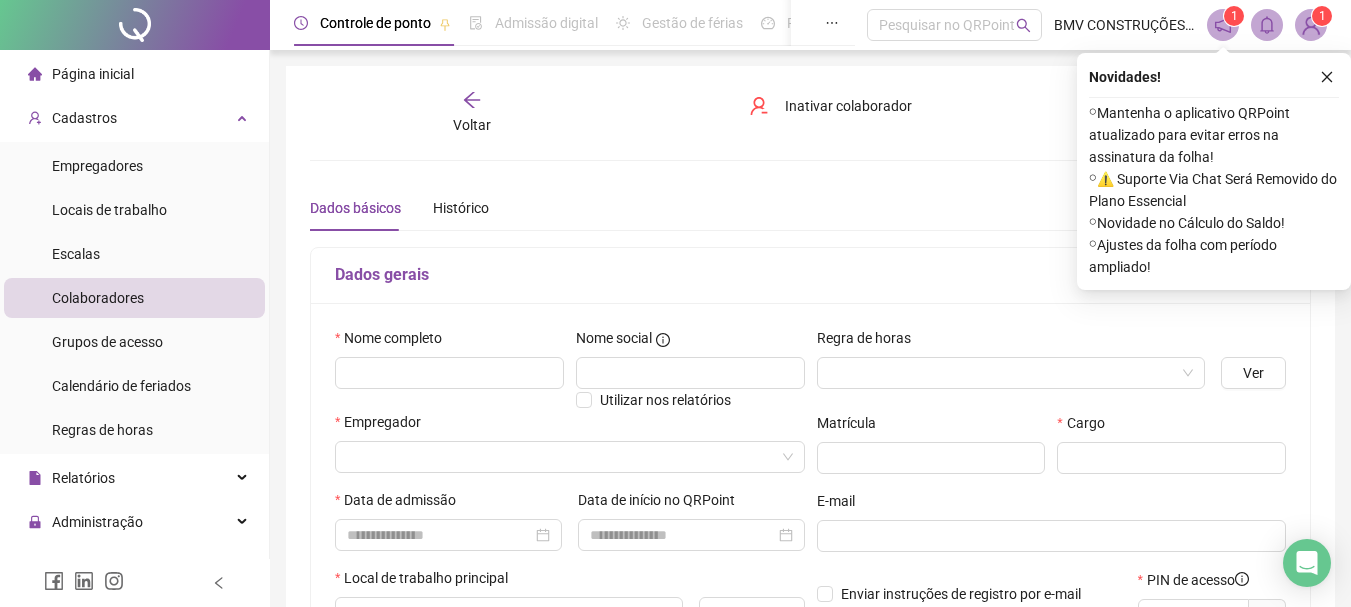 type on "*****" 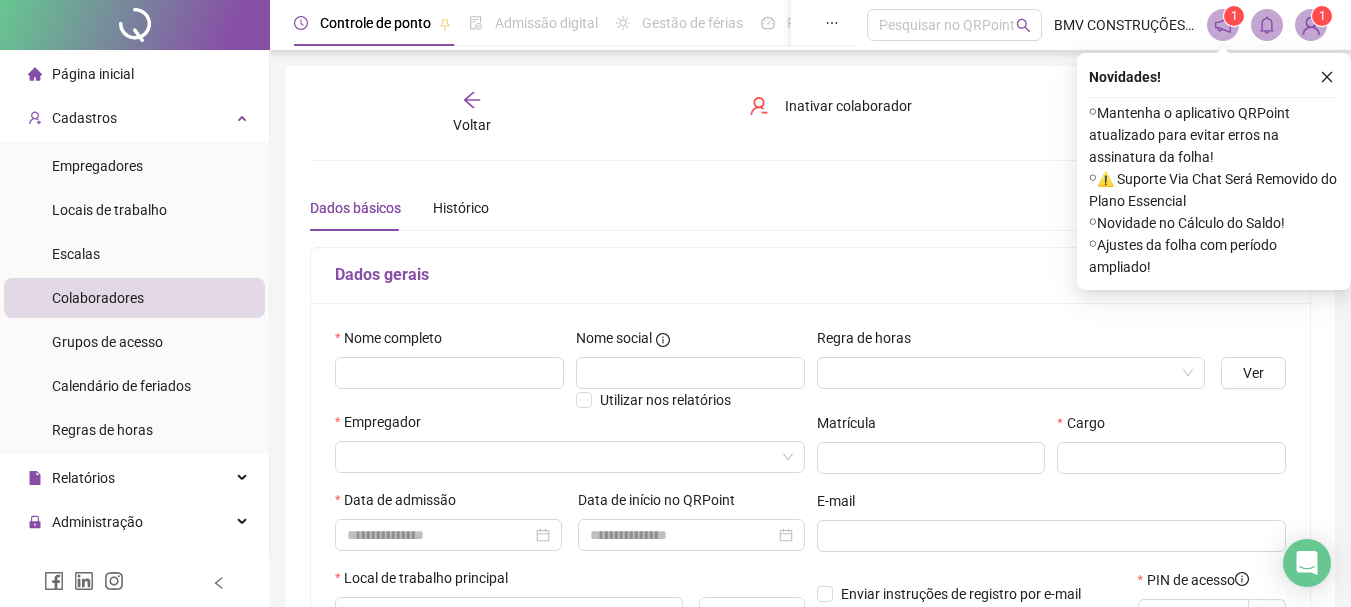 click at bounding box center [1327, 77] 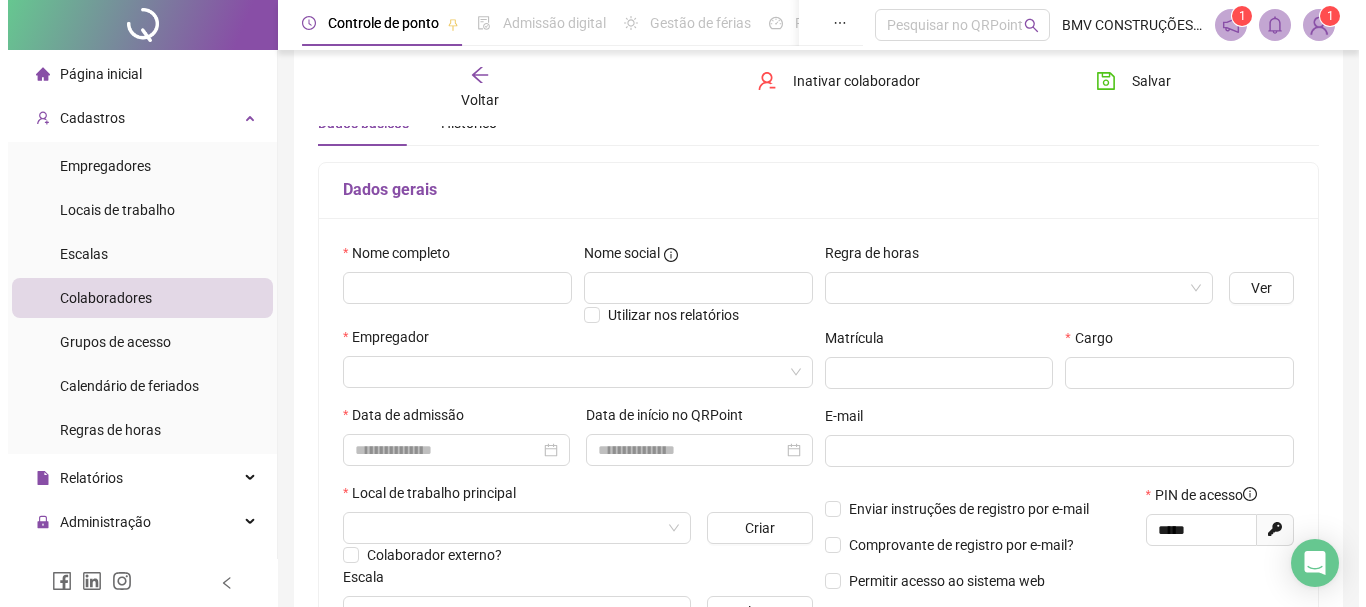 scroll, scrollTop: 200, scrollLeft: 0, axis: vertical 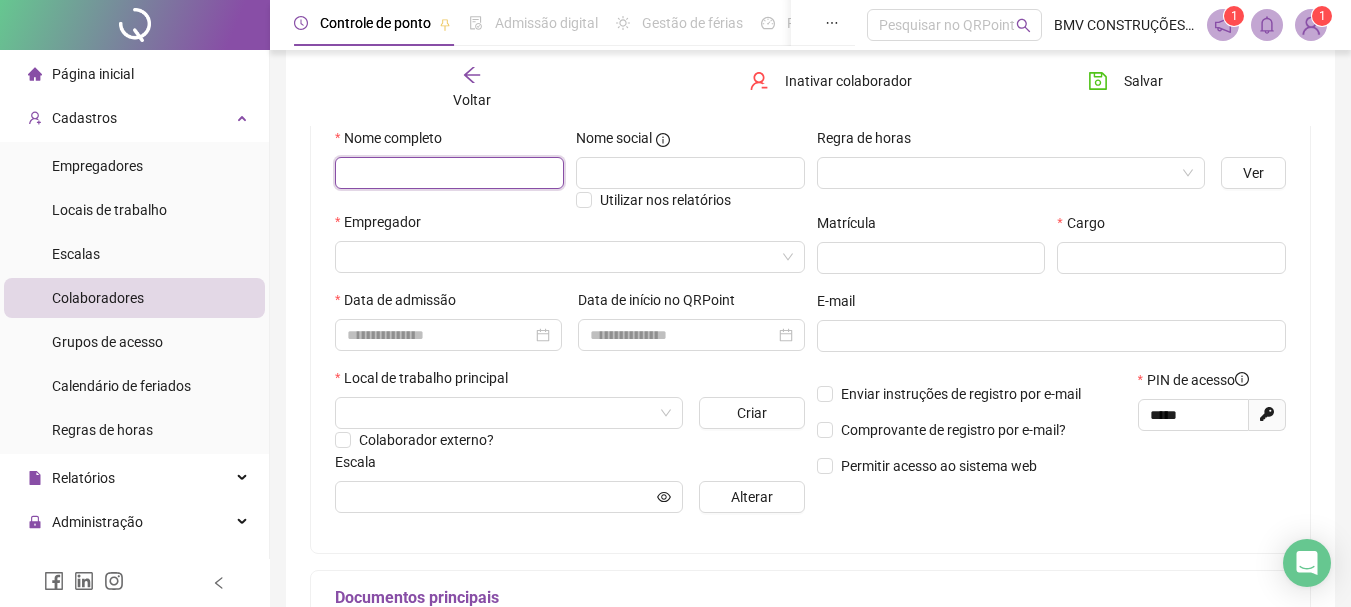 click at bounding box center [449, 173] 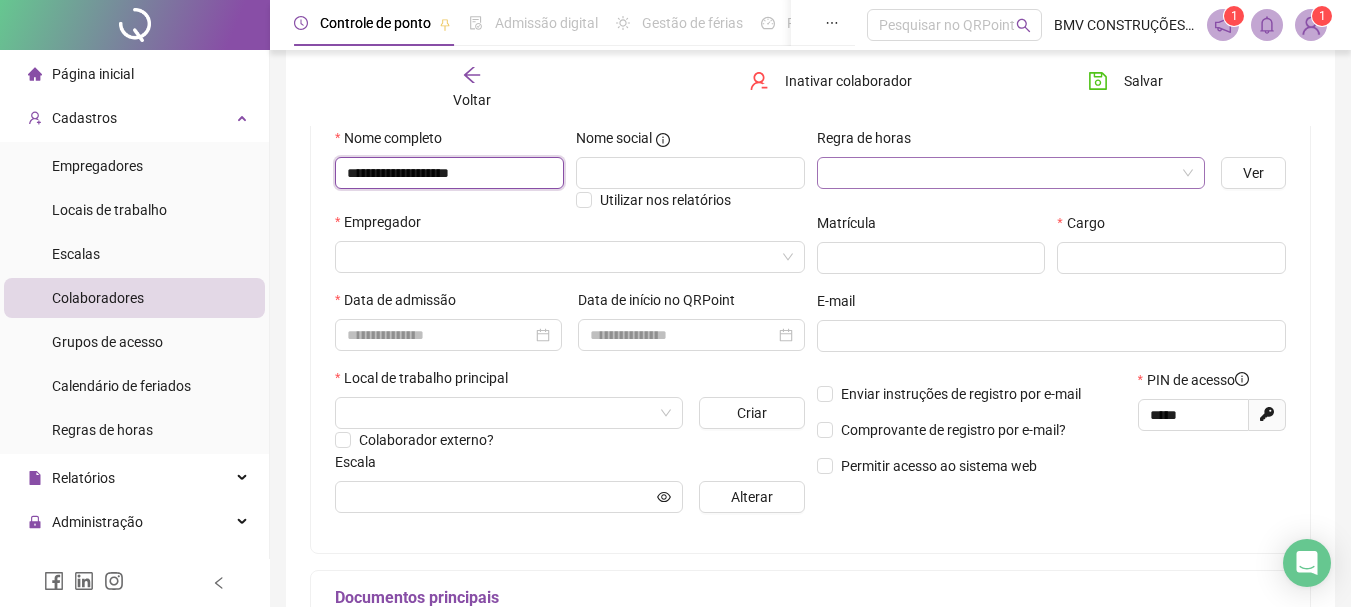 type on "**********" 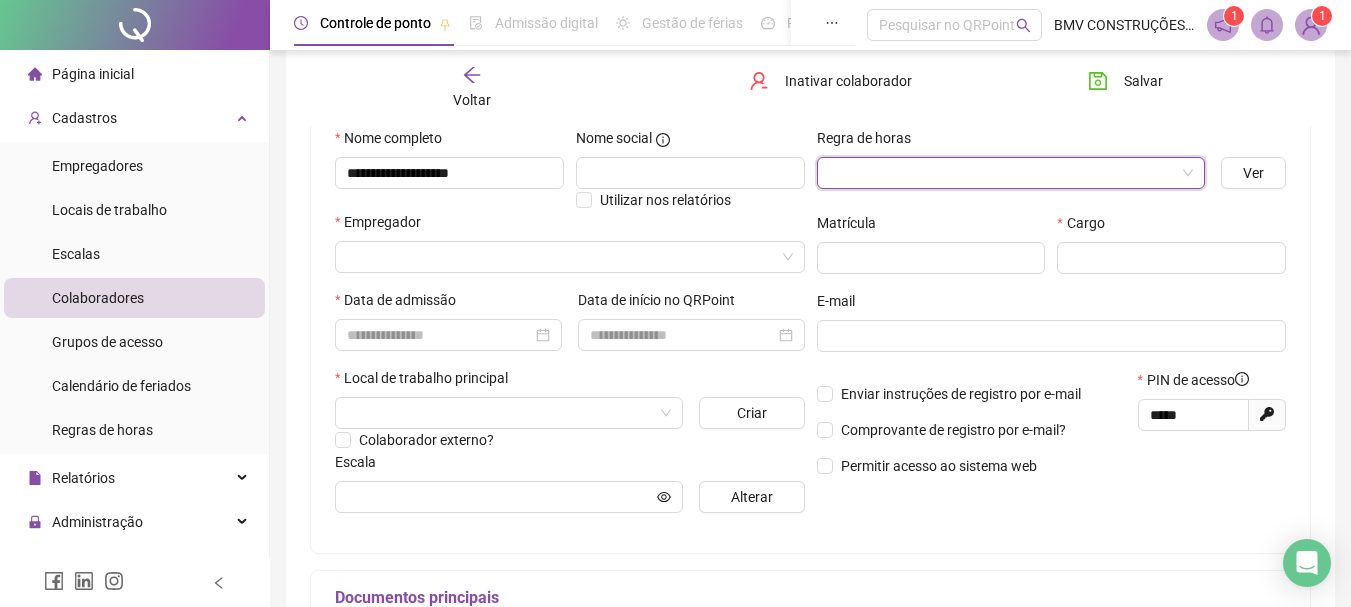 click at bounding box center (1002, 173) 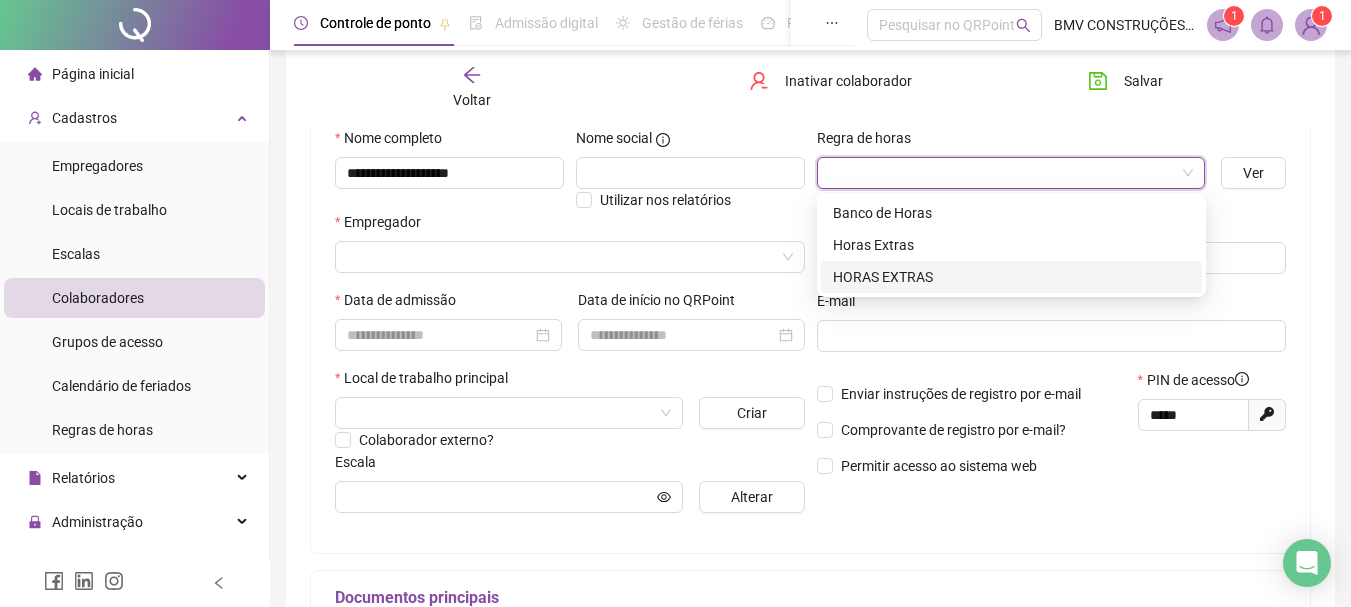 drag, startPoint x: 876, startPoint y: 265, endPoint x: 826, endPoint y: 269, distance: 50.159744 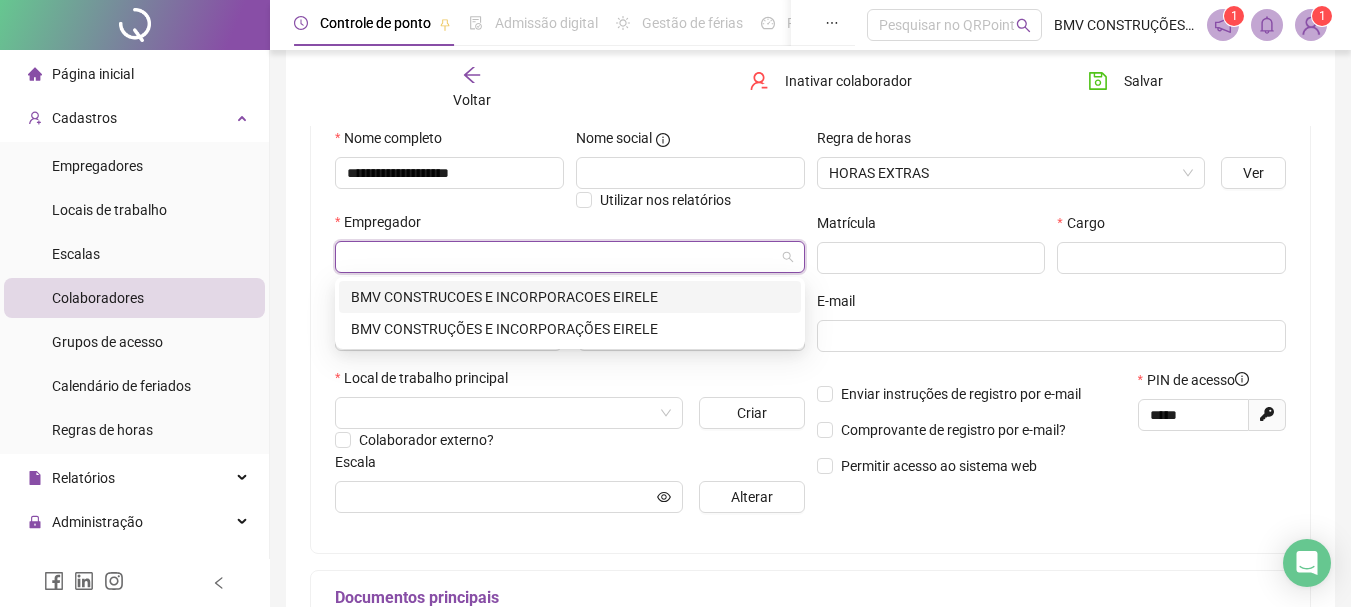 drag, startPoint x: 771, startPoint y: 267, endPoint x: 748, endPoint y: 275, distance: 24.351591 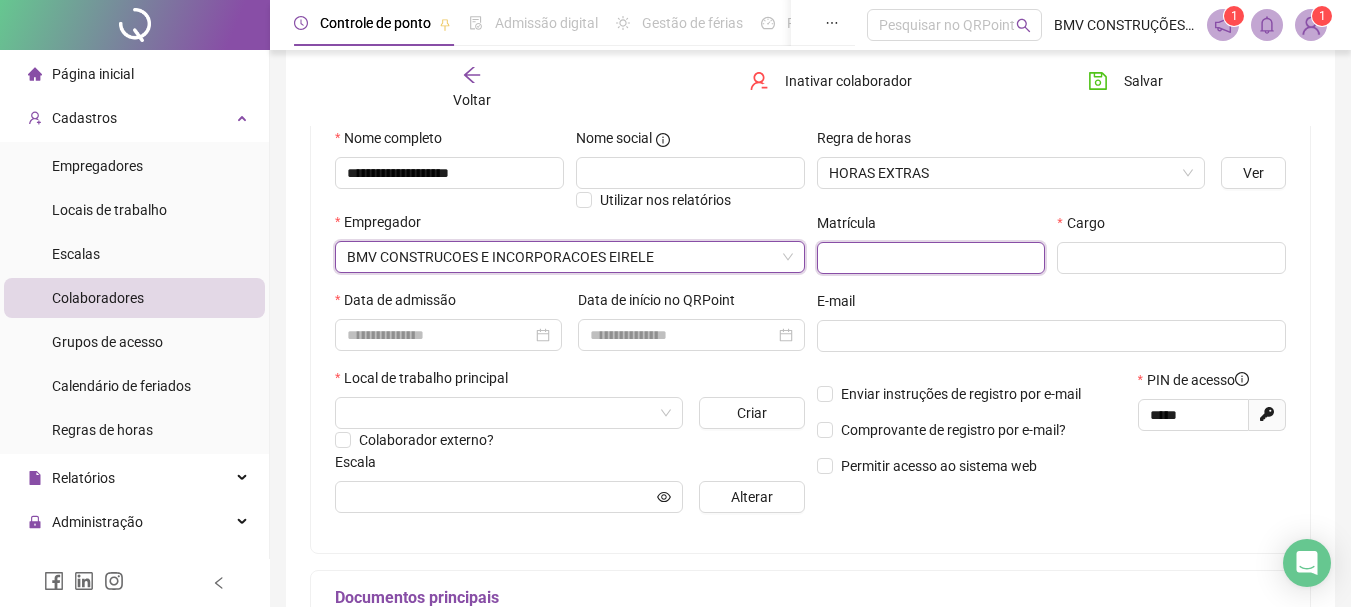 click at bounding box center [931, 258] 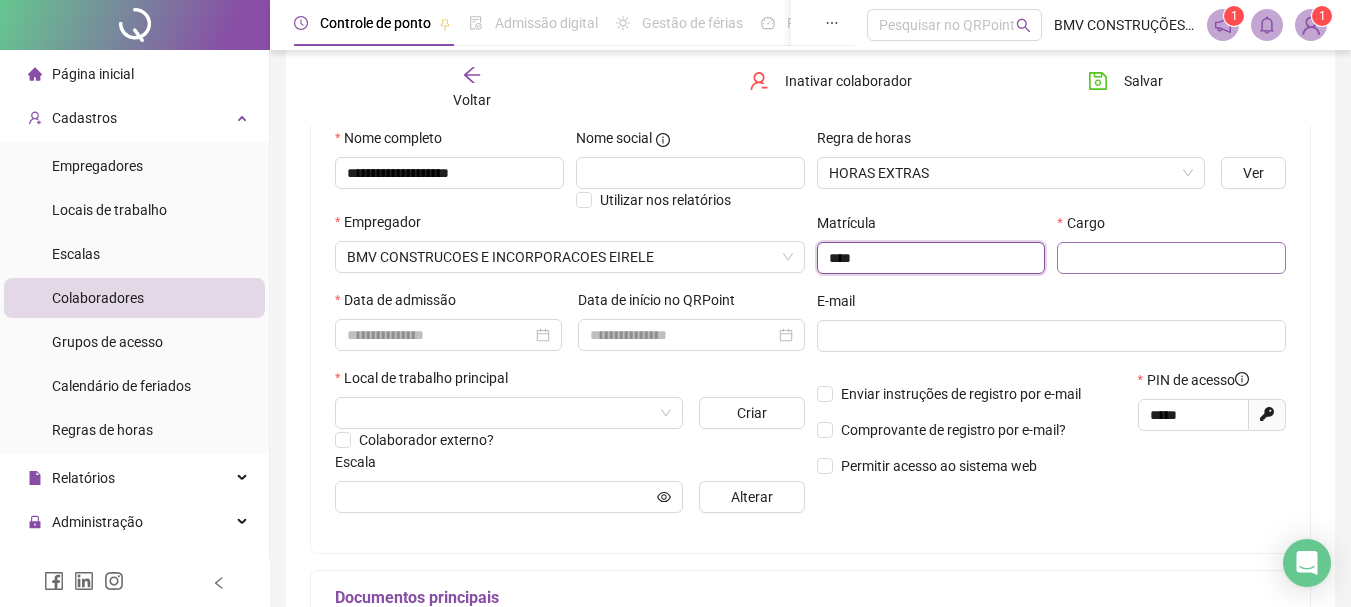 type on "****" 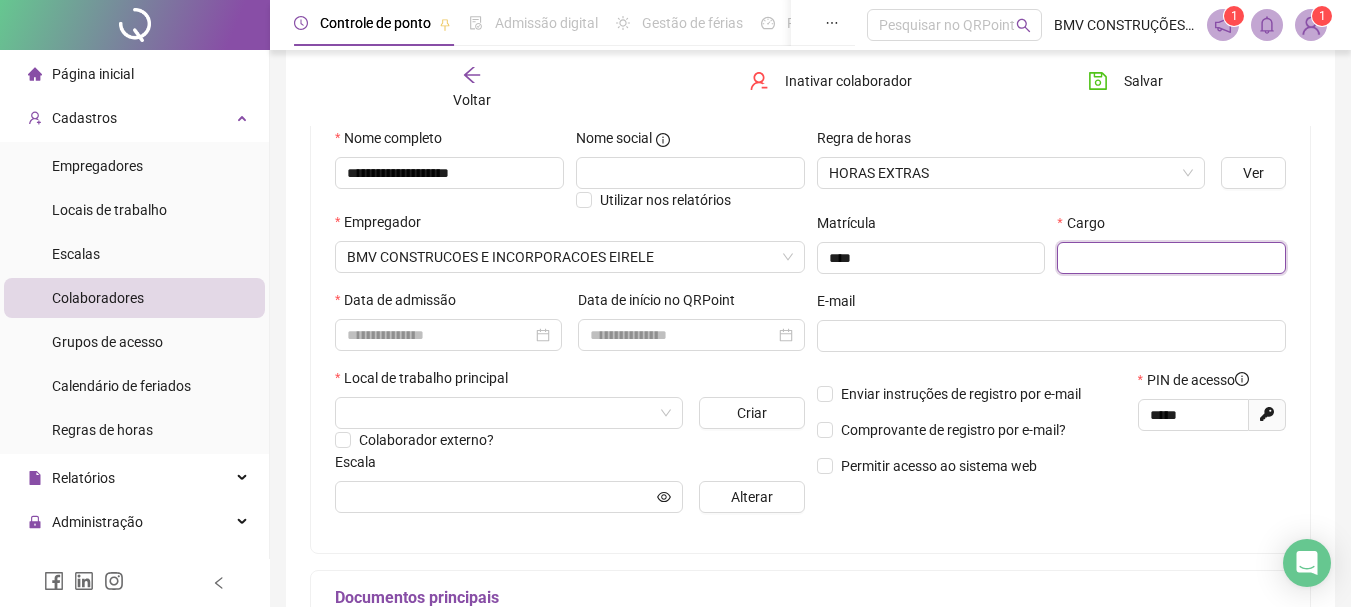 click at bounding box center [1171, 258] 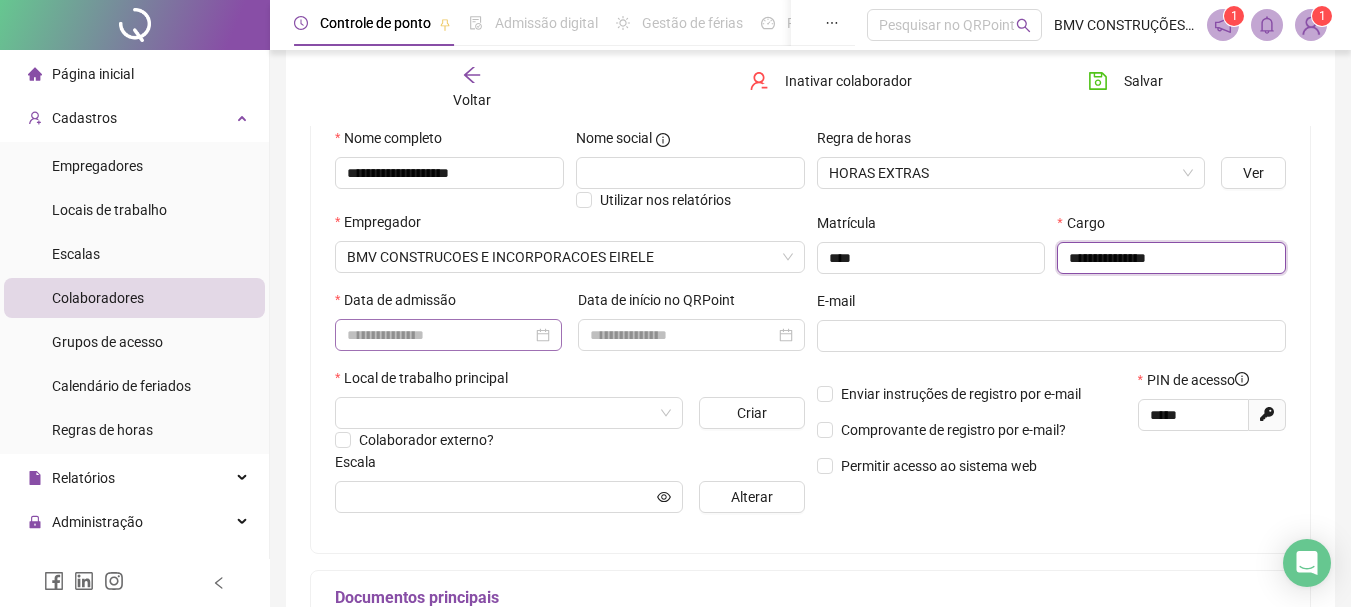type on "**********" 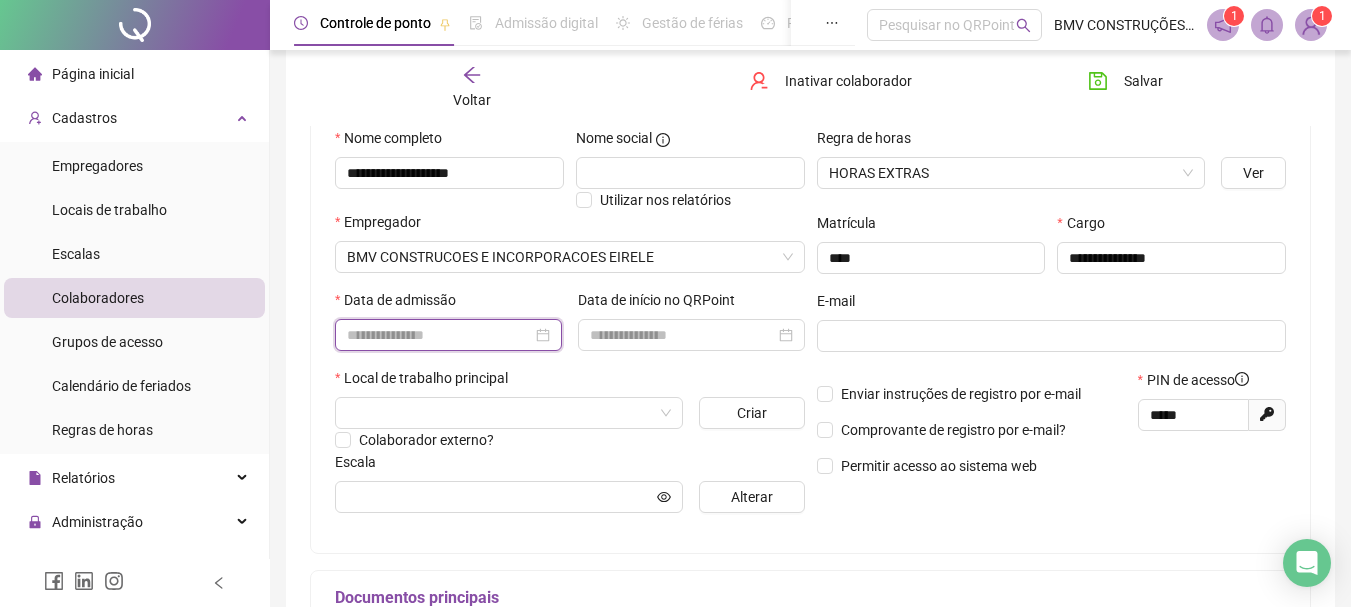 click at bounding box center [439, 335] 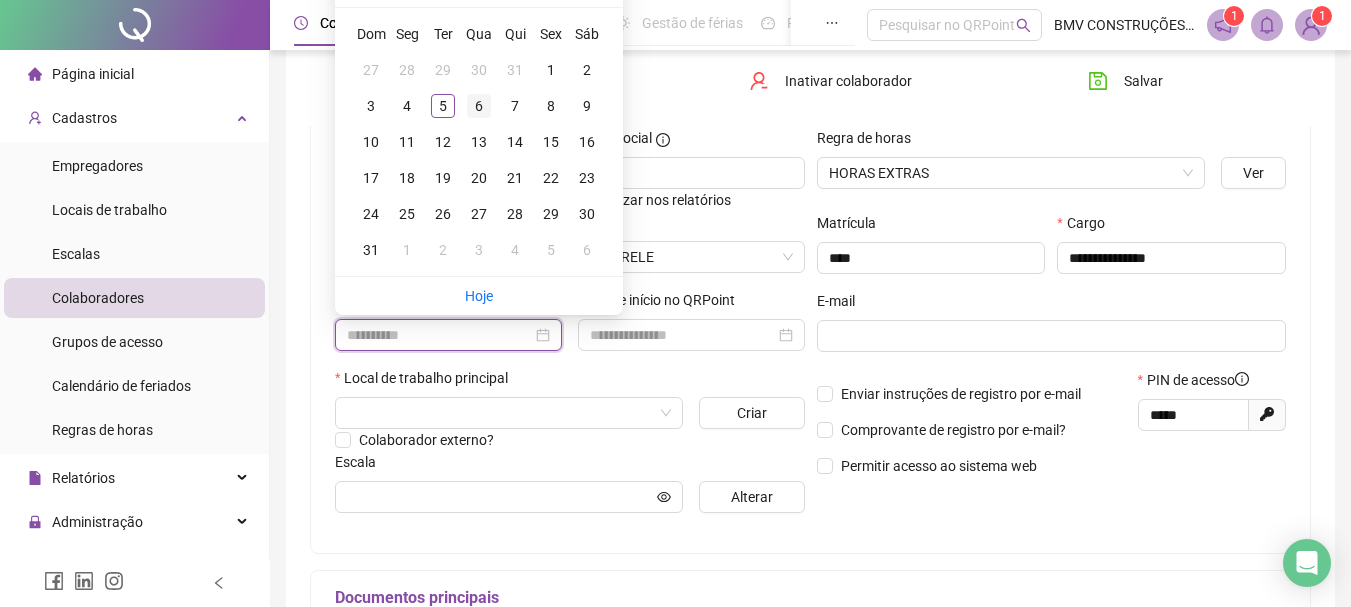 type on "**********" 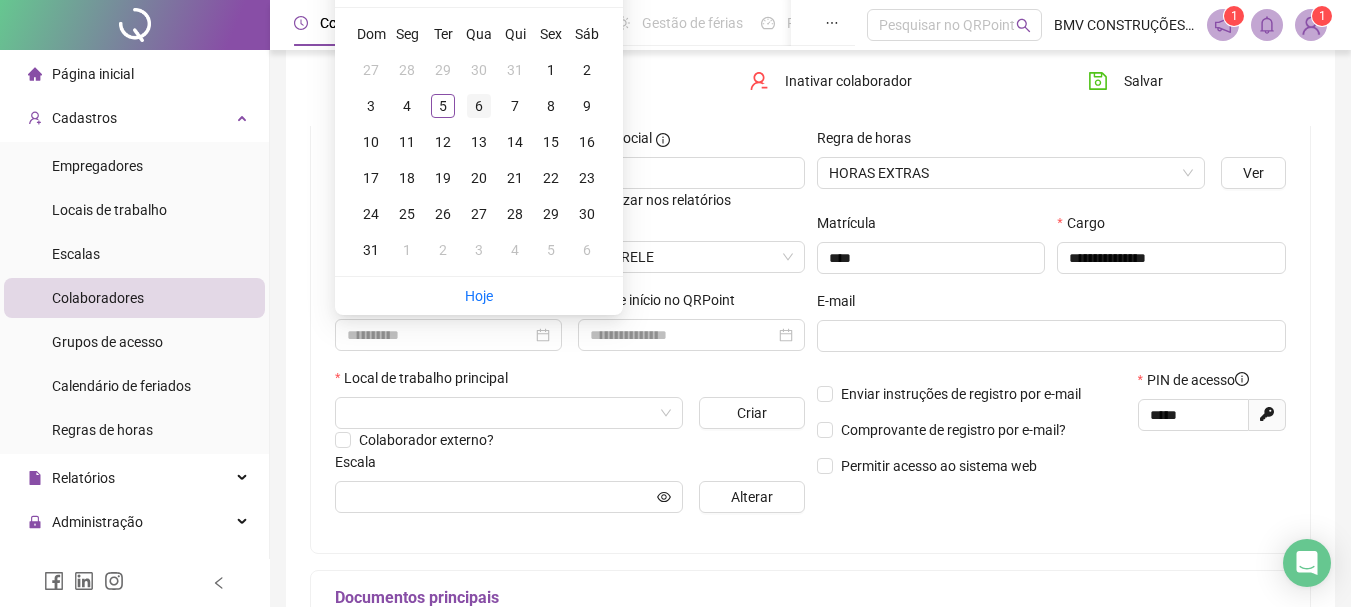 drag, startPoint x: 483, startPoint y: 111, endPoint x: 564, endPoint y: 185, distance: 109.713264 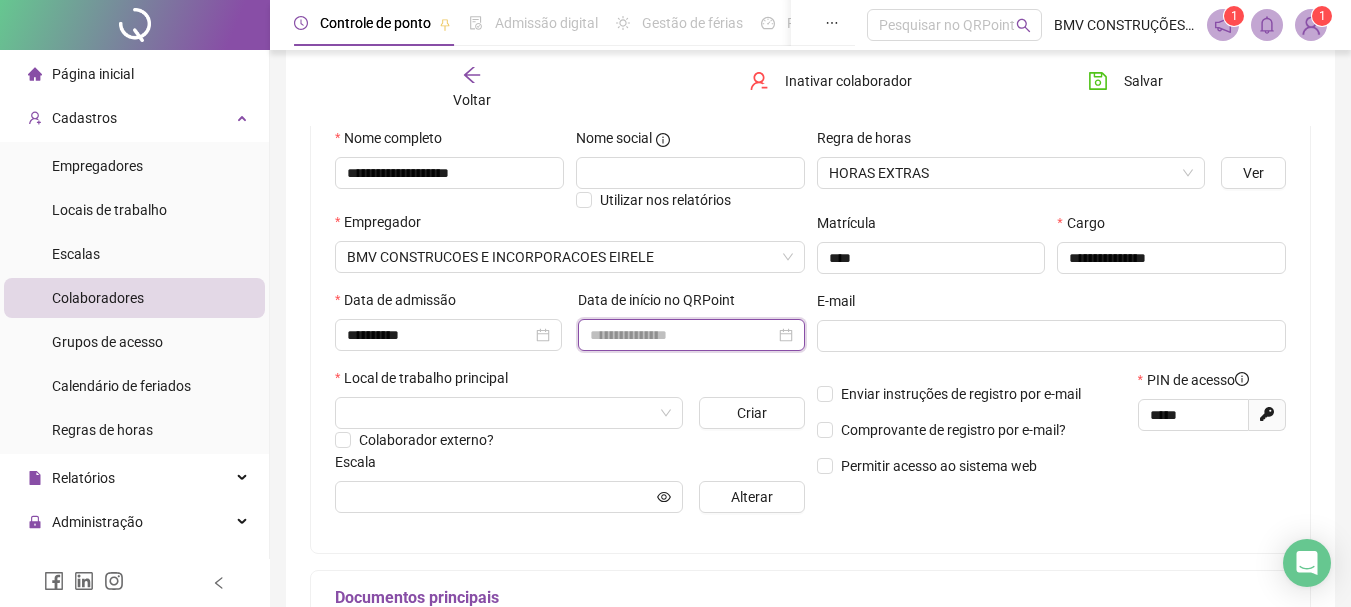 click at bounding box center (682, 335) 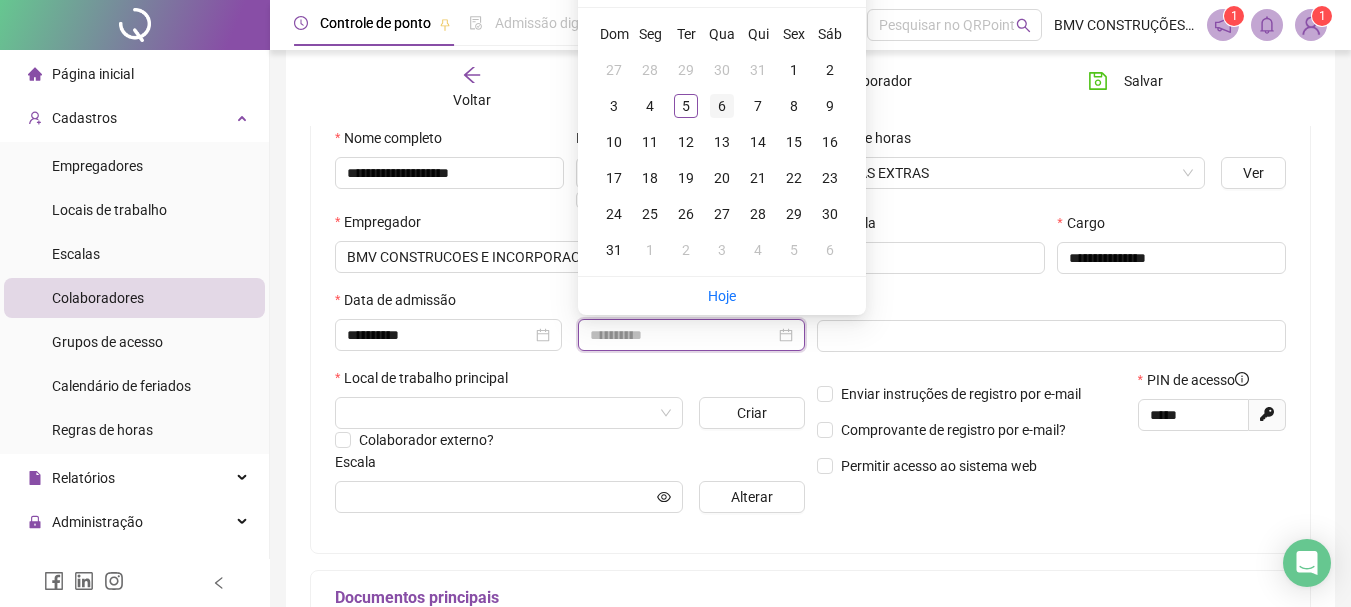 type on "**********" 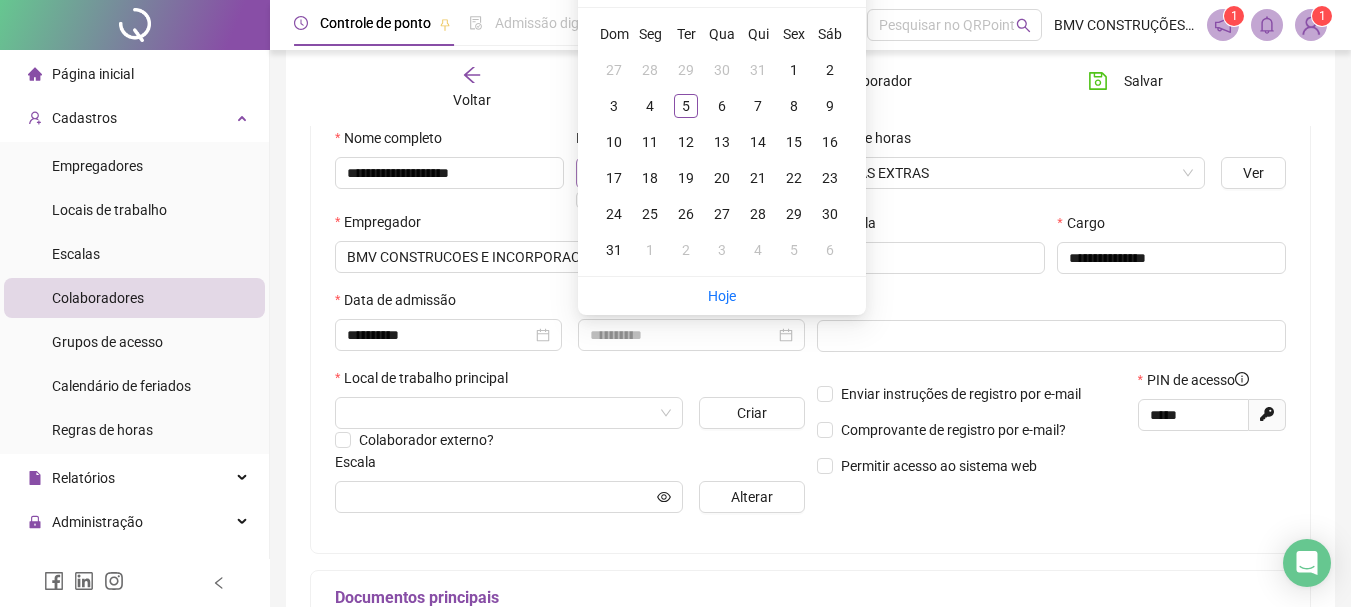 drag, startPoint x: 714, startPoint y: 107, endPoint x: 689, endPoint y: 162, distance: 60.41523 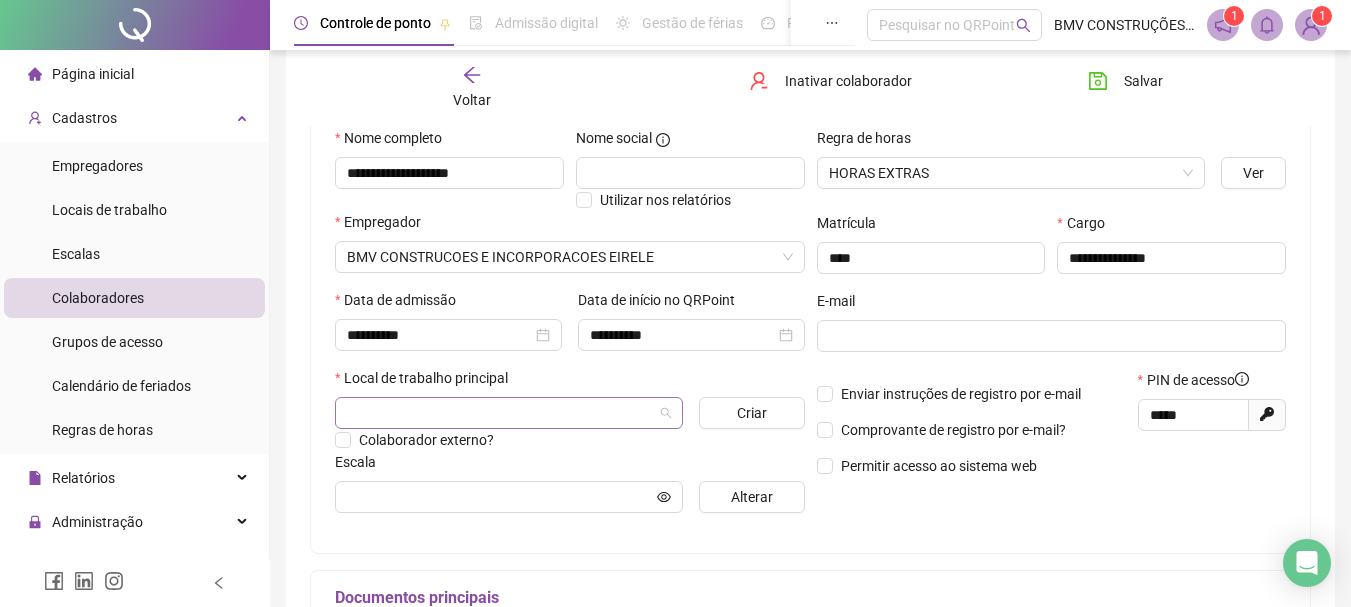 click at bounding box center (509, 413) 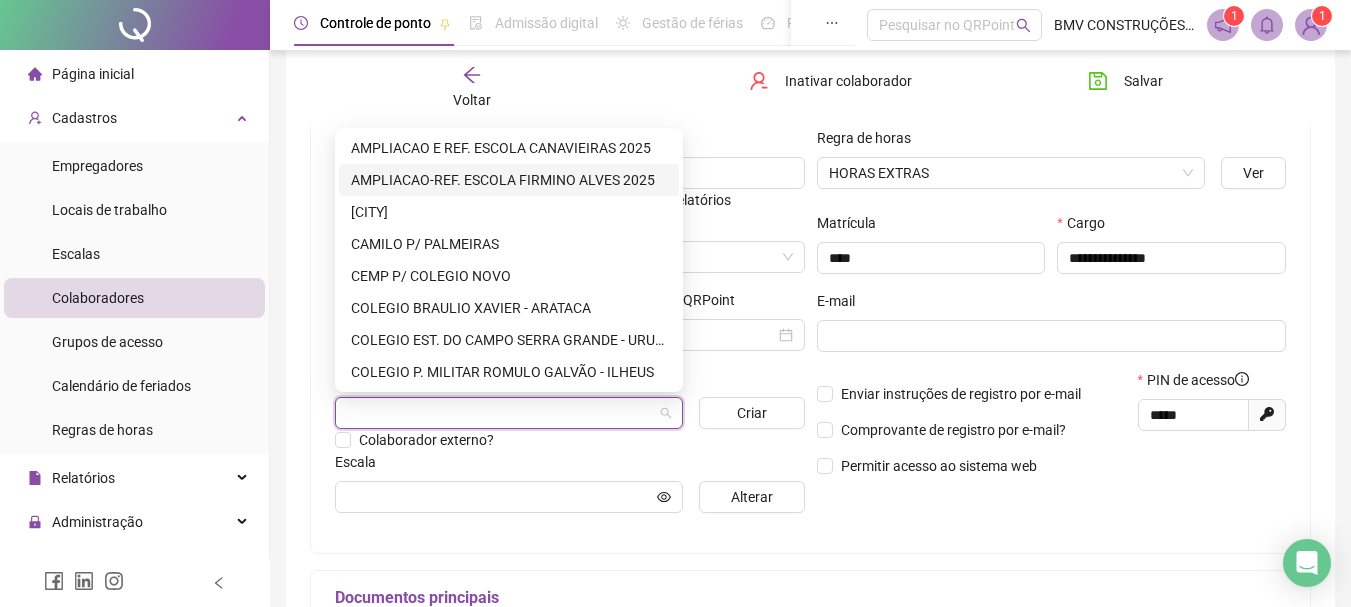 click on "AMPLIACAO-REF. ESCOLA FIRMINO ALVES 2025" at bounding box center [509, 180] 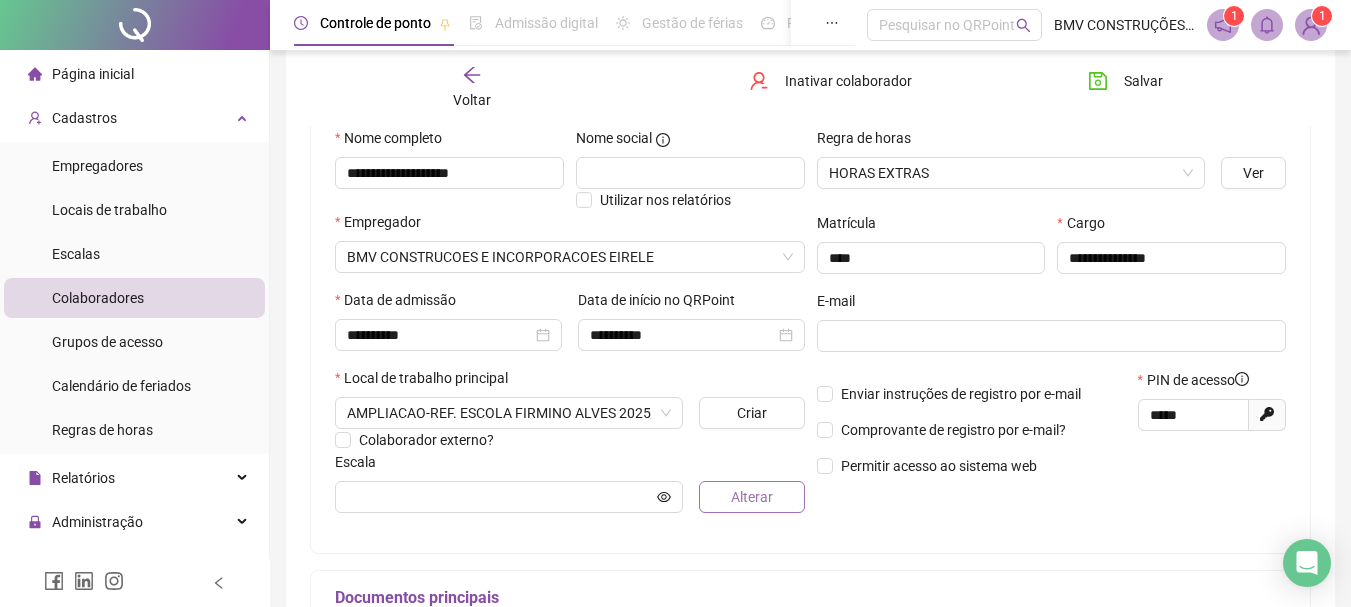click on "Alterar" at bounding box center (752, 497) 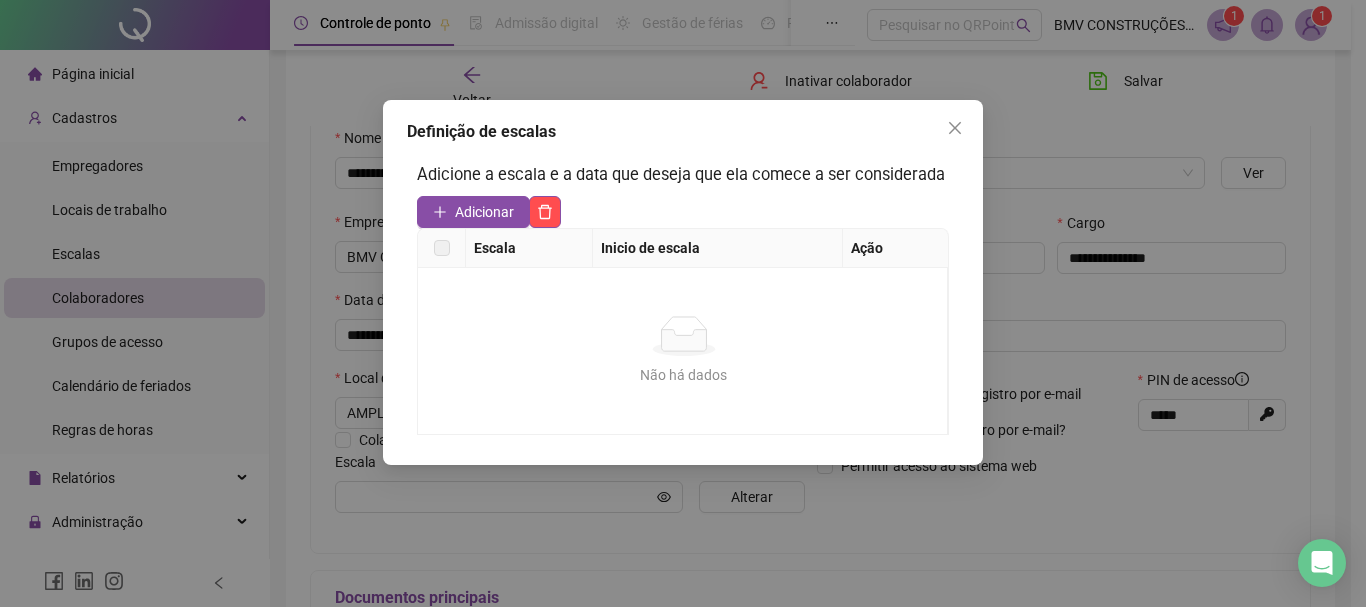 click on "Adicionar" at bounding box center (473, 212) 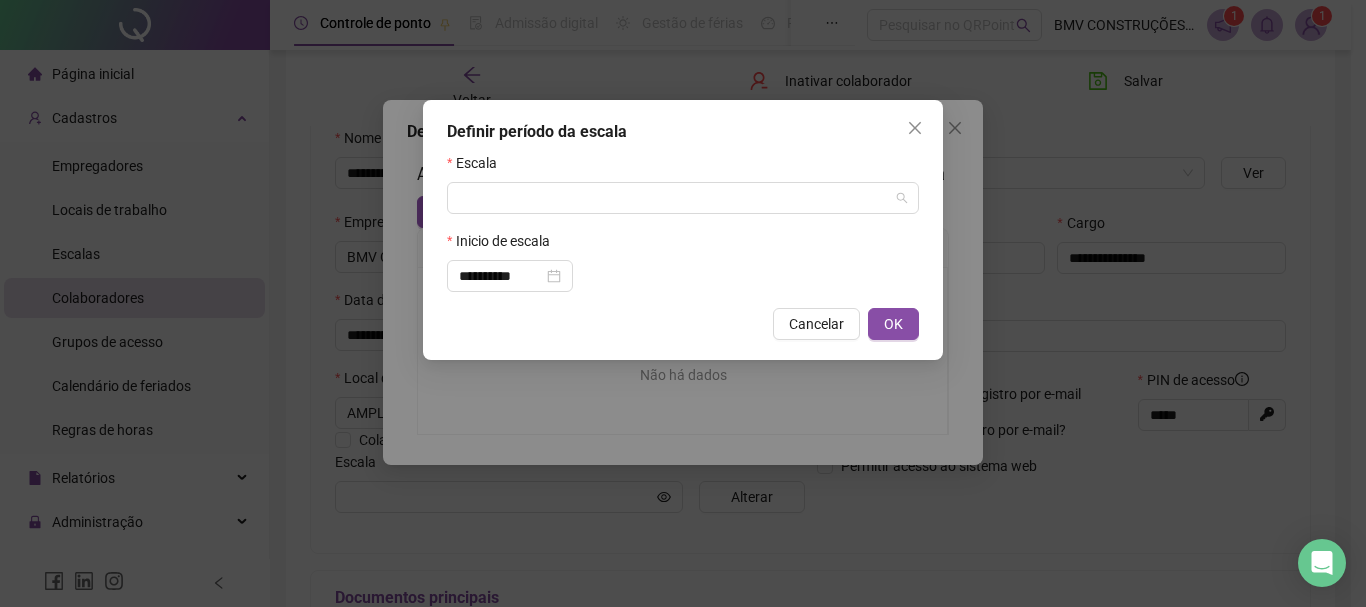drag, startPoint x: 526, startPoint y: 197, endPoint x: 506, endPoint y: 225, distance: 34.4093 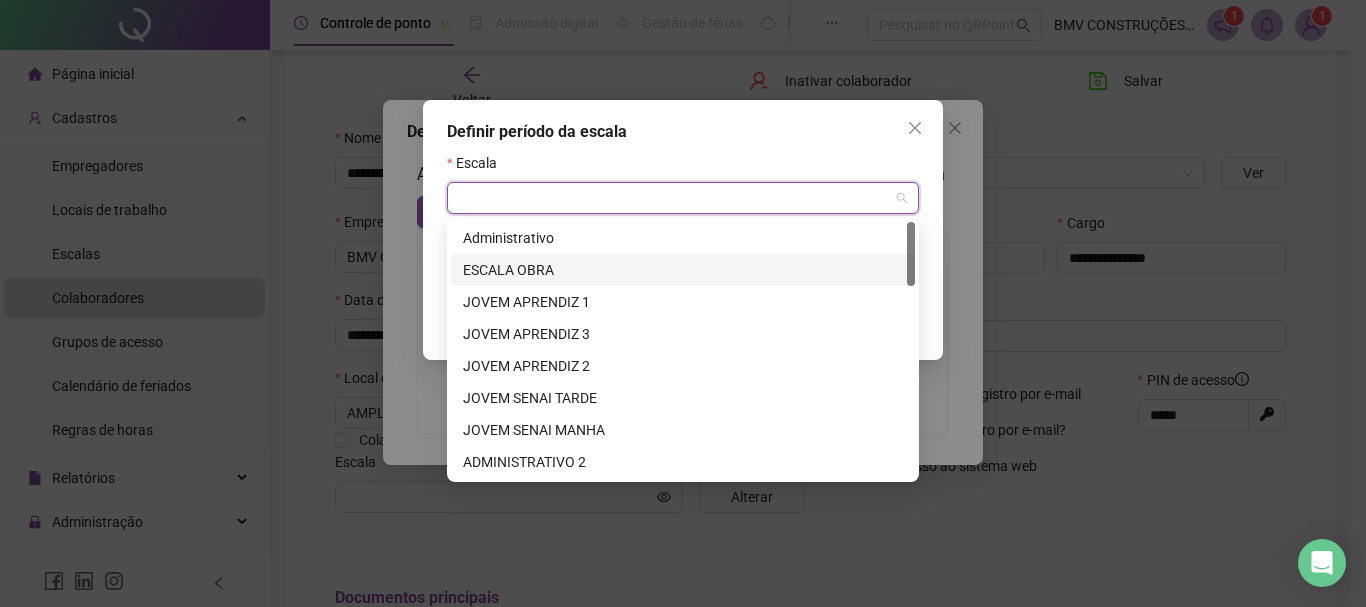 click on "ESCALA OBRA" at bounding box center (683, 270) 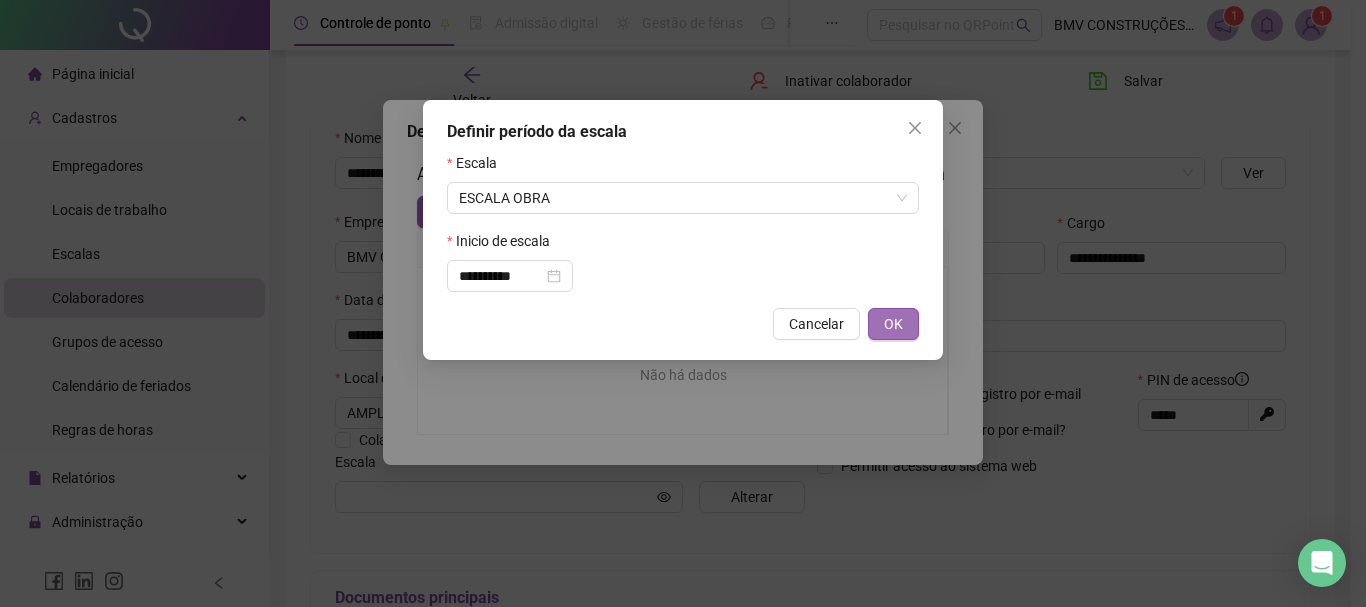click on "OK" at bounding box center [893, 324] 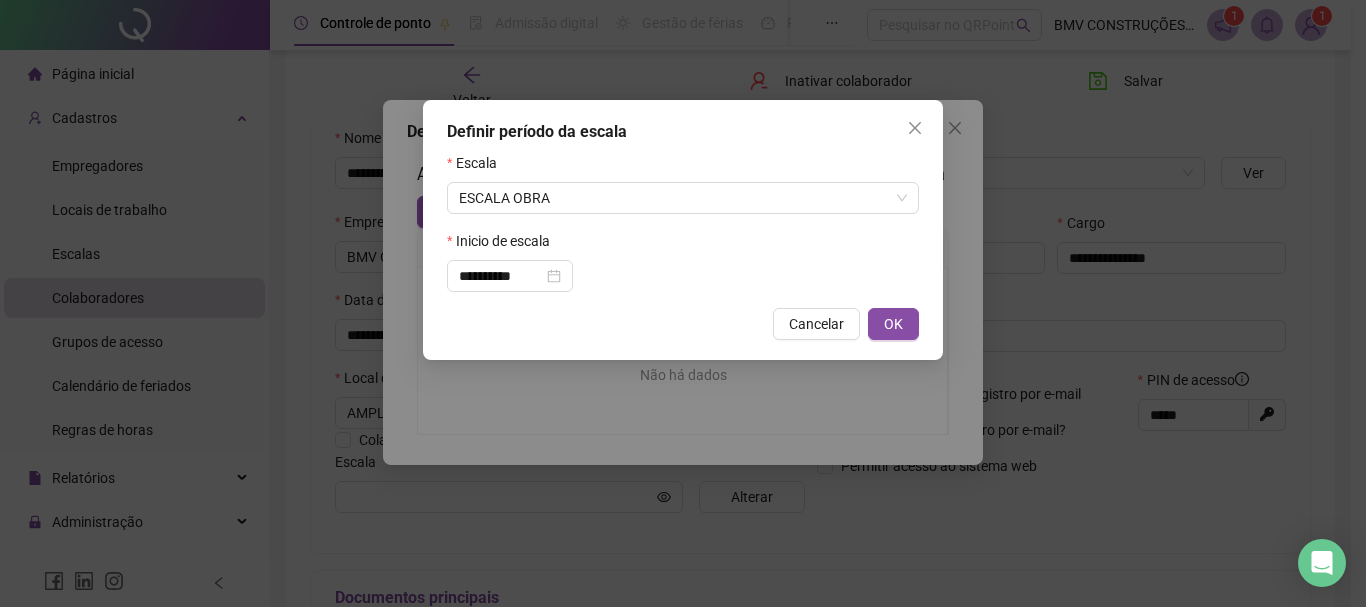 type on "**********" 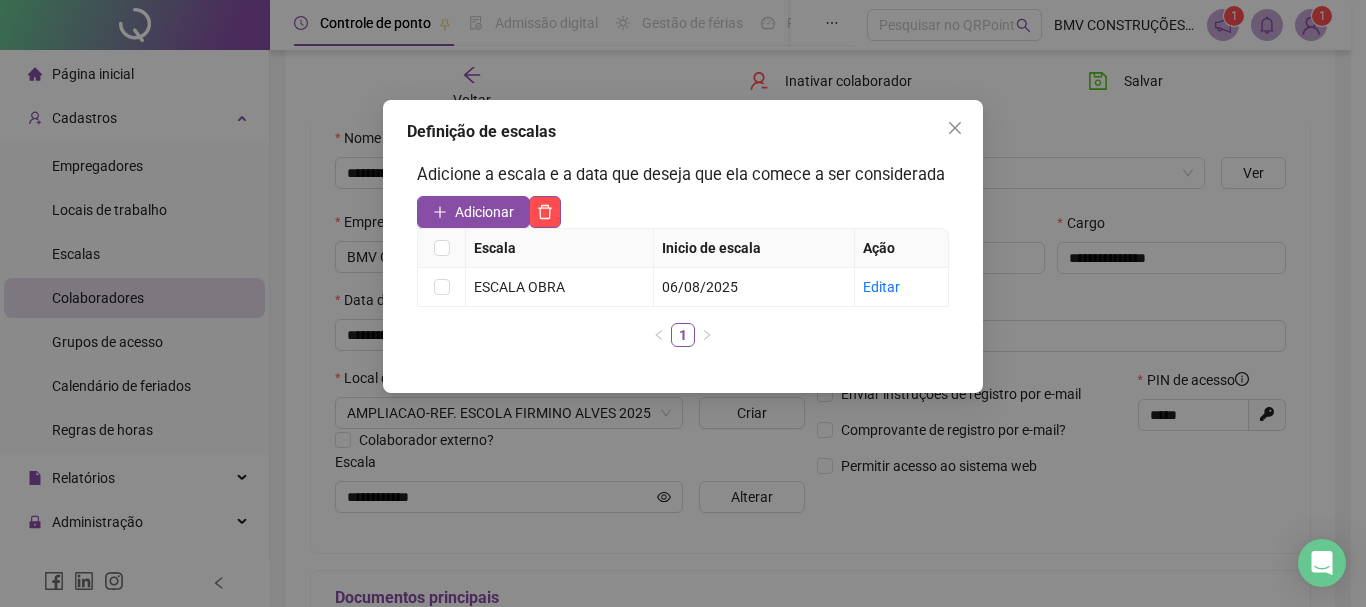 click at bounding box center (442, 248) 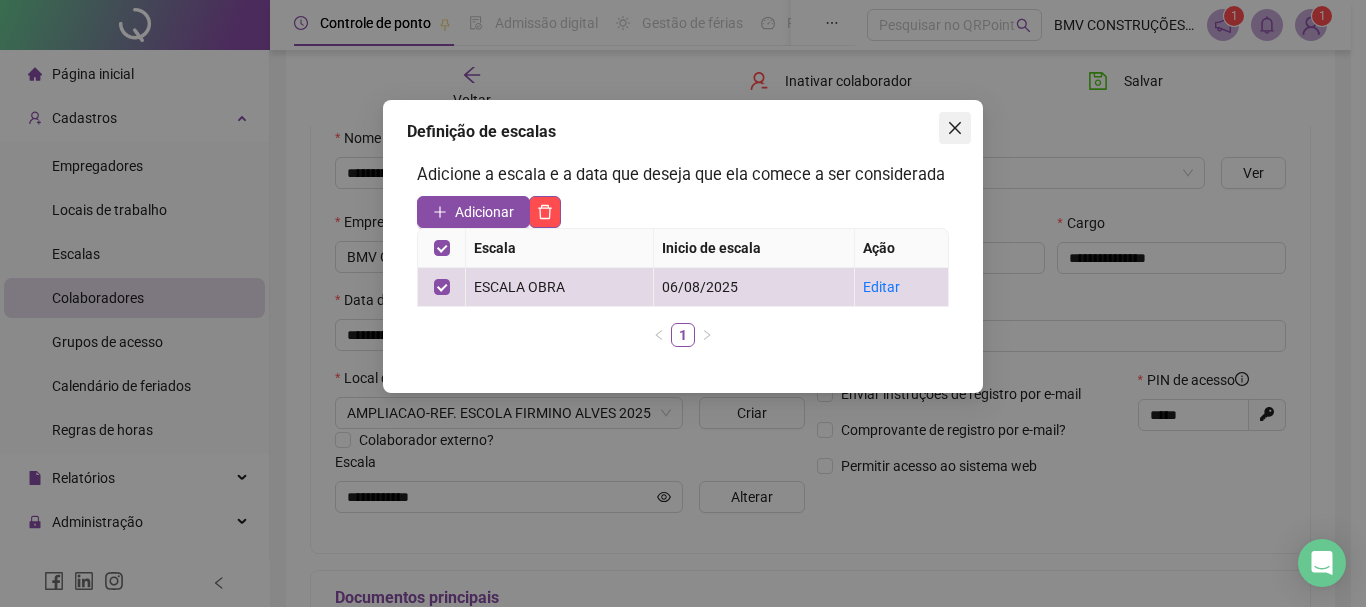 click at bounding box center [955, 128] 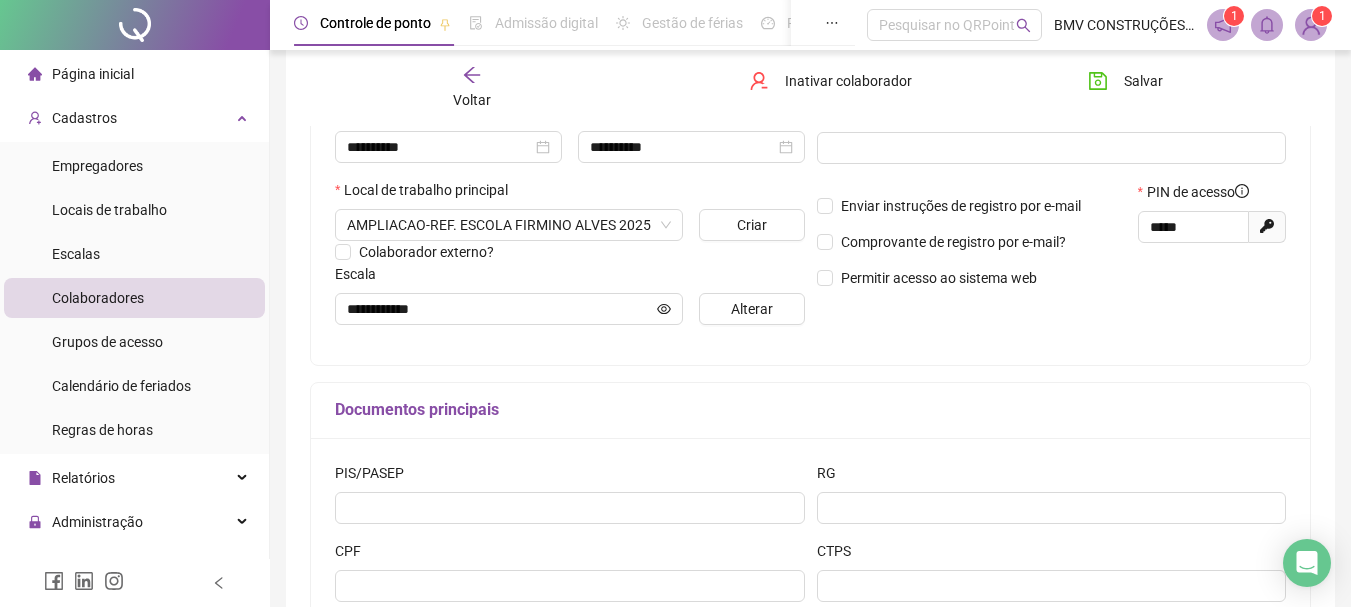 scroll, scrollTop: 534, scrollLeft: 0, axis: vertical 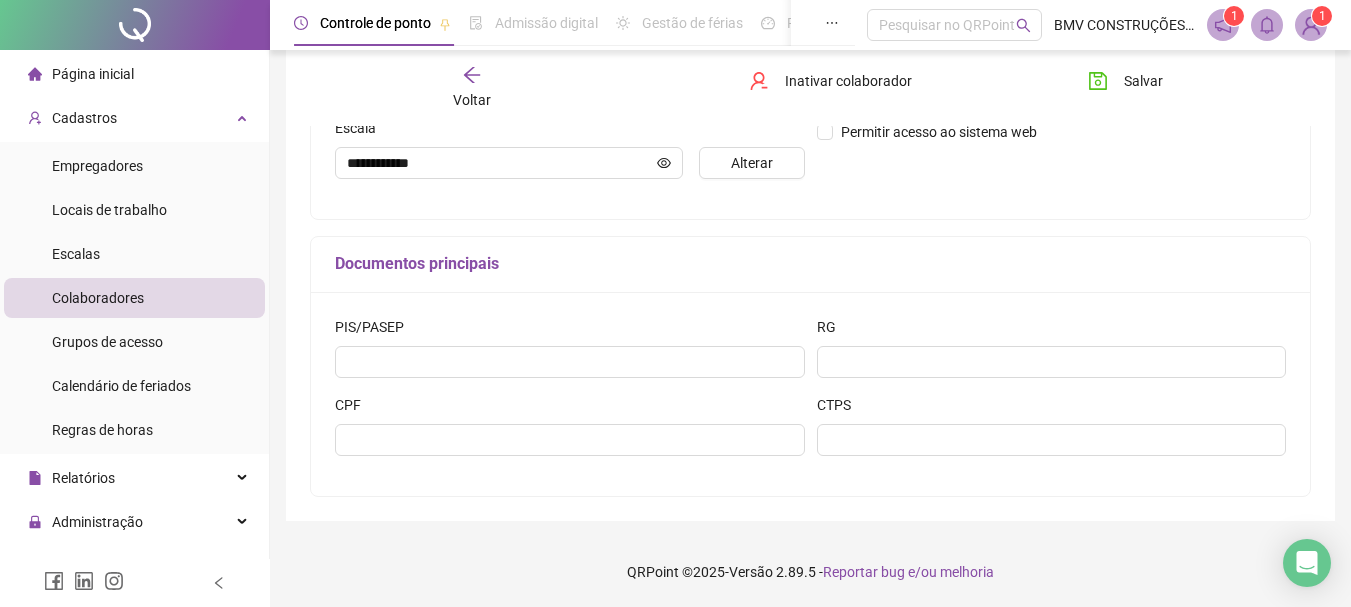 drag, startPoint x: 543, startPoint y: 411, endPoint x: 549, endPoint y: 381, distance: 30.594116 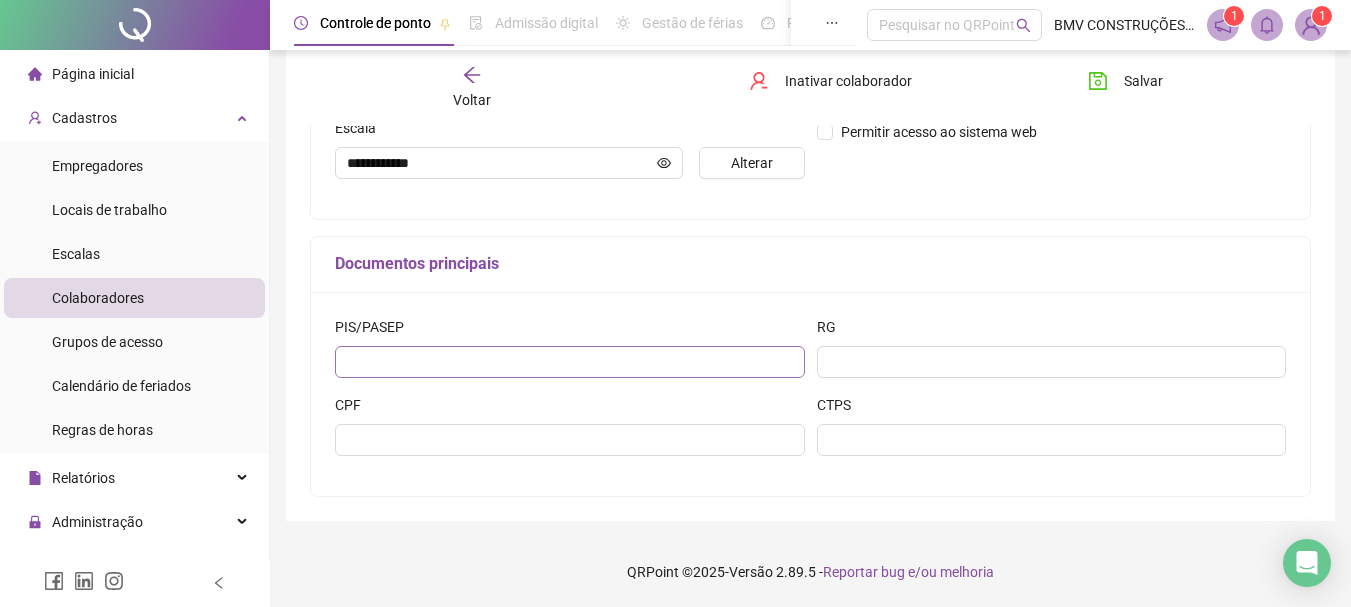 click on "PIS/PASEP" at bounding box center (570, 355) 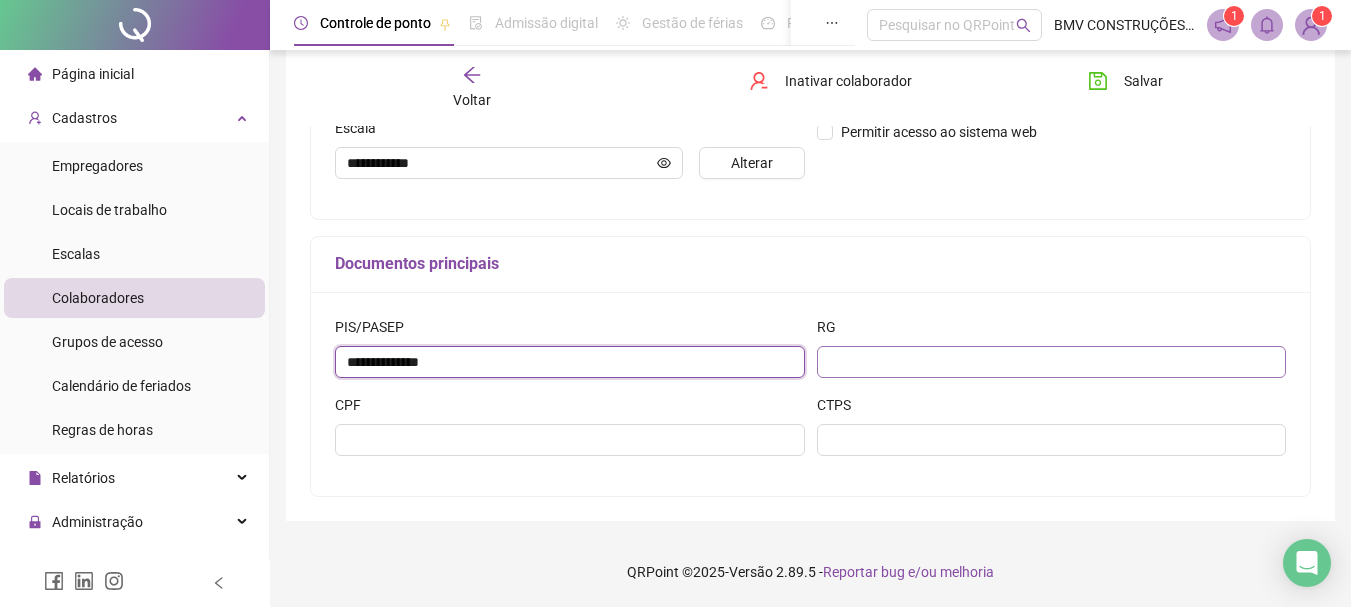 type on "**********" 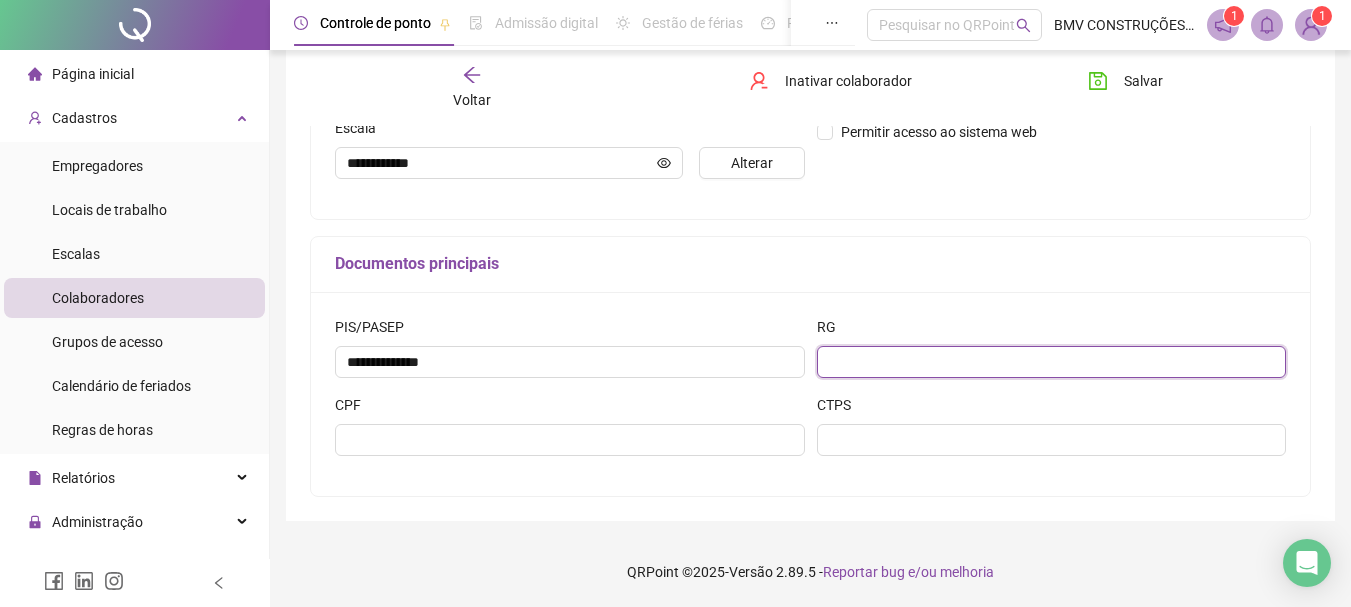 click at bounding box center (1052, 362) 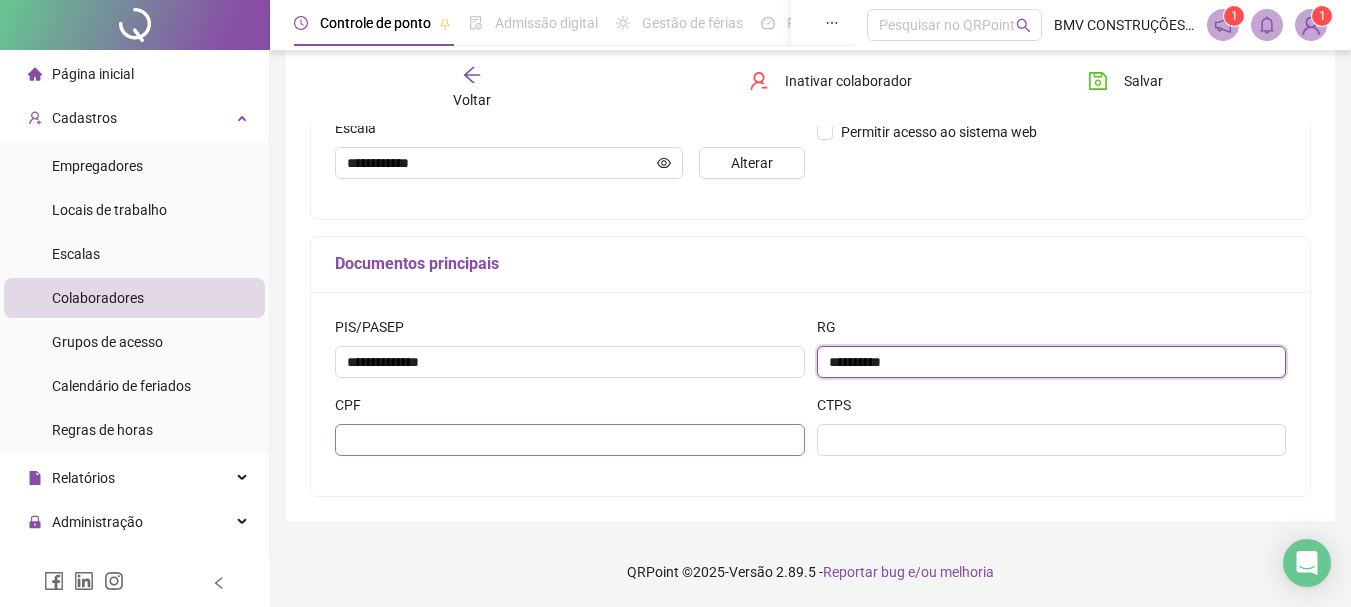 type on "**********" 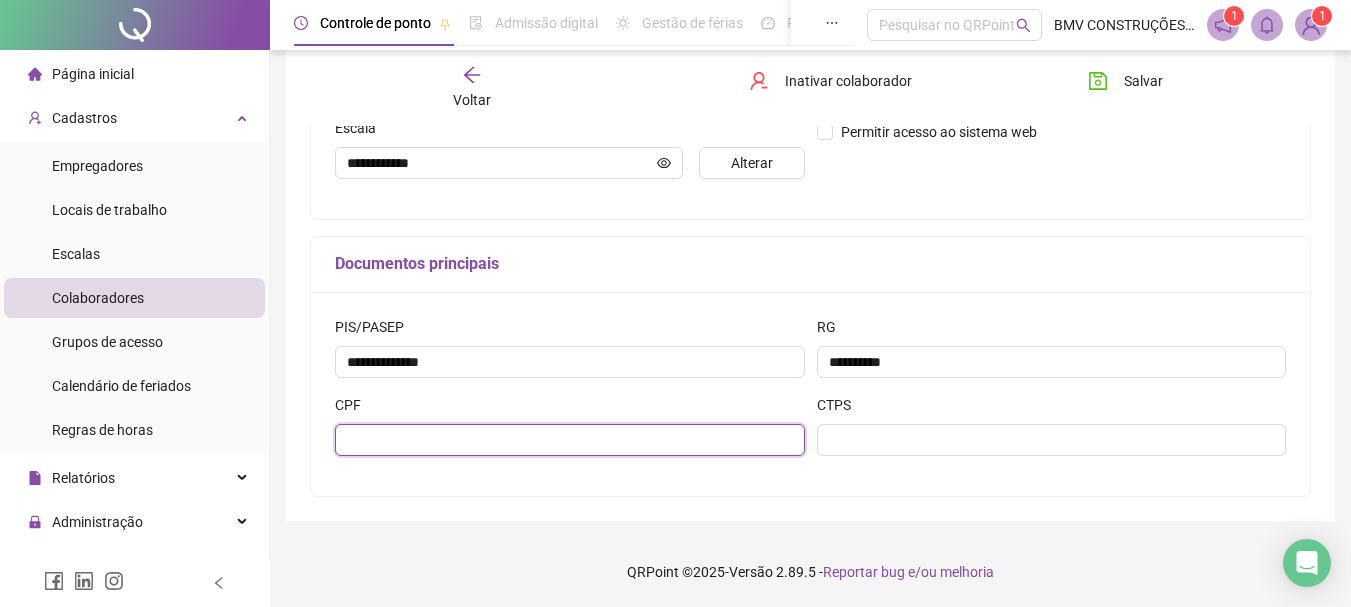 click at bounding box center [570, 440] 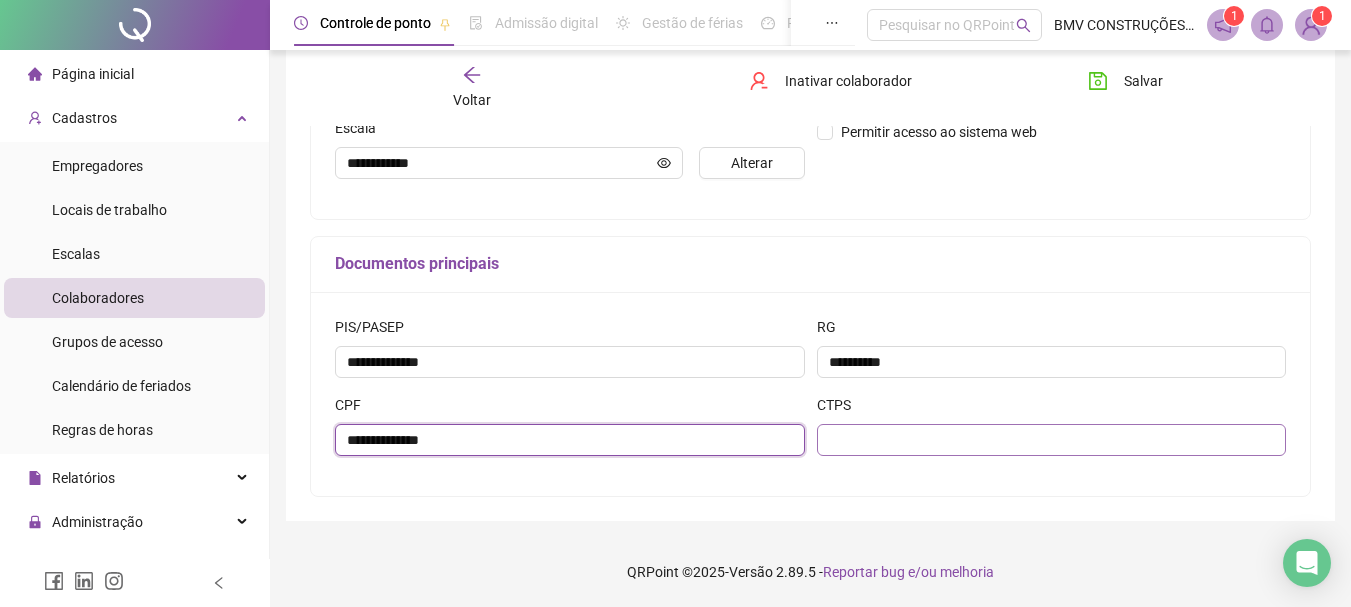 type on "**********" 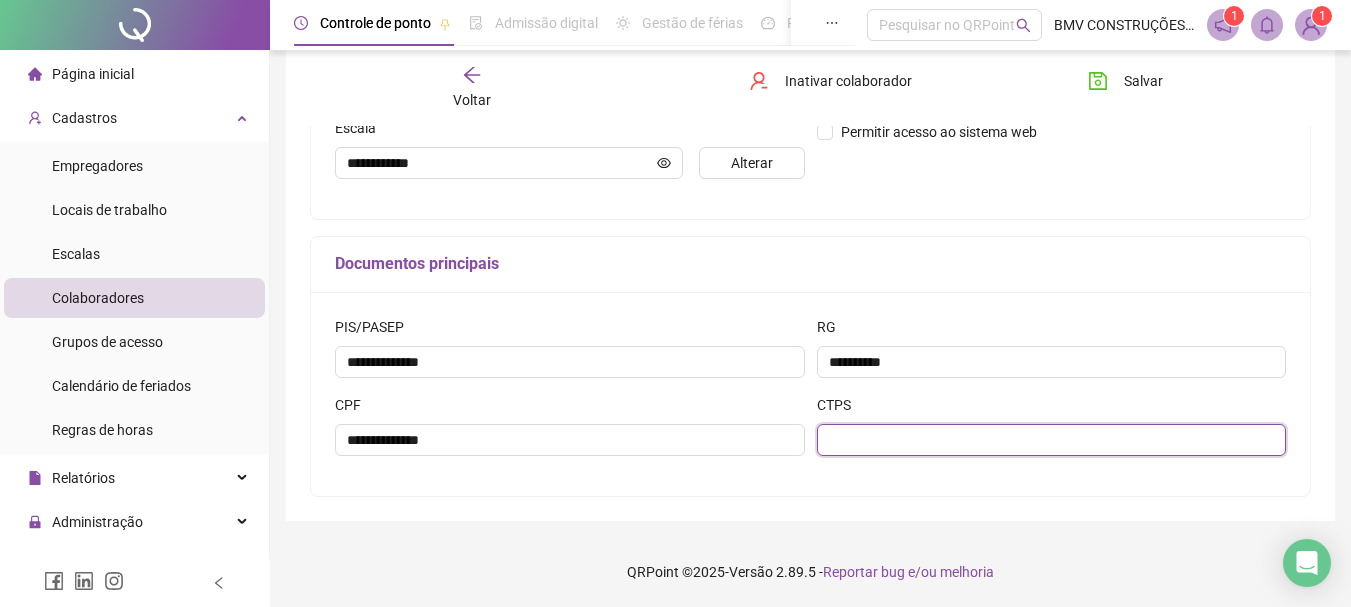 click at bounding box center (1052, 440) 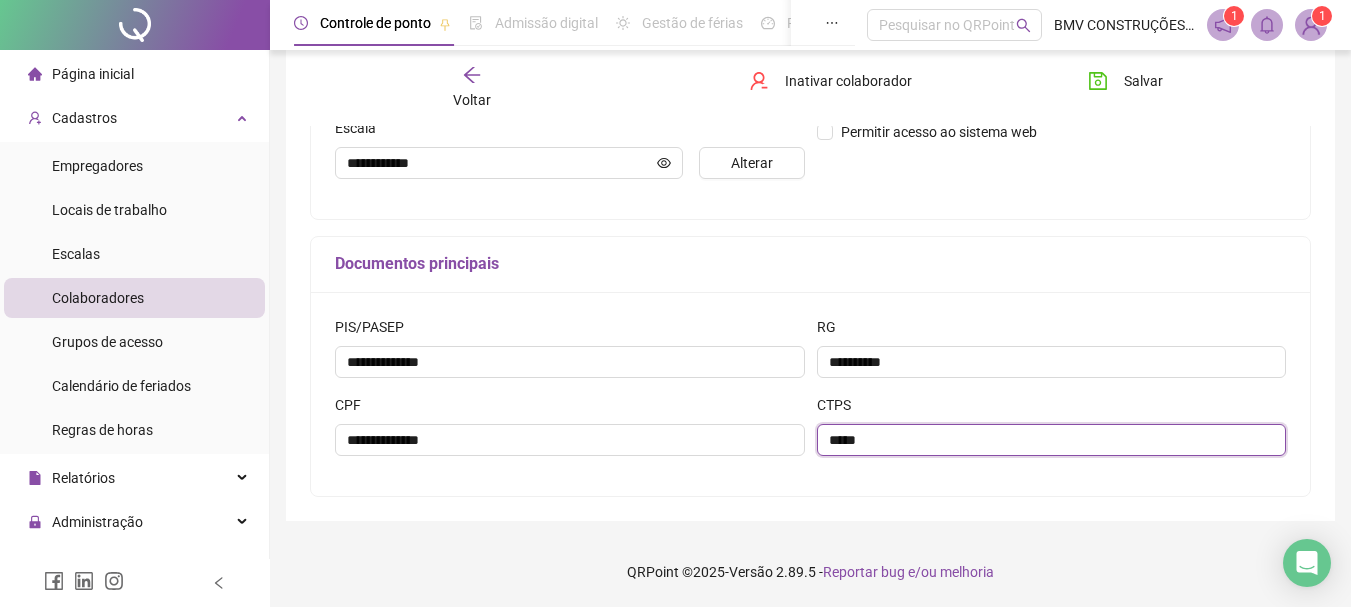 scroll, scrollTop: 334, scrollLeft: 0, axis: vertical 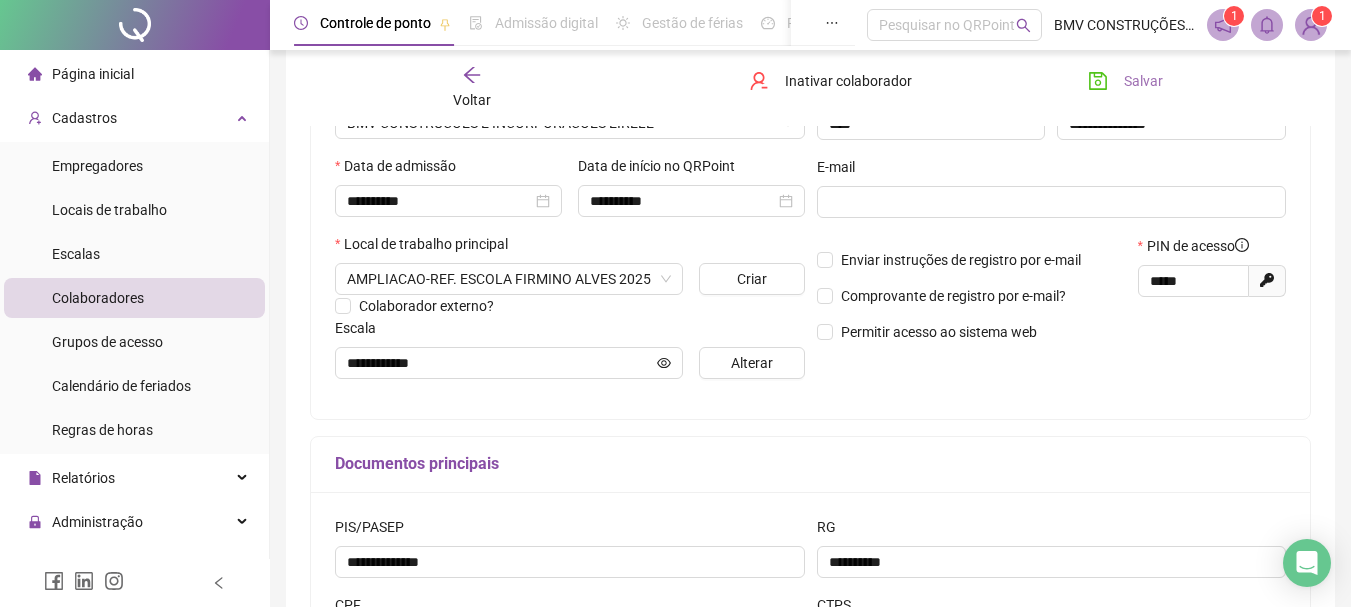 type on "*****" 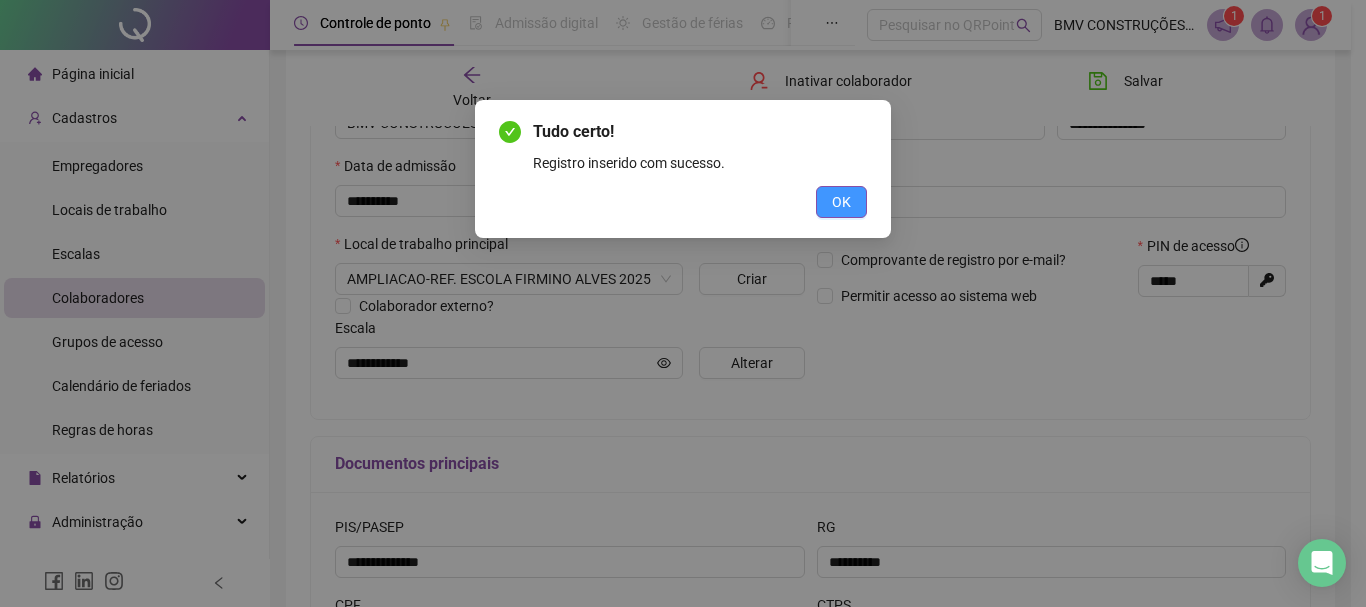 click on "OK" at bounding box center (841, 202) 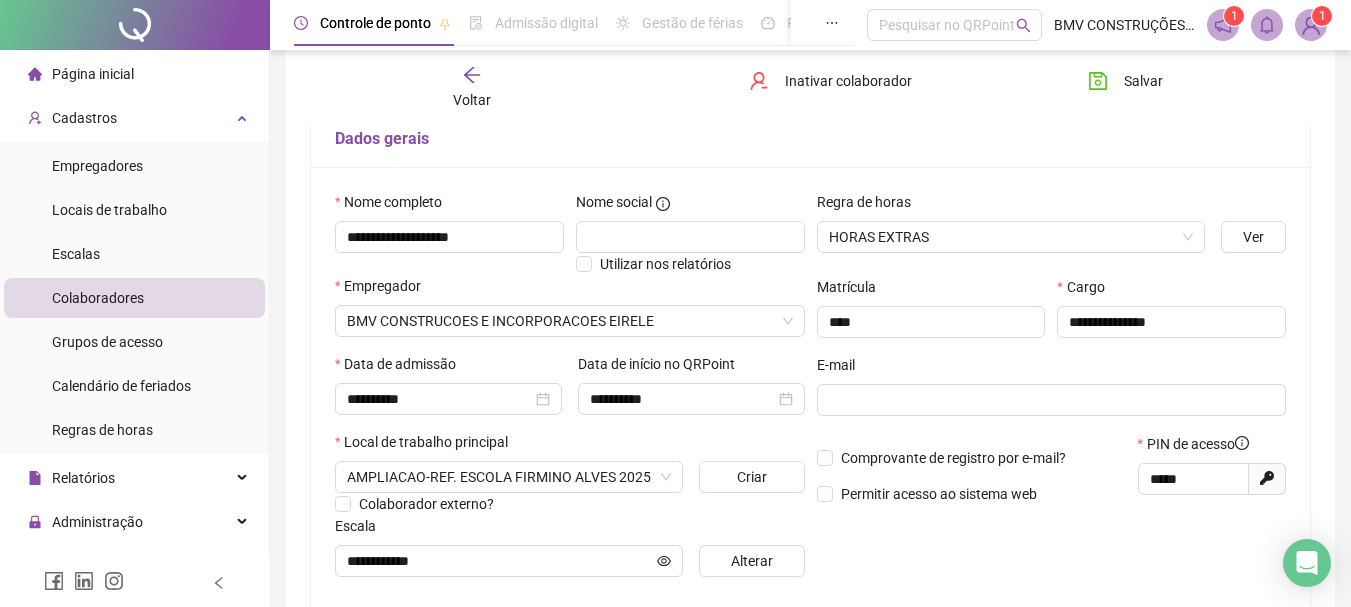 scroll, scrollTop: 0, scrollLeft: 0, axis: both 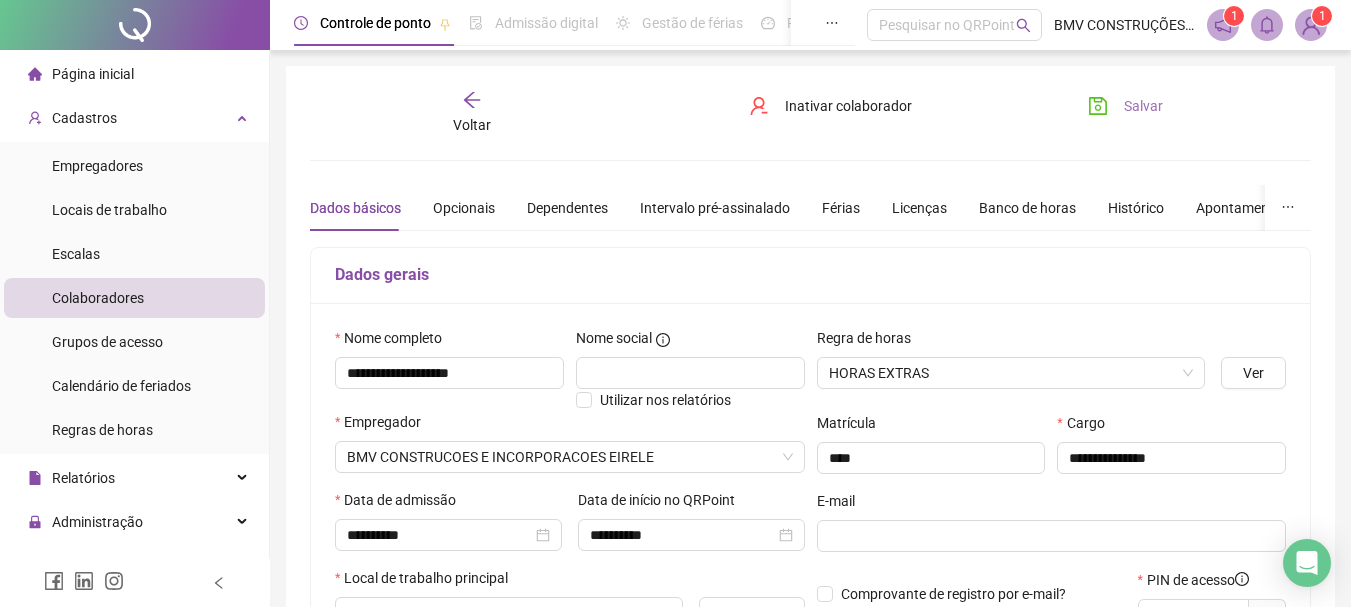 click on "Salvar" at bounding box center (1143, 106) 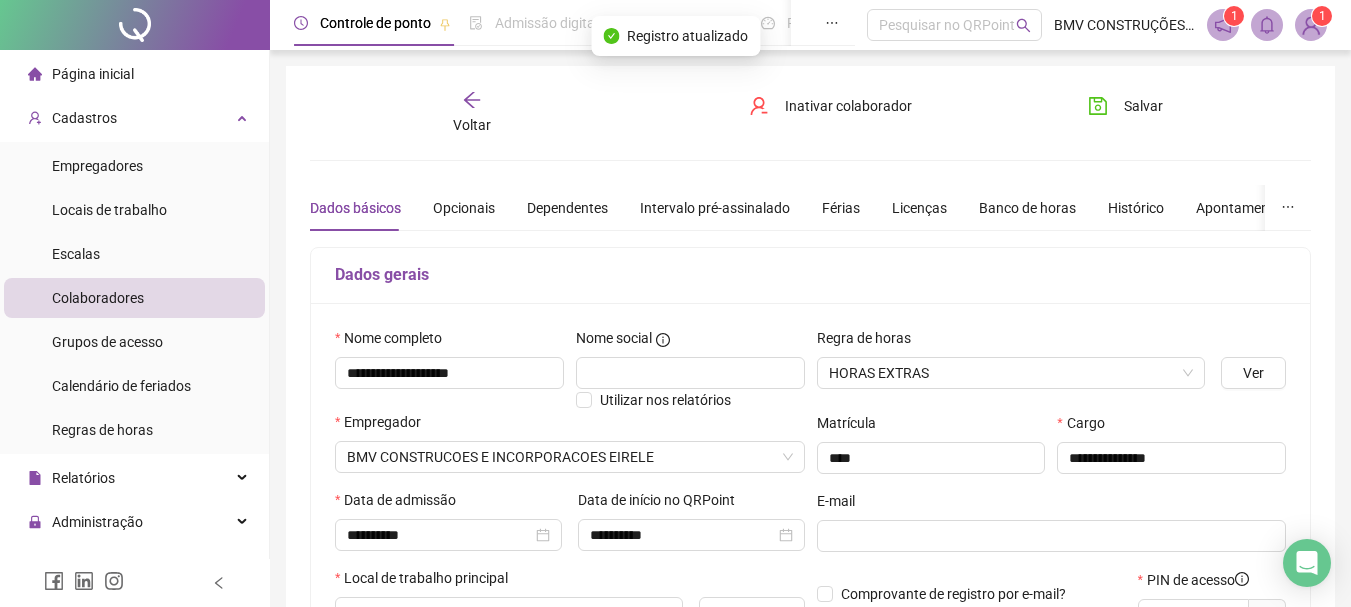 click 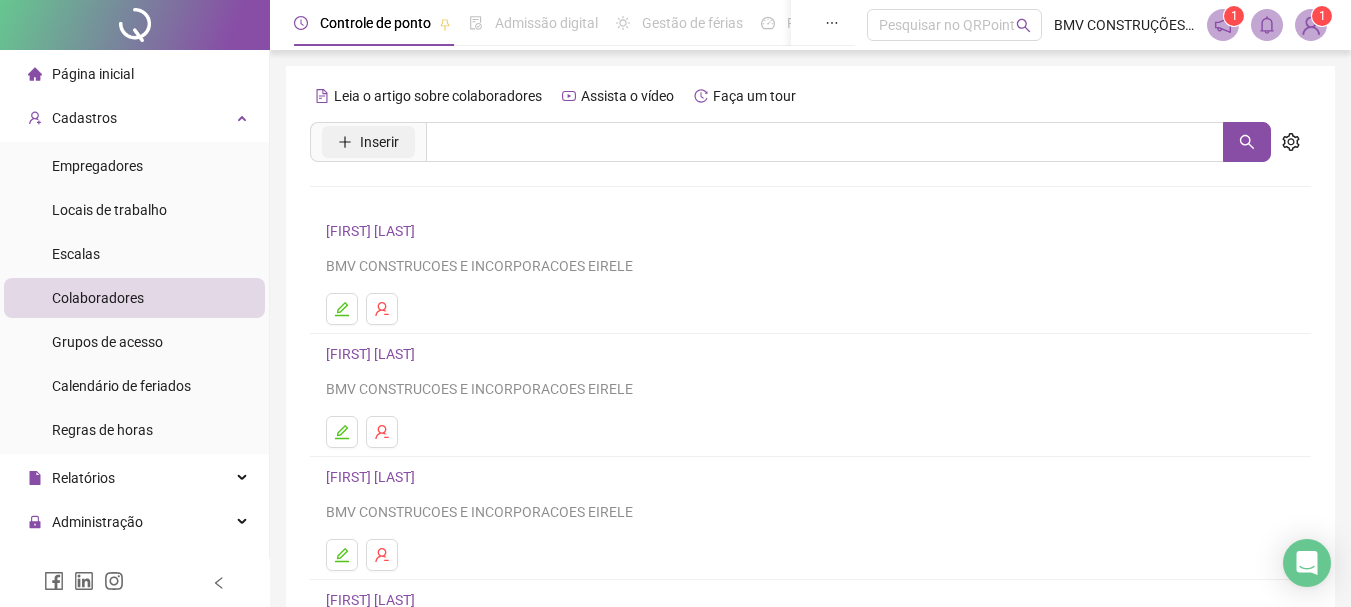 click on "Inserir" at bounding box center [379, 142] 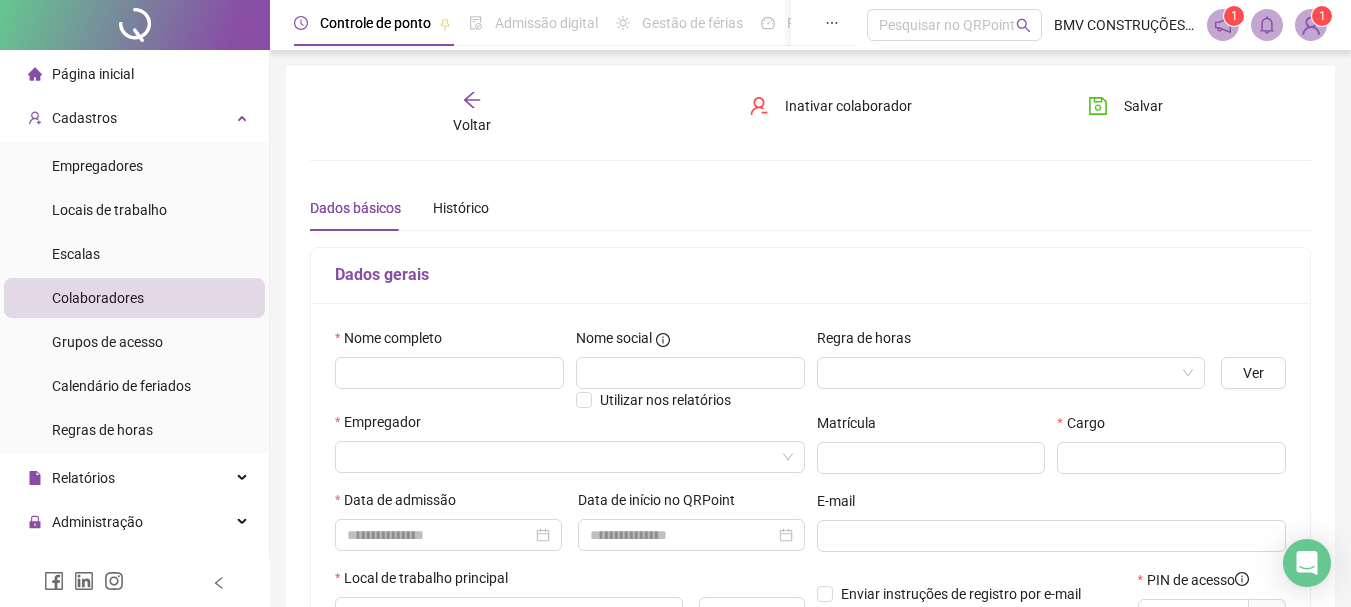 type on "*****" 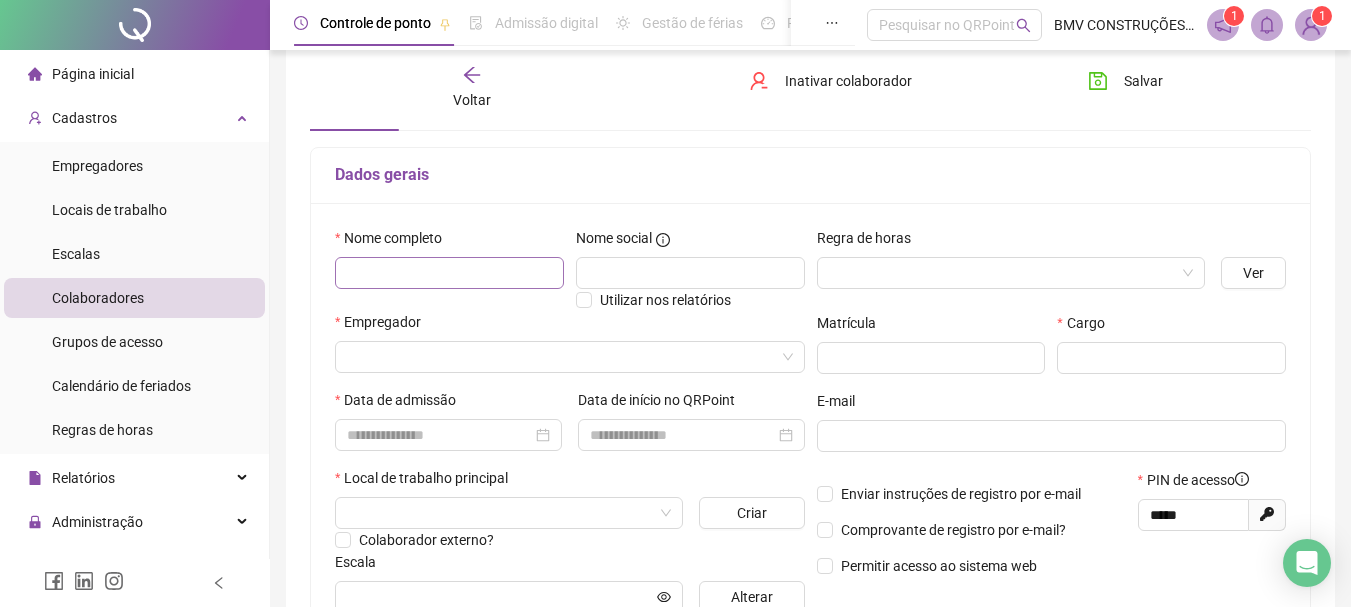 scroll, scrollTop: 200, scrollLeft: 0, axis: vertical 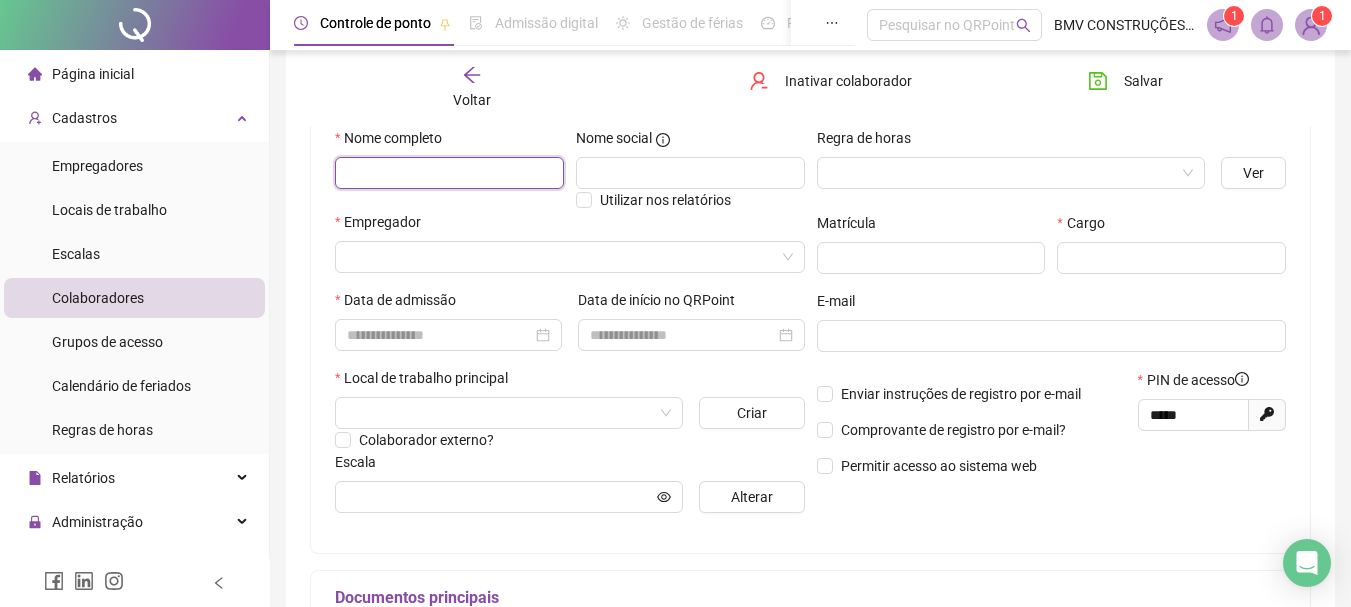 click at bounding box center [449, 173] 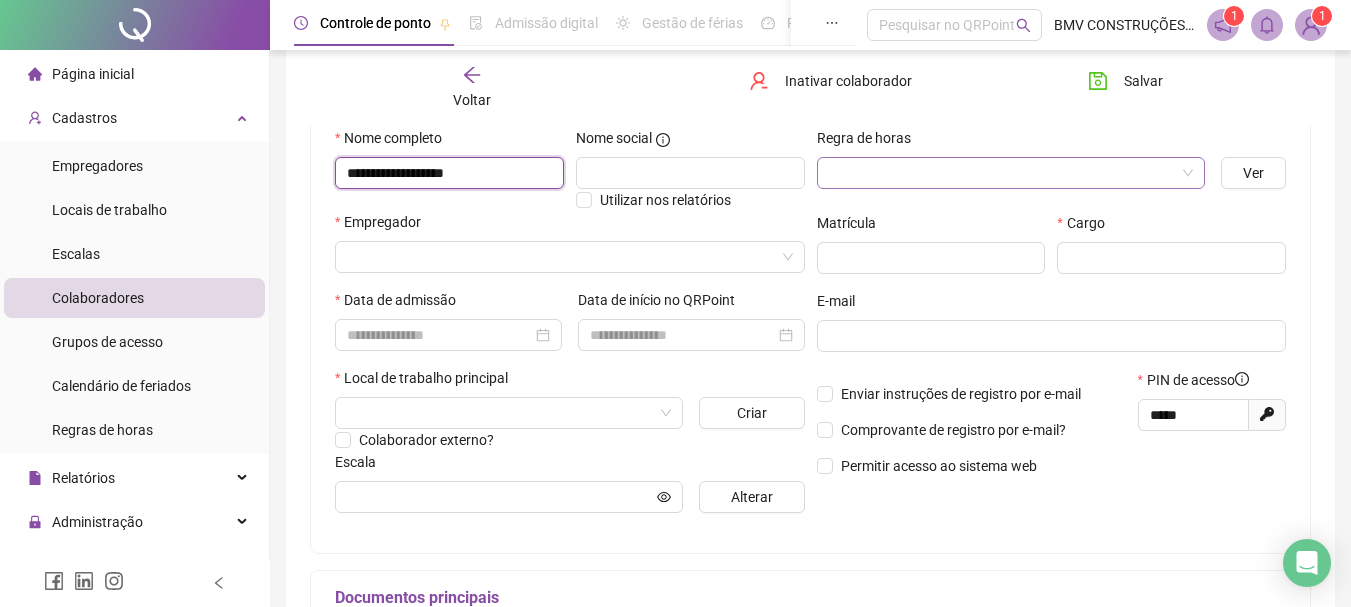 type on "**********" 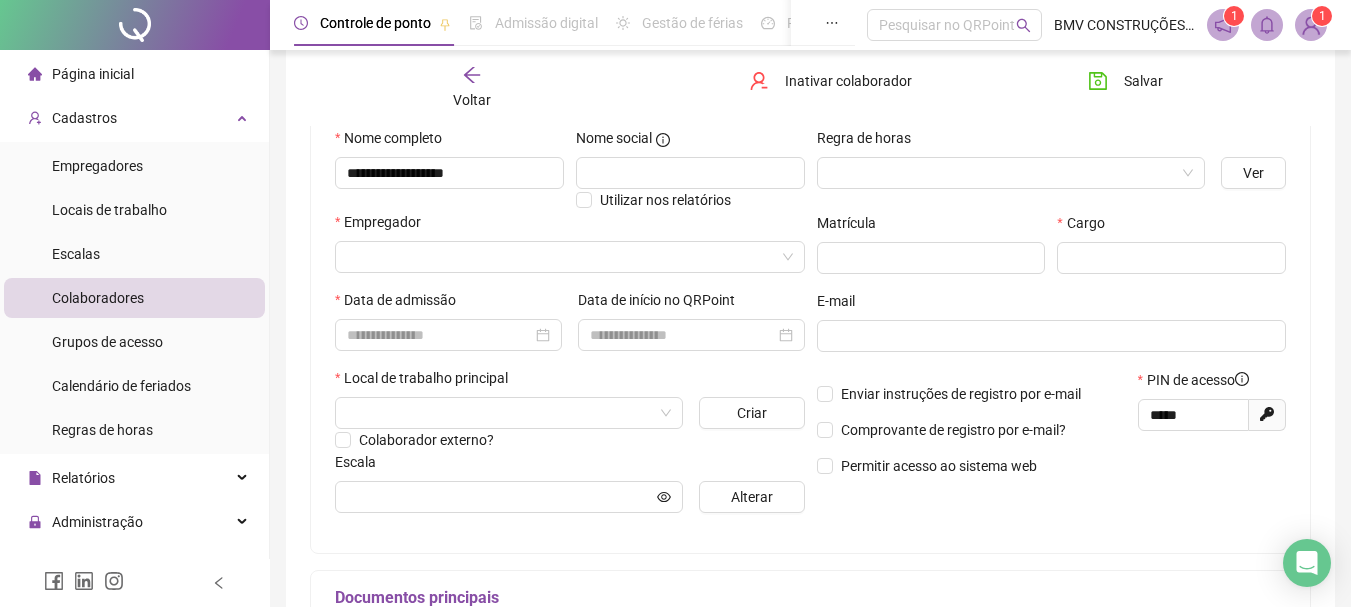drag, startPoint x: 933, startPoint y: 176, endPoint x: 915, endPoint y: 221, distance: 48.466484 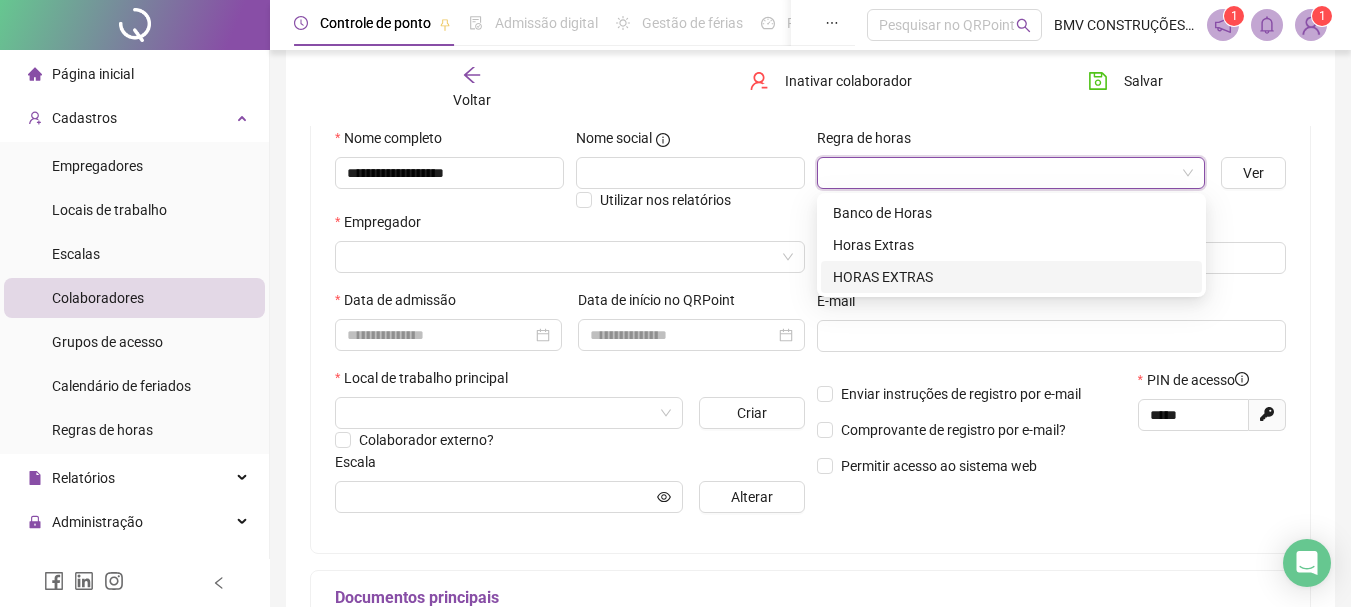 drag, startPoint x: 901, startPoint y: 265, endPoint x: 879, endPoint y: 273, distance: 23.409399 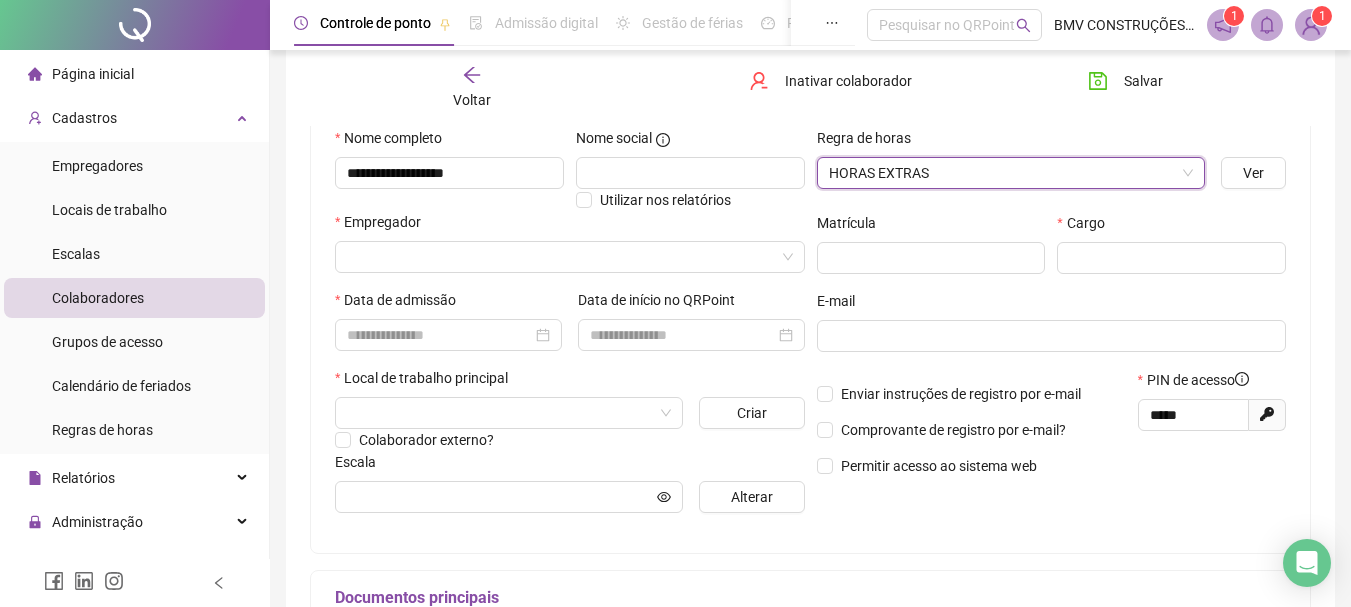 click on "Empregador" at bounding box center [570, 250] 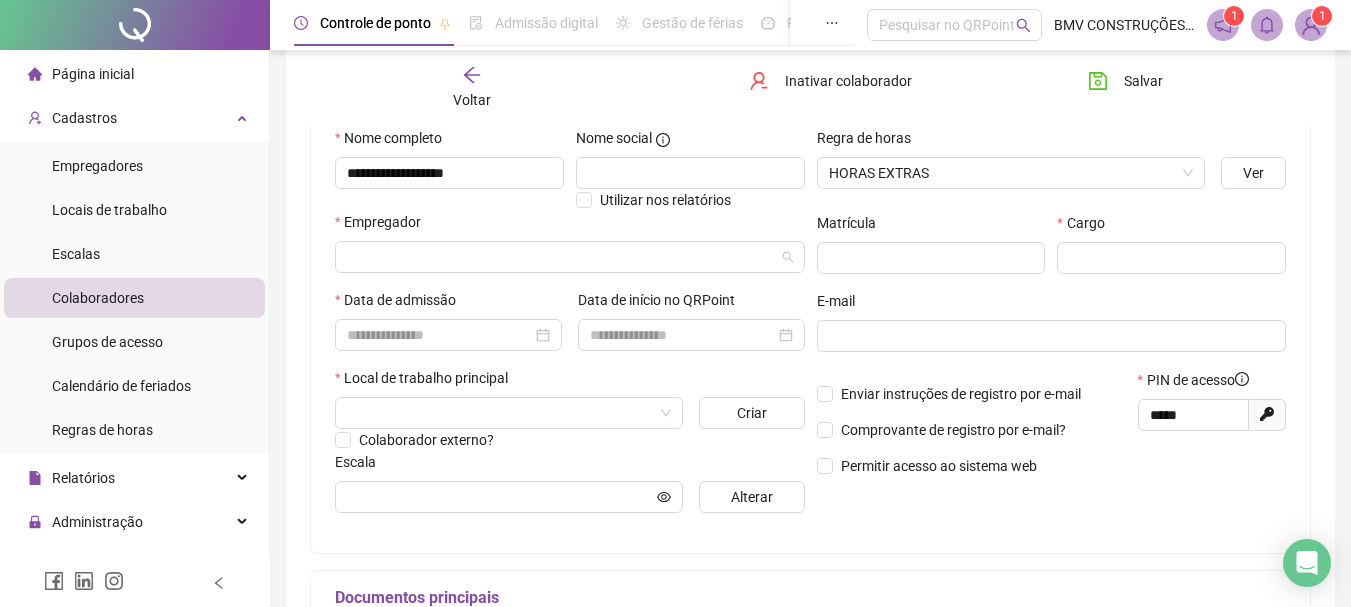 drag, startPoint x: 756, startPoint y: 267, endPoint x: 760, endPoint y: 292, distance: 25.317978 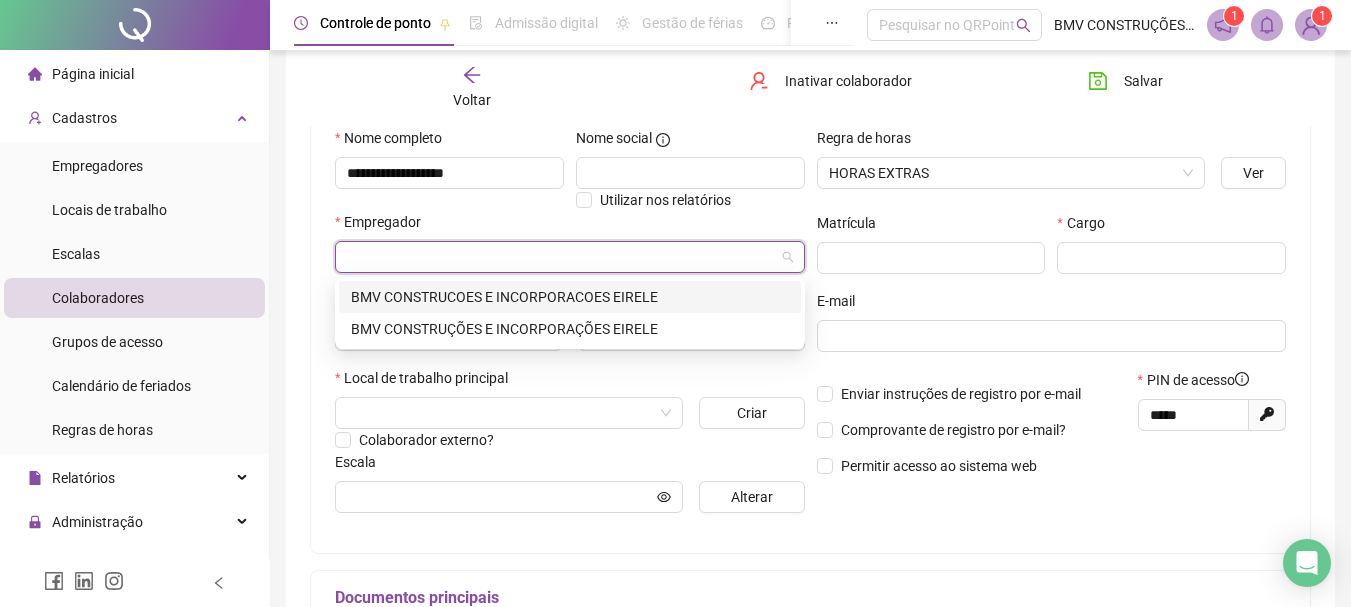 drag, startPoint x: 753, startPoint y: 302, endPoint x: 774, endPoint y: 293, distance: 22.847319 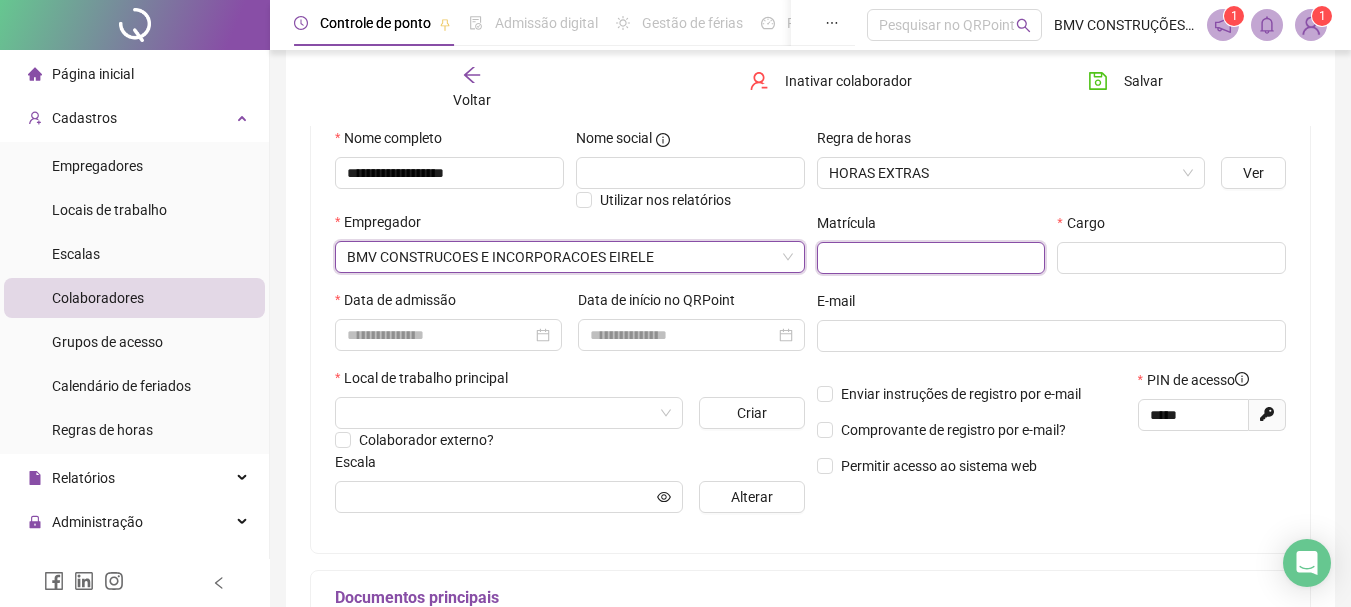click at bounding box center (931, 258) 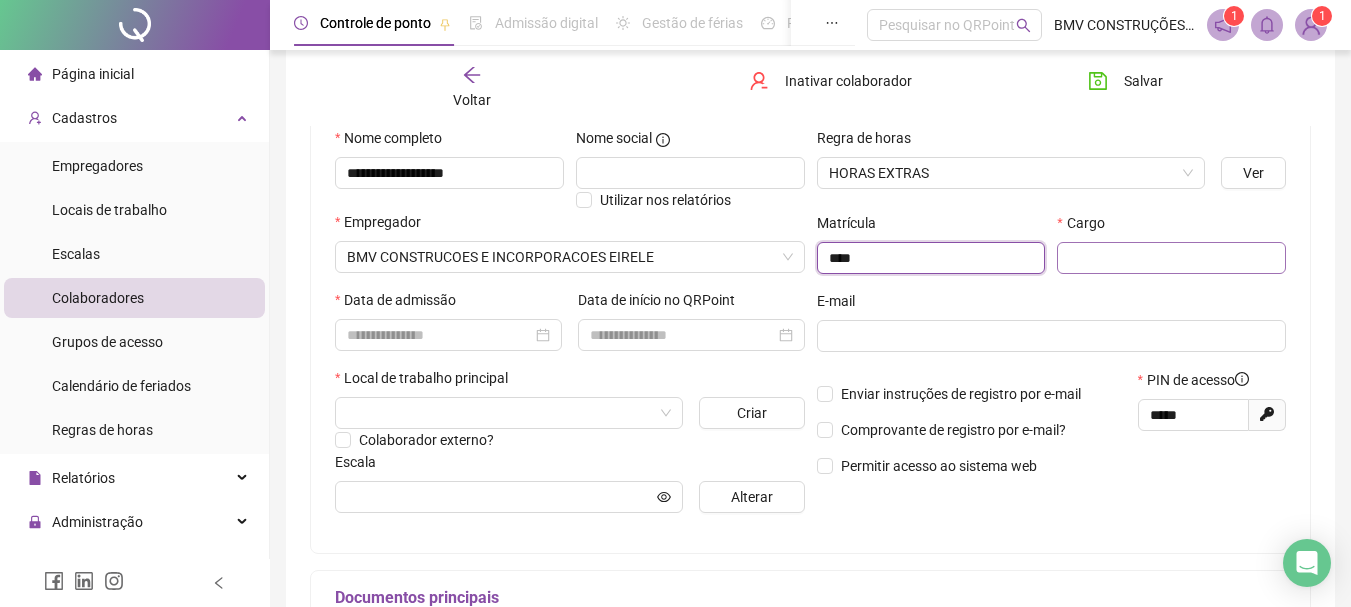 type on "****" 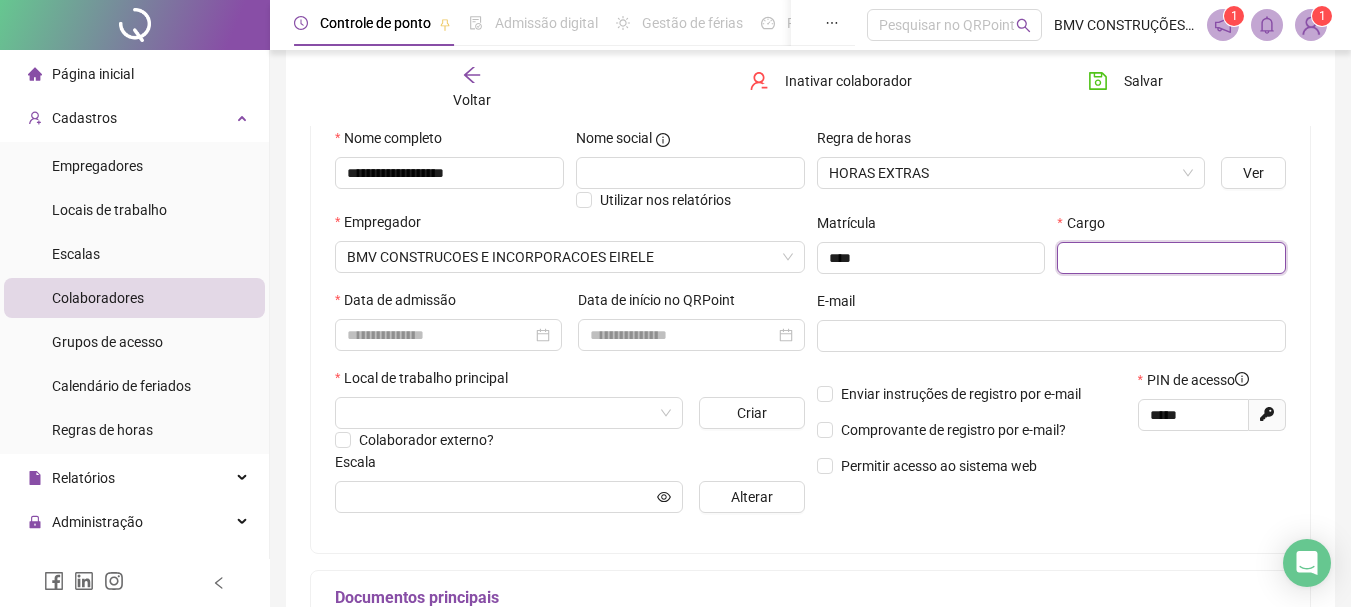 click at bounding box center [1171, 258] 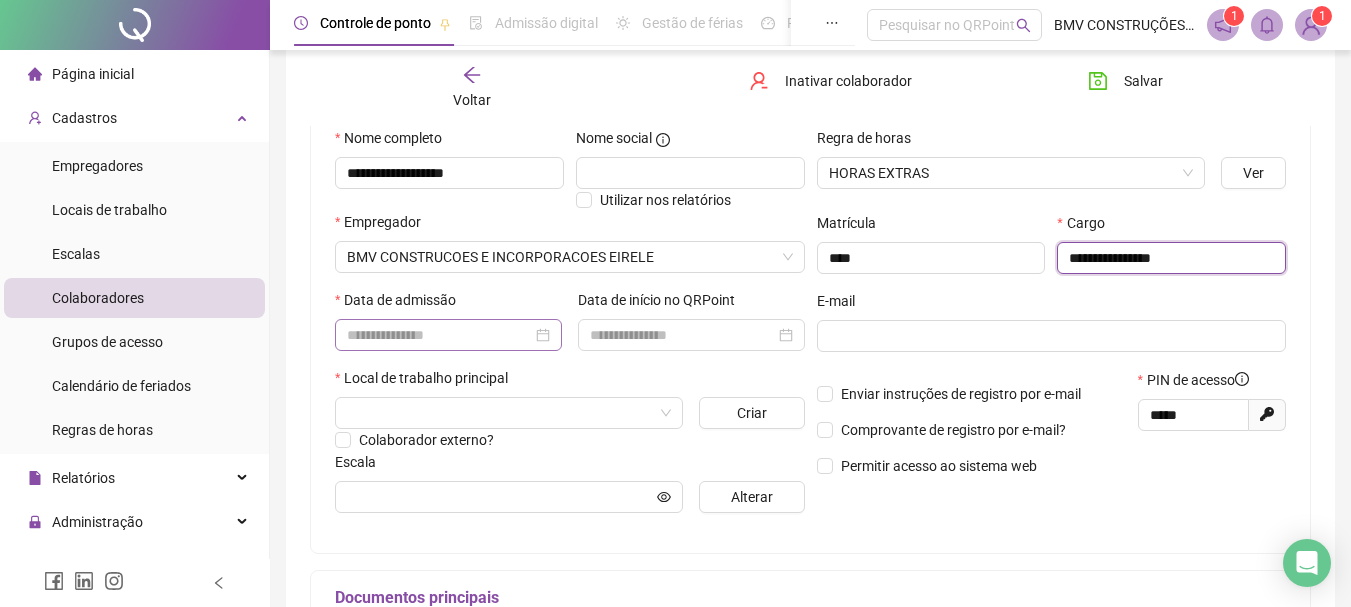 type on "**********" 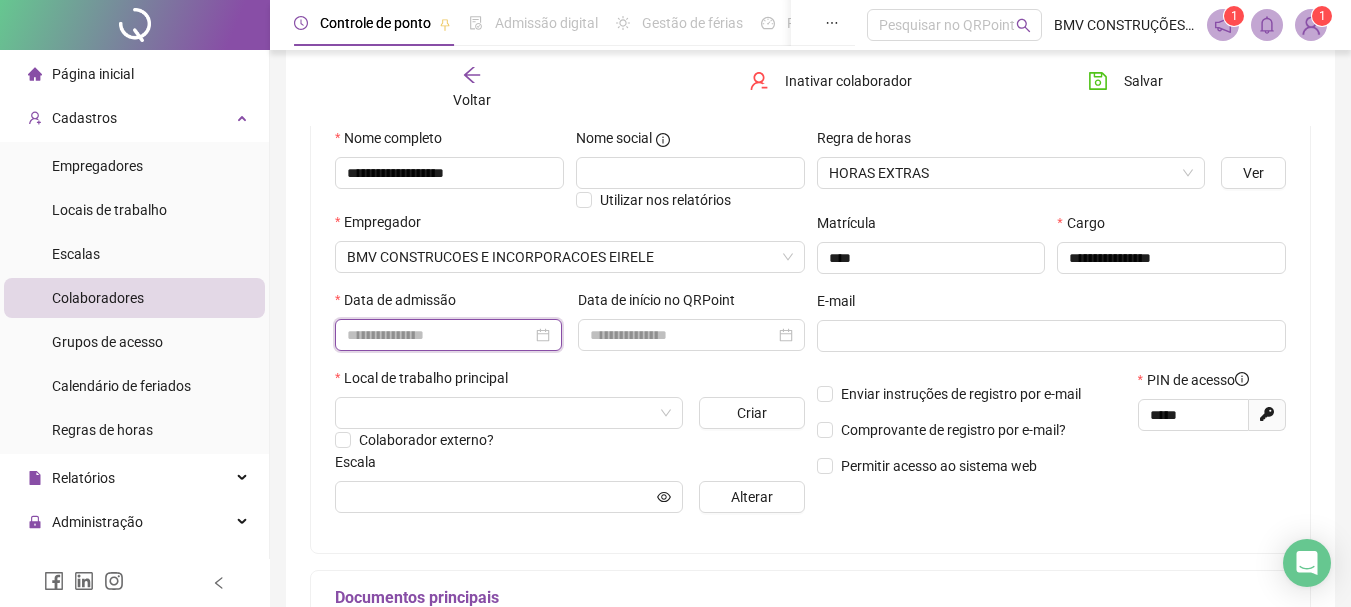 drag, startPoint x: 398, startPoint y: 330, endPoint x: 410, endPoint y: 329, distance: 12.0415945 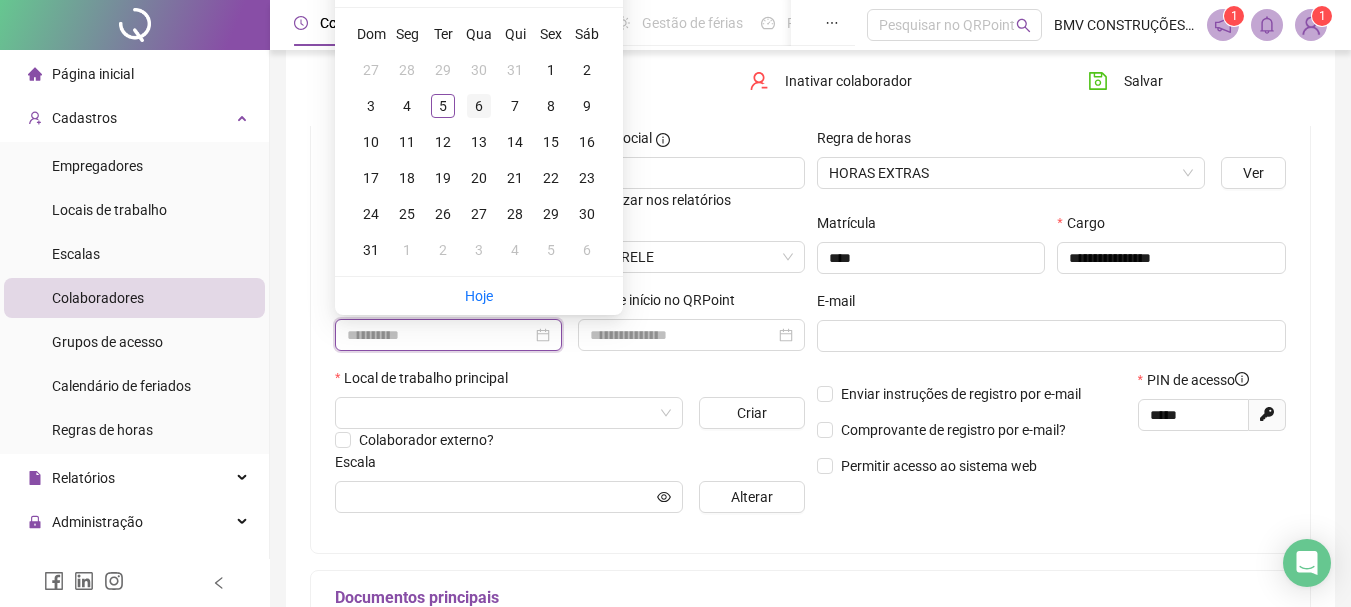 type on "**********" 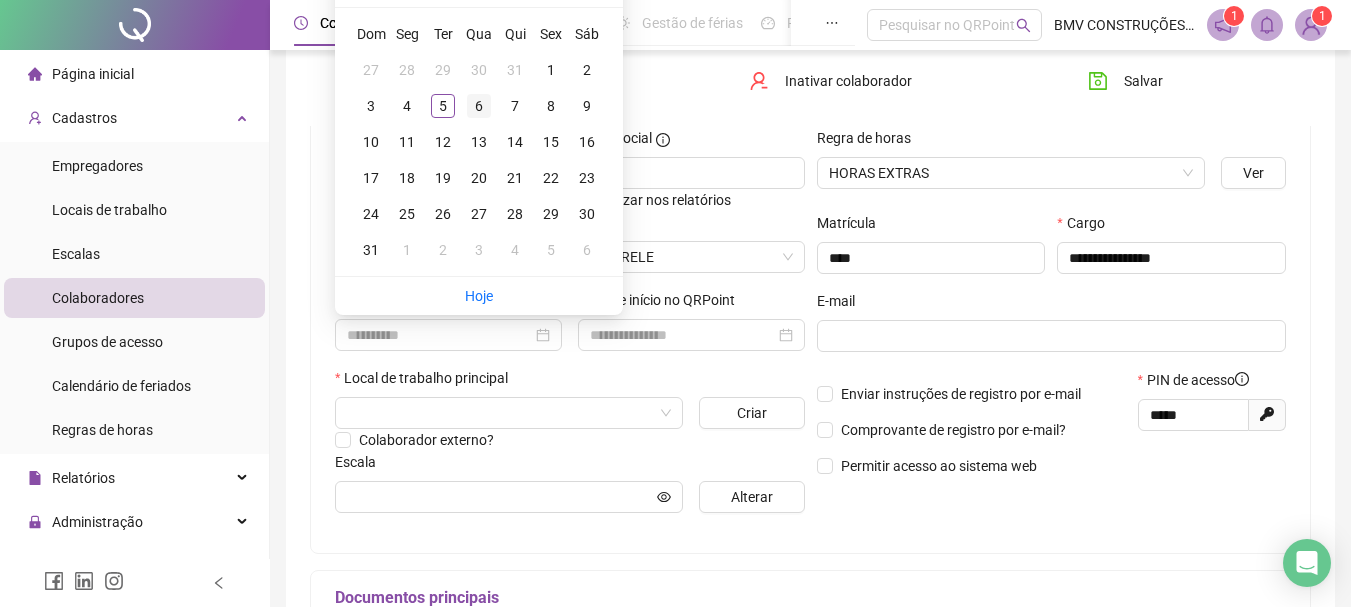 click on "6" at bounding box center (479, 106) 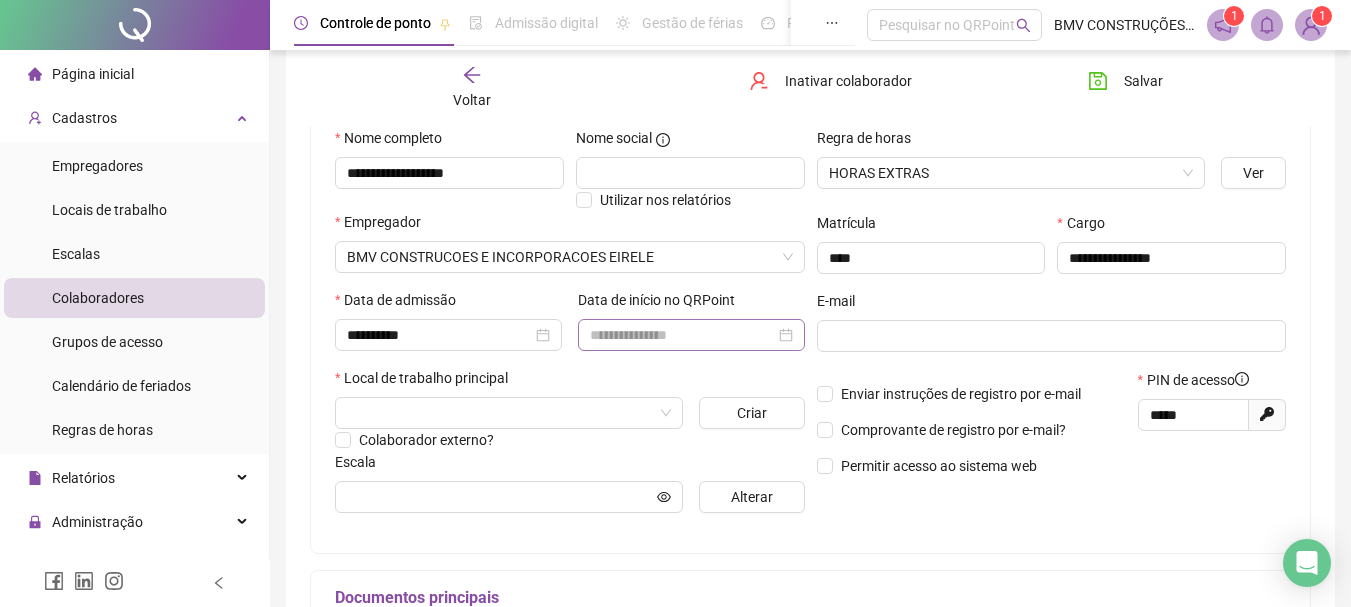 click at bounding box center (691, 335) 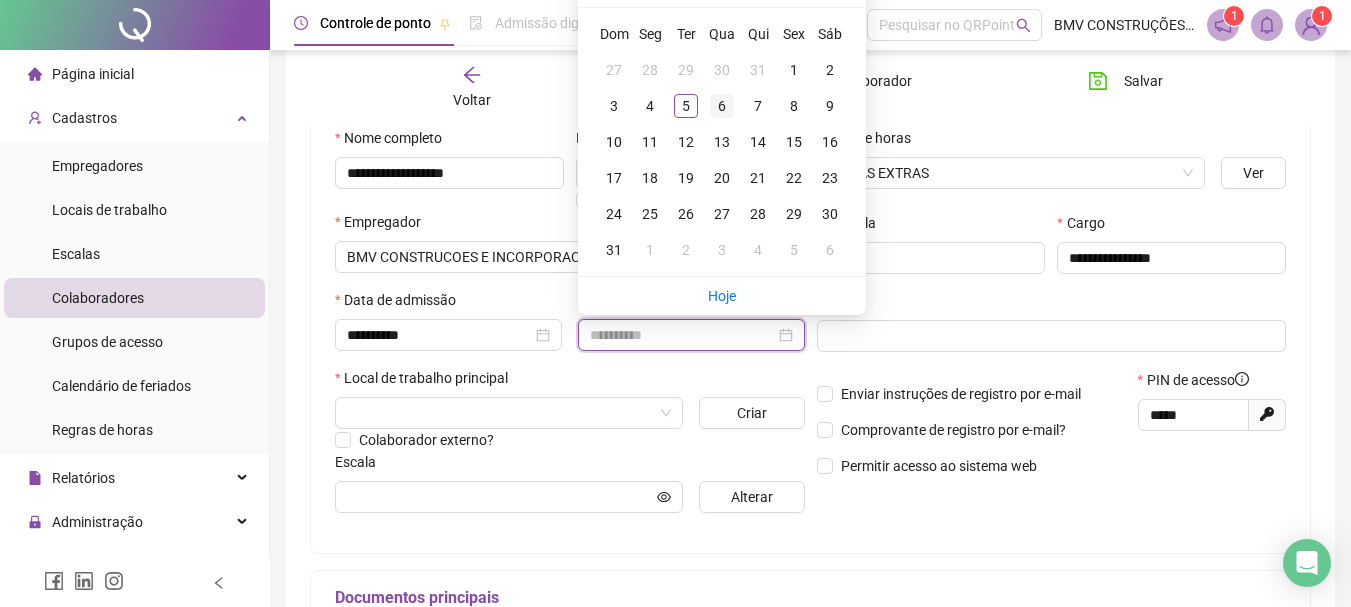type on "**********" 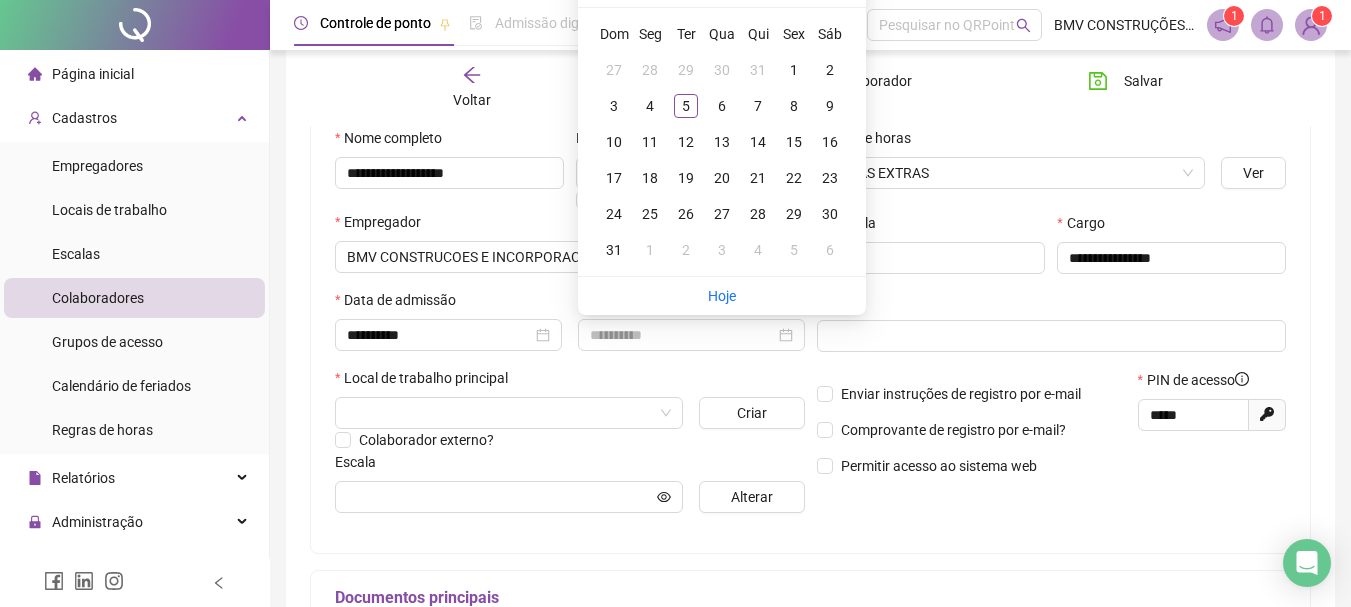 click on "6" at bounding box center (722, 106) 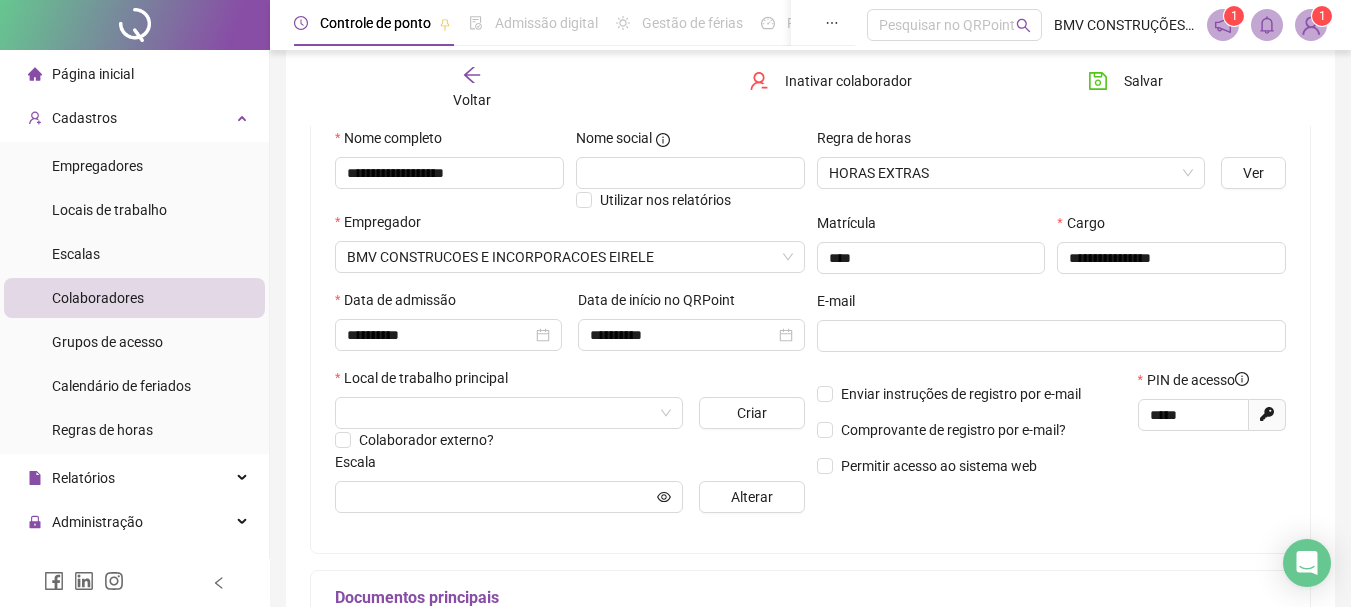 click on "Local de trabalho principal" at bounding box center (570, 382) 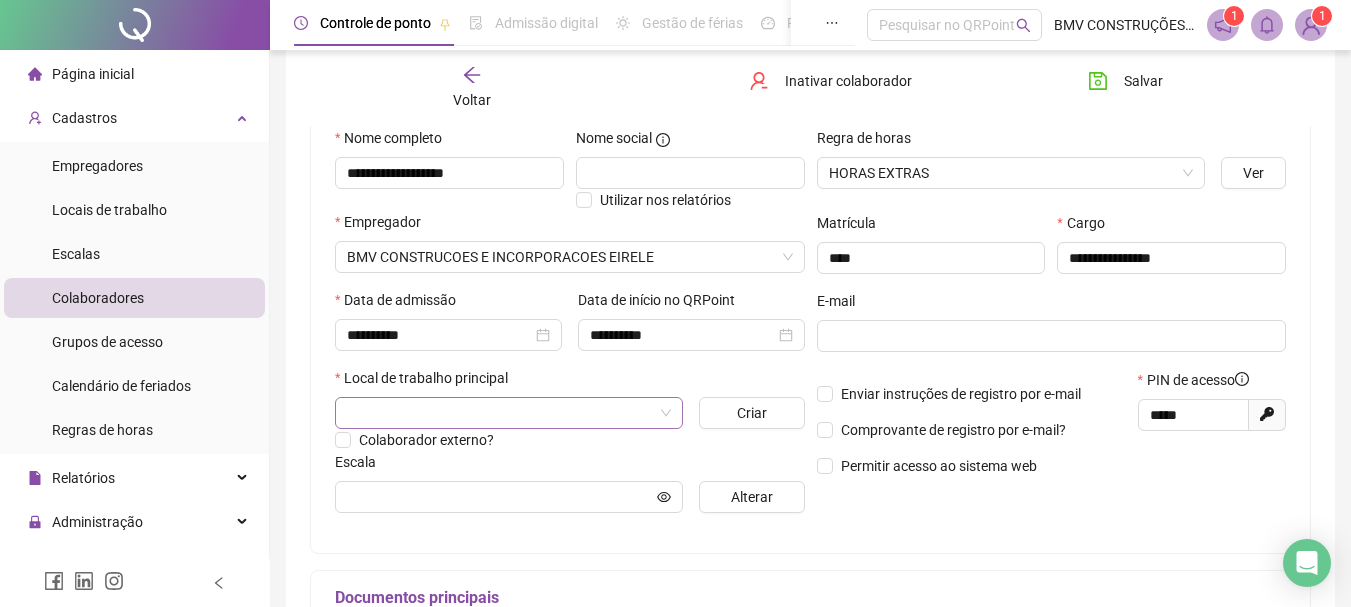 click at bounding box center [509, 413] 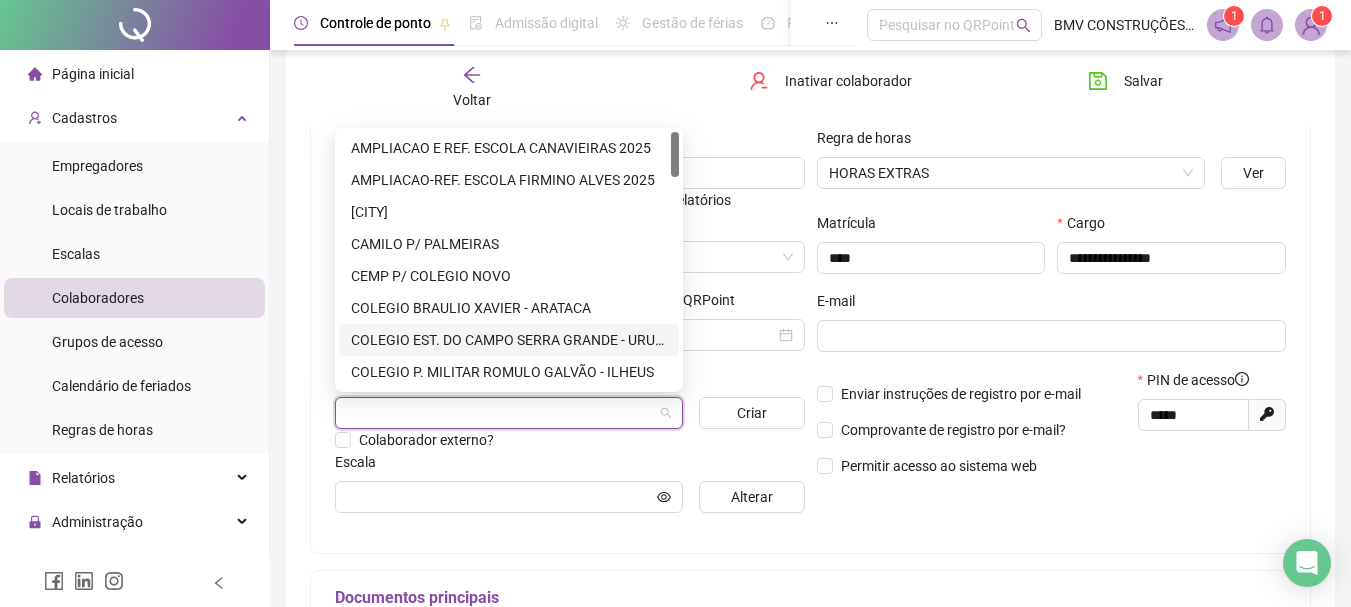 click on "COLEGIO EST. DO CAMPO SERRA GRANDE - URUCUCA" at bounding box center (509, 340) 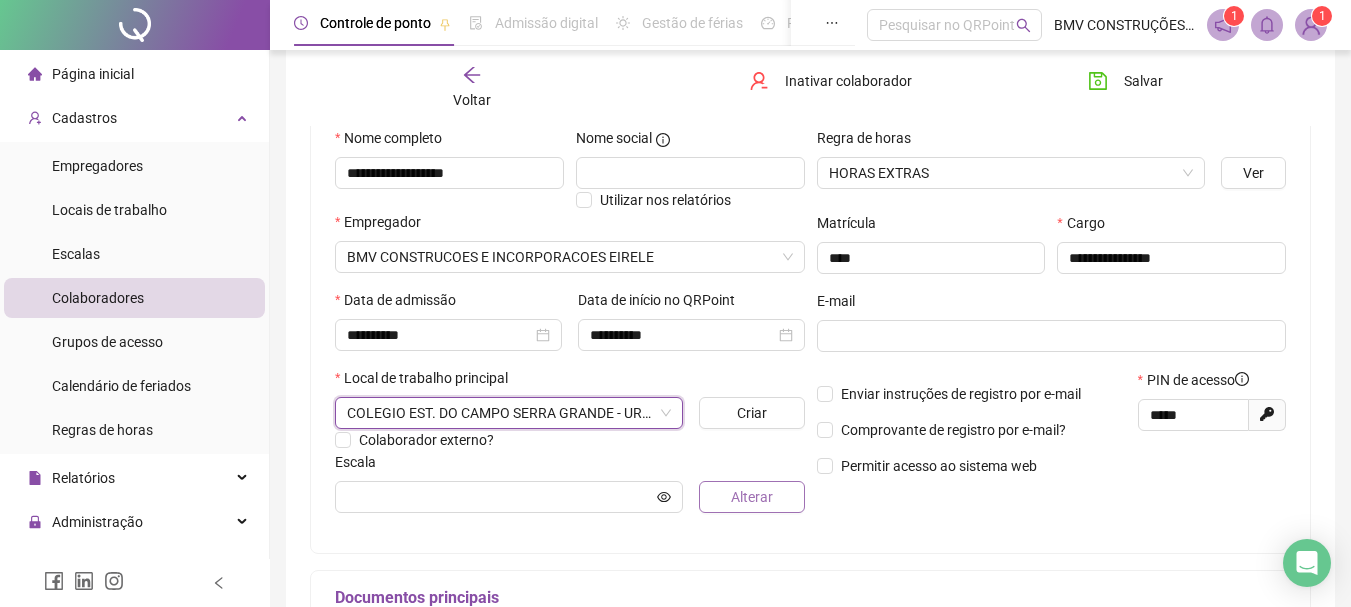 click on "Alterar" at bounding box center (752, 497) 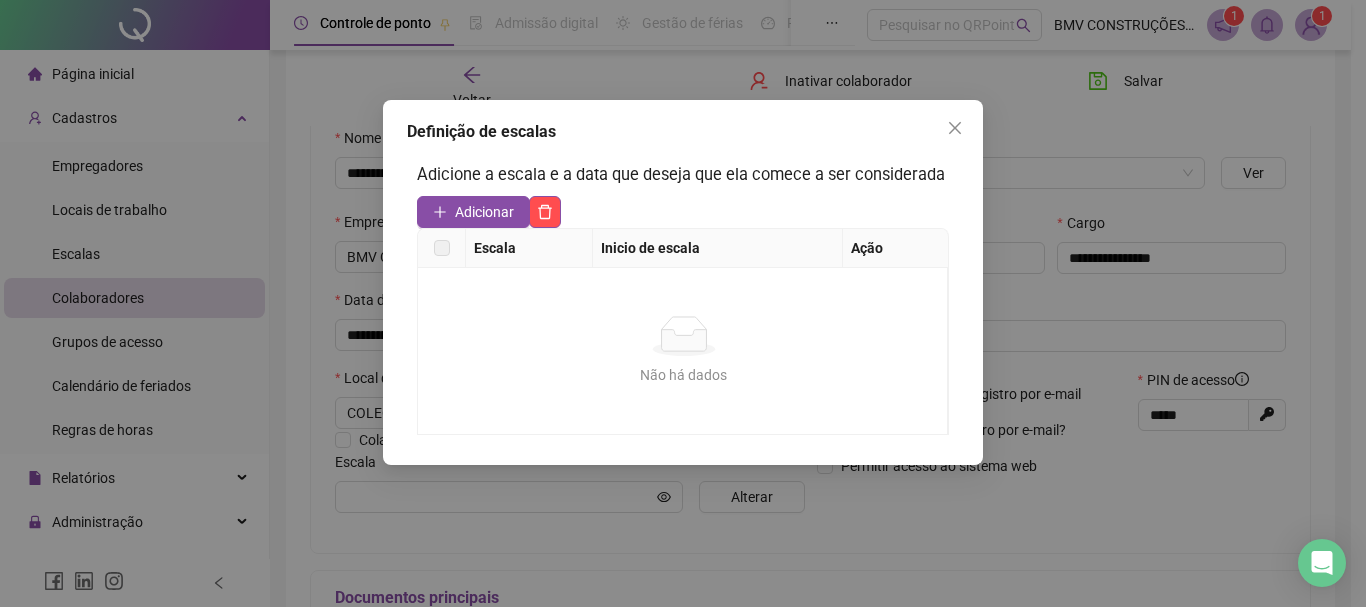 click on "Adicione a escala e a data que deseja que ela comece a ser considerada Adicionar Escala Inicio de escala Ação         Não há dados Não há dados" at bounding box center (683, 298) 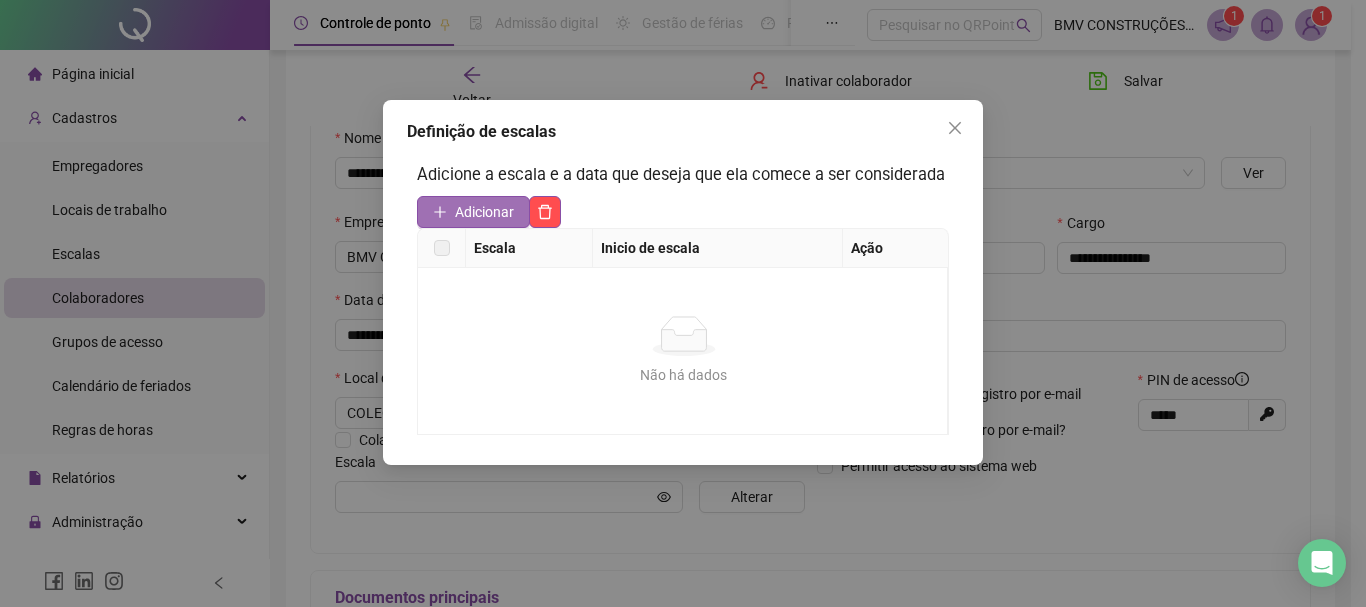 click on "Adicionar" at bounding box center [484, 212] 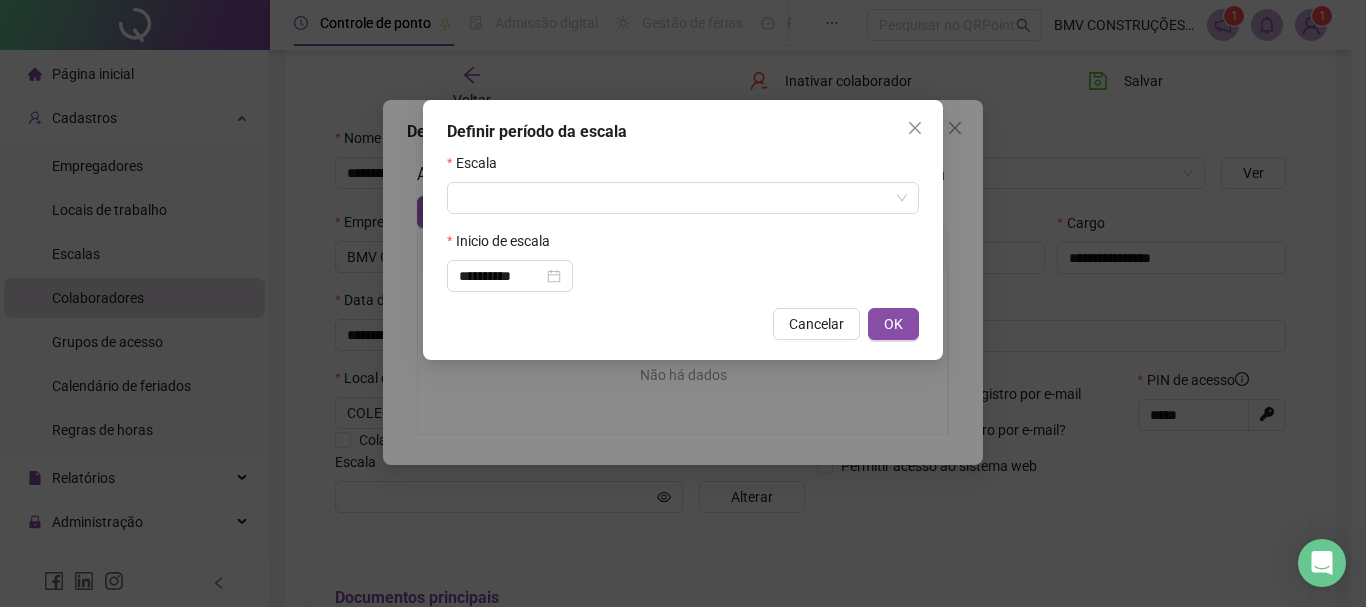 click at bounding box center [674, 198] 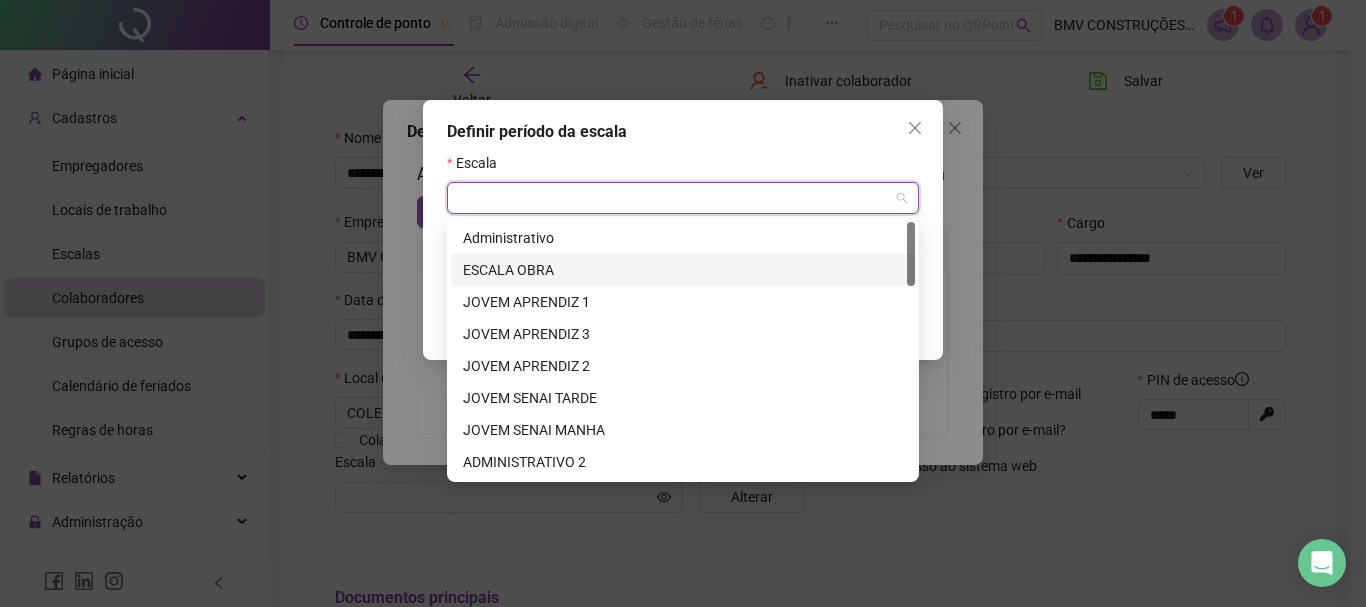 drag, startPoint x: 510, startPoint y: 278, endPoint x: 611, endPoint y: 298, distance: 102.96116 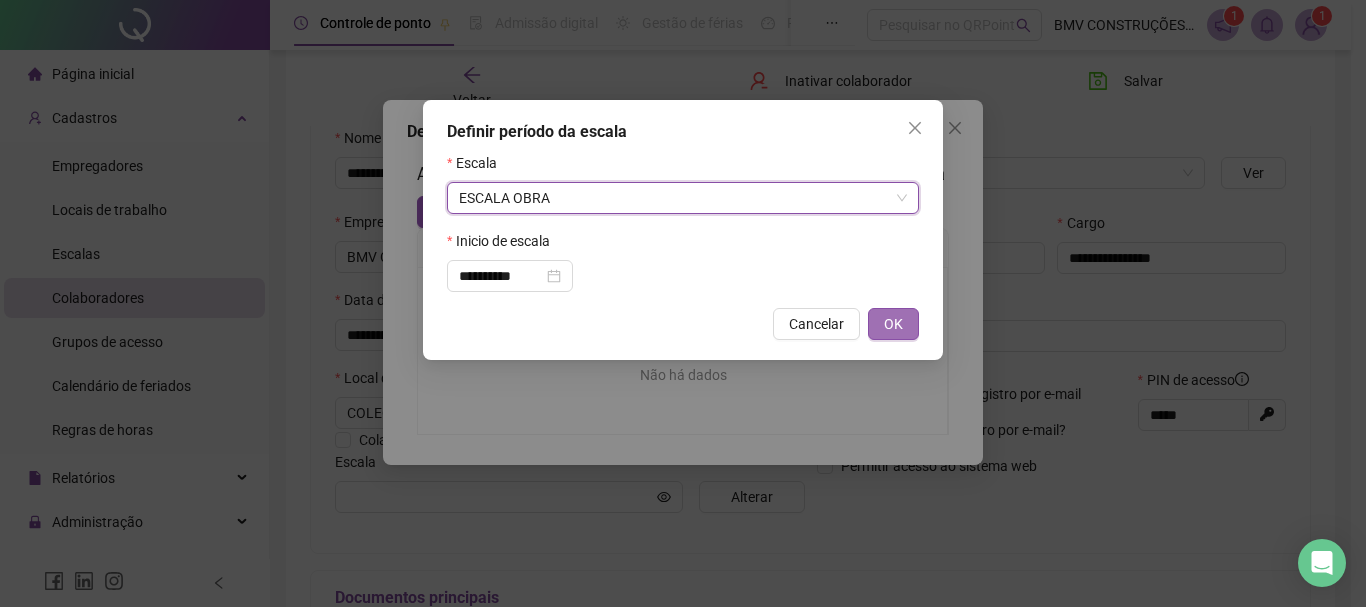 click on "OK" at bounding box center (893, 324) 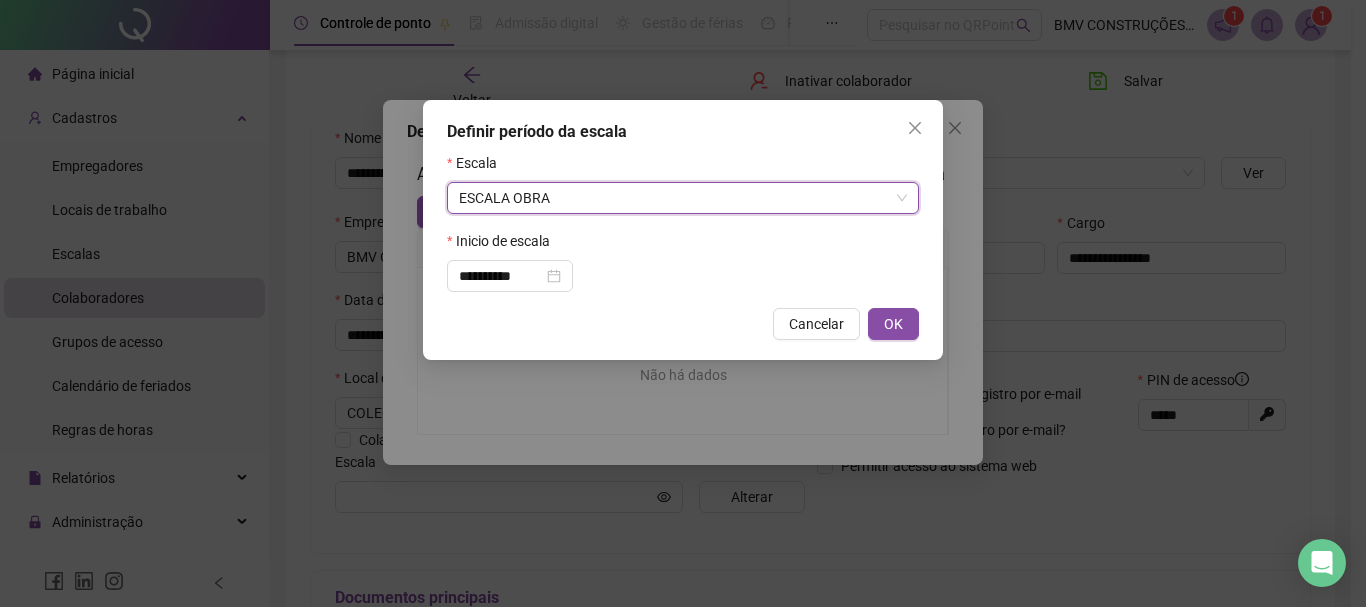 type on "**********" 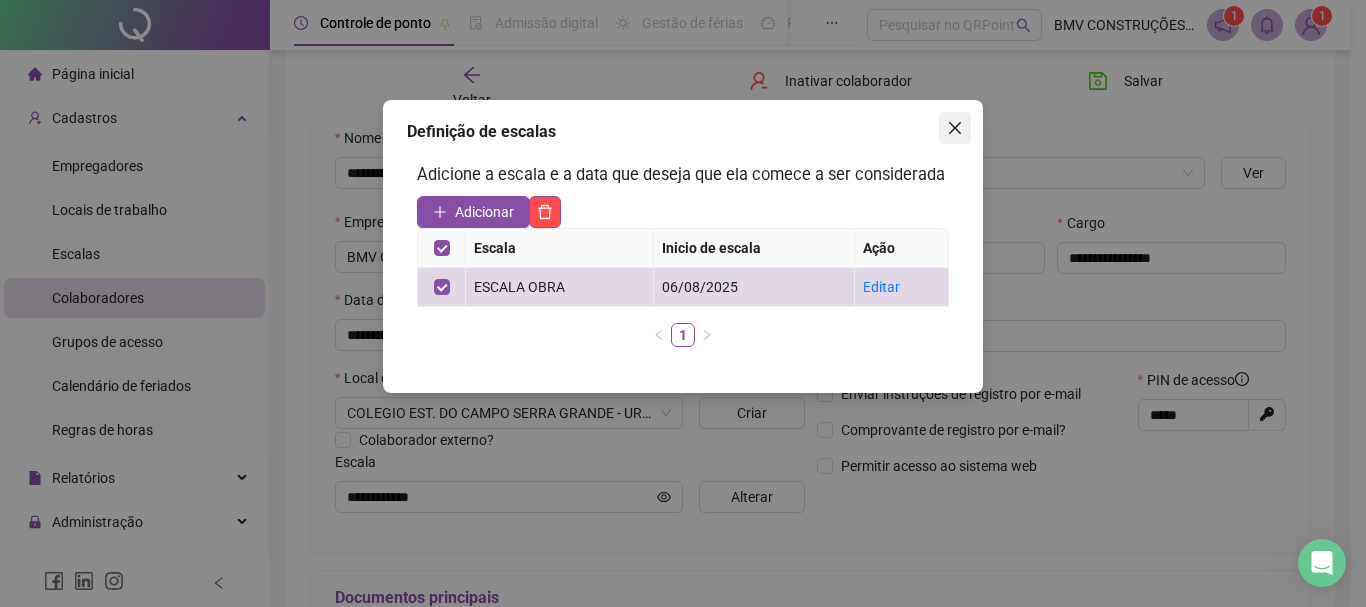 click at bounding box center (955, 128) 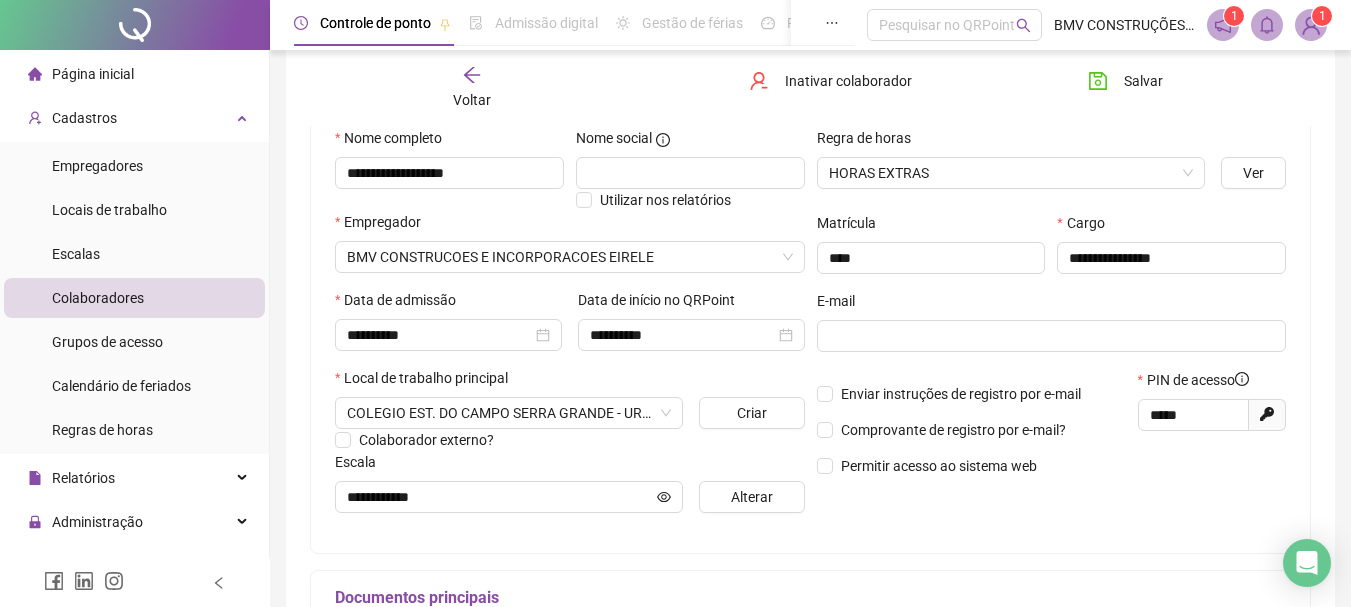 scroll, scrollTop: 534, scrollLeft: 0, axis: vertical 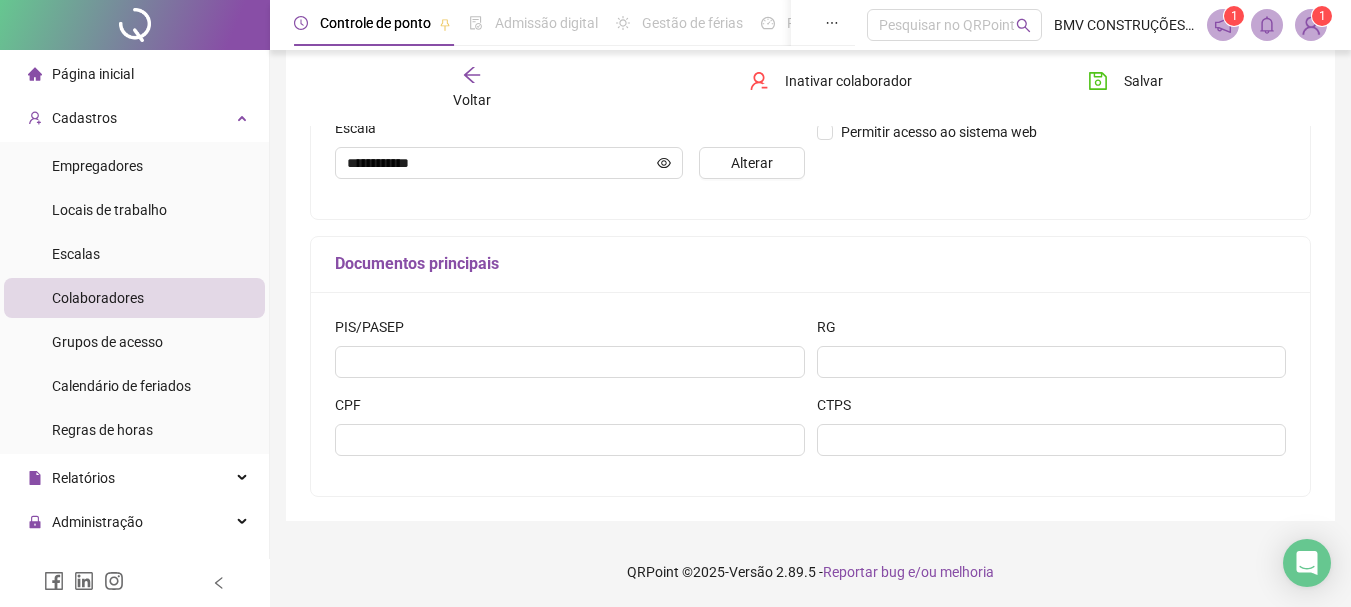 click on "PIS/PASEP" at bounding box center (570, 355) 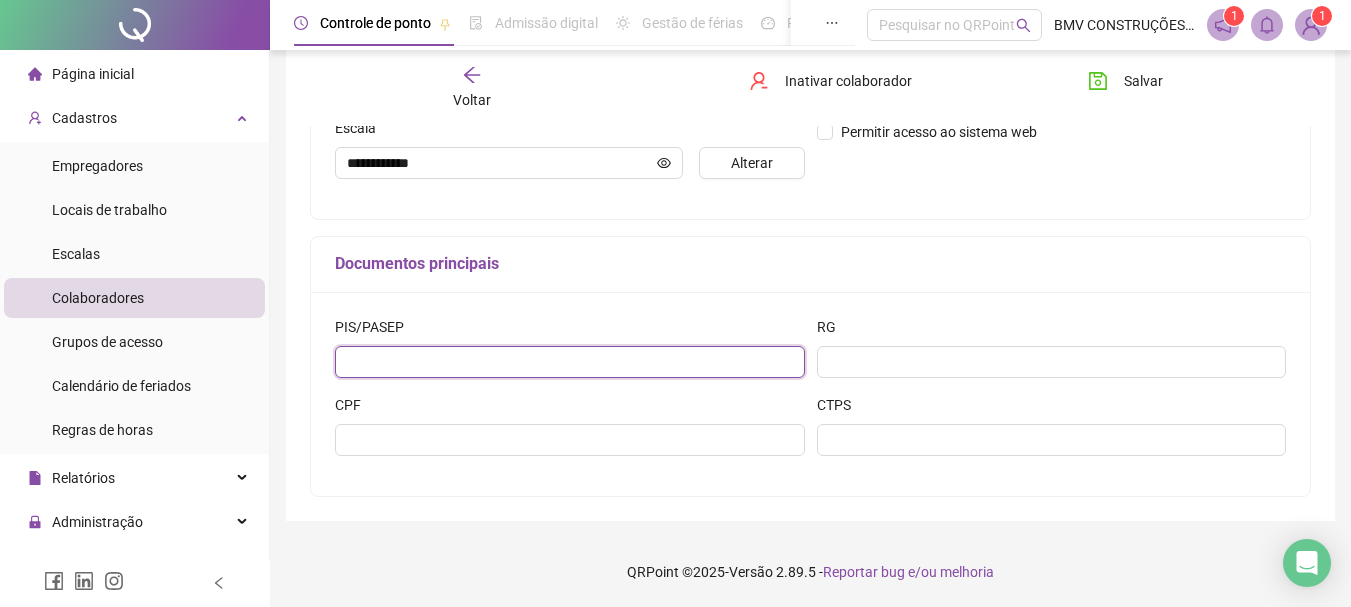 click at bounding box center [570, 362] 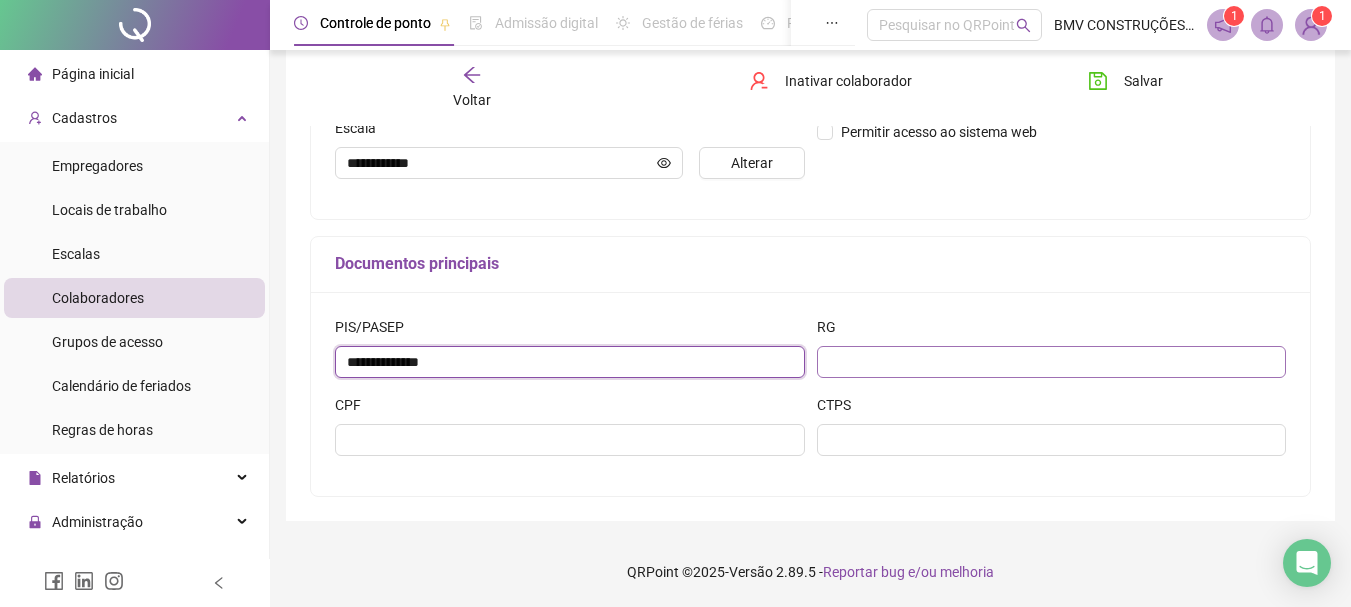 type on "**********" 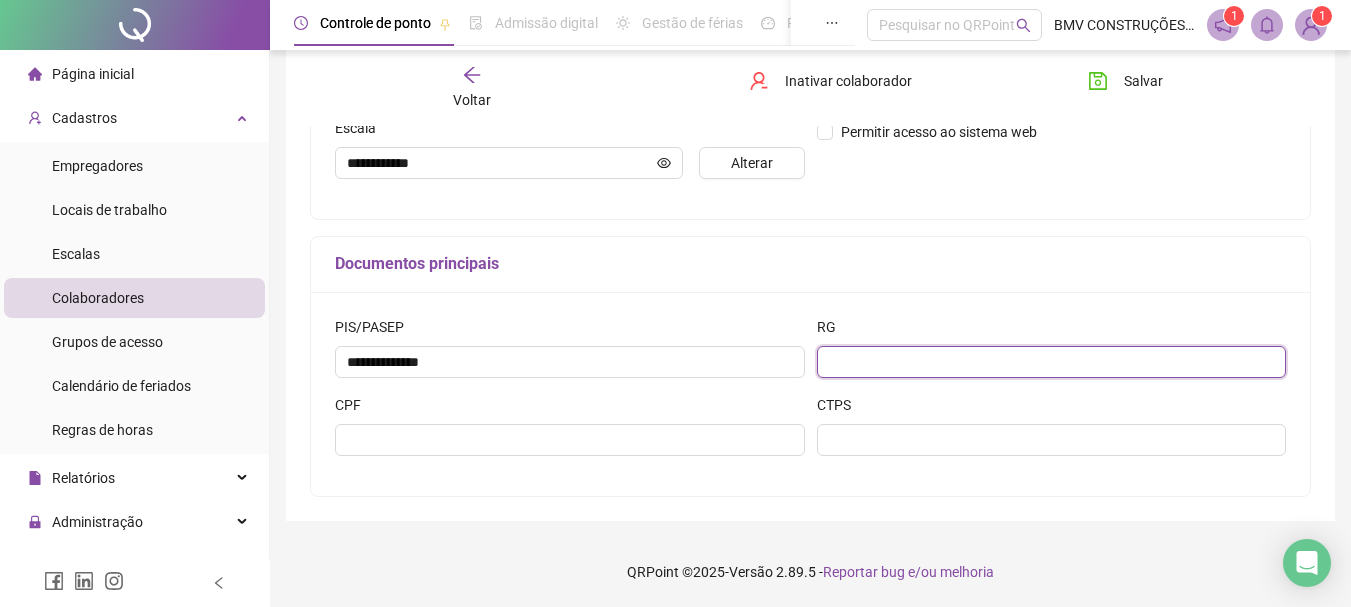click at bounding box center (1052, 362) 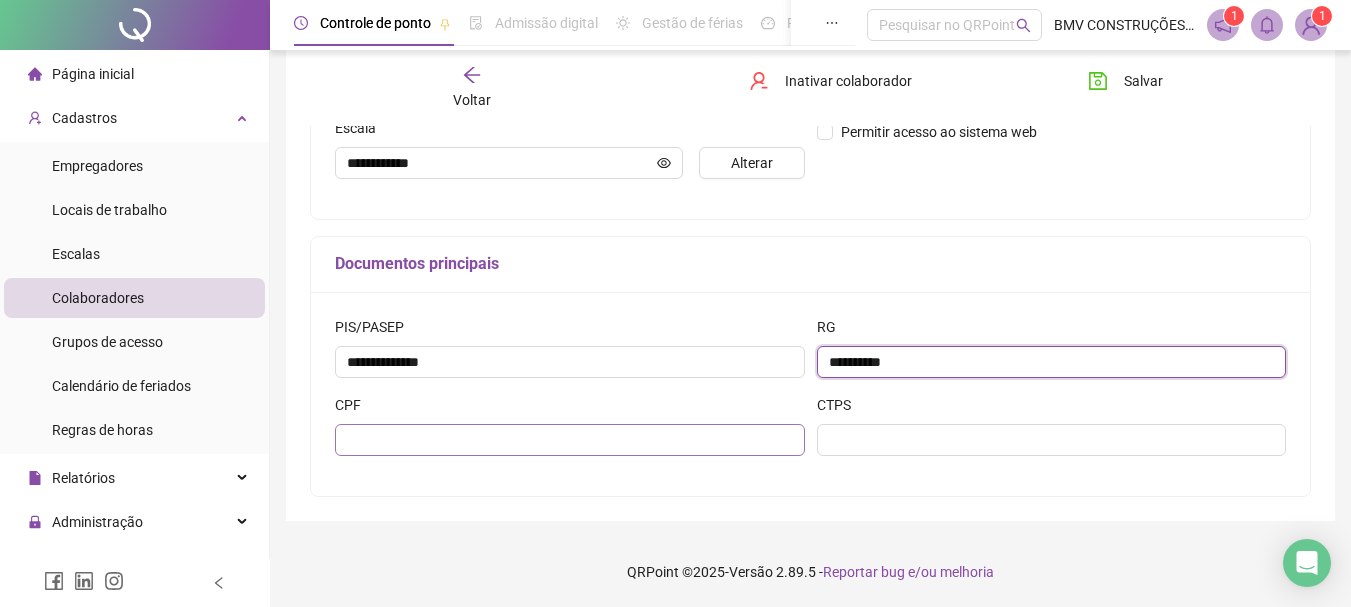 type on "**********" 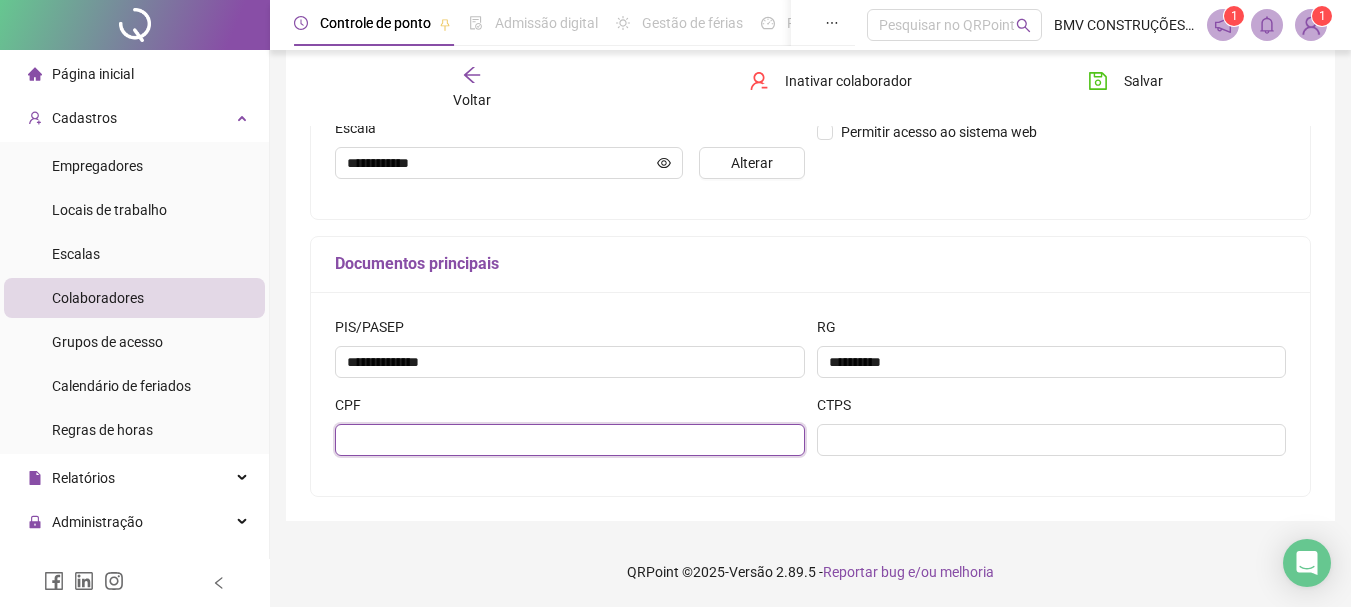 click at bounding box center [570, 440] 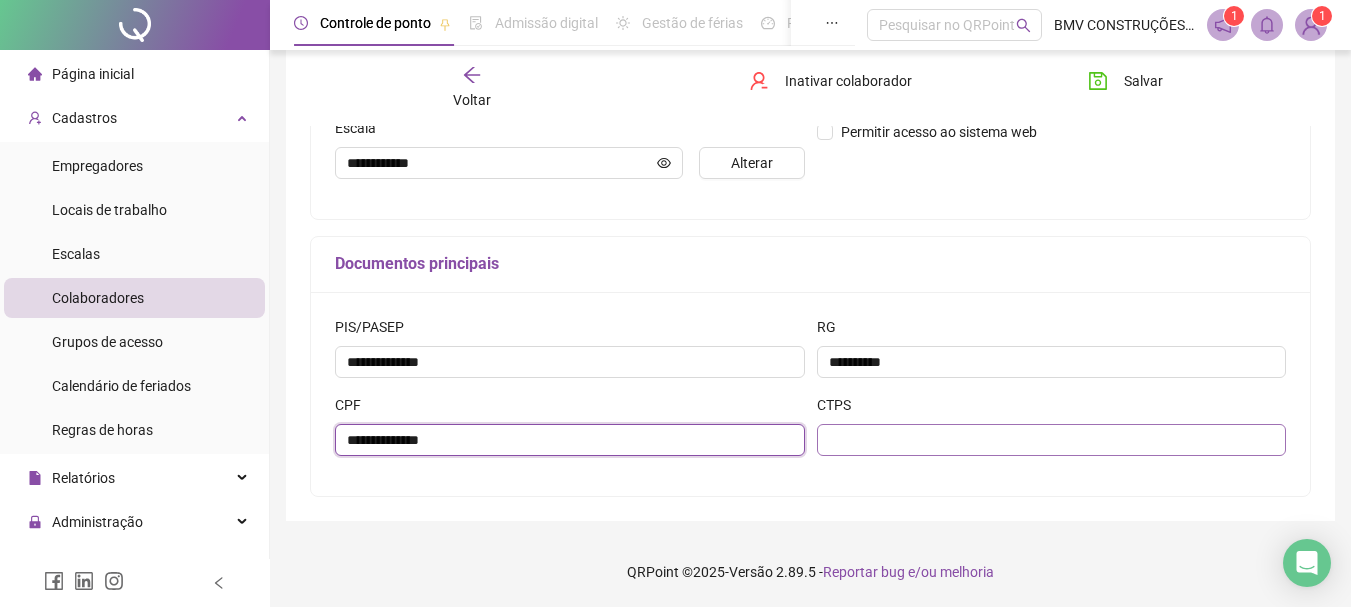 type on "**********" 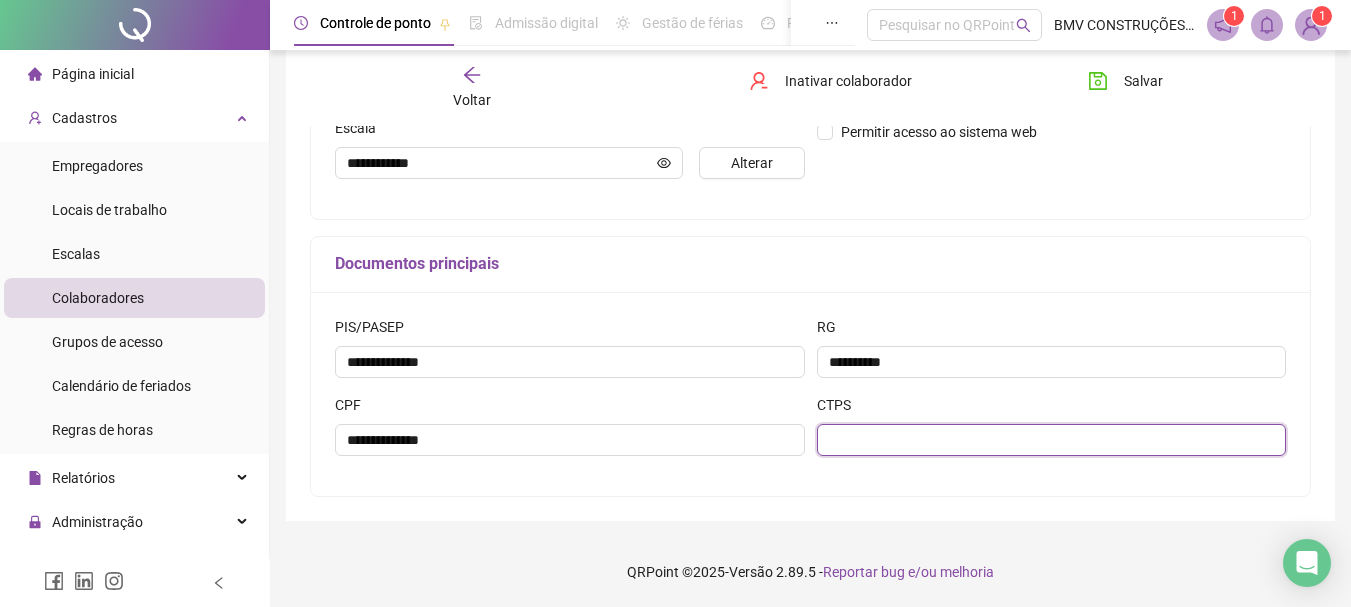 click at bounding box center [1052, 440] 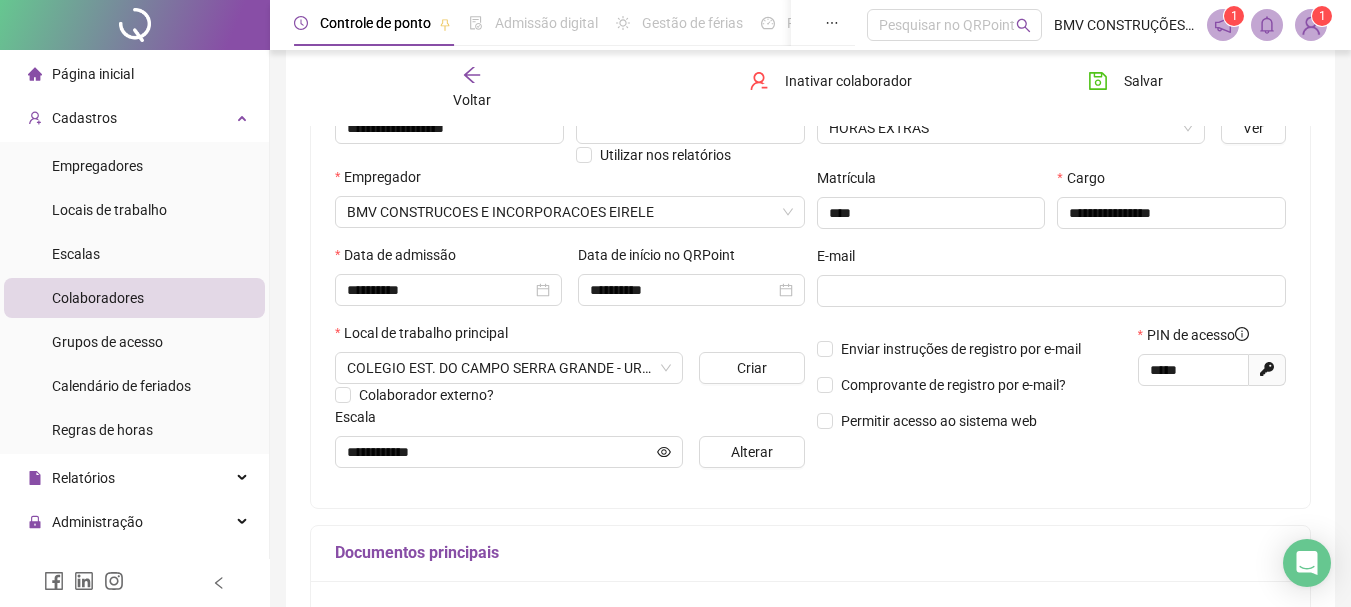 scroll, scrollTop: 234, scrollLeft: 0, axis: vertical 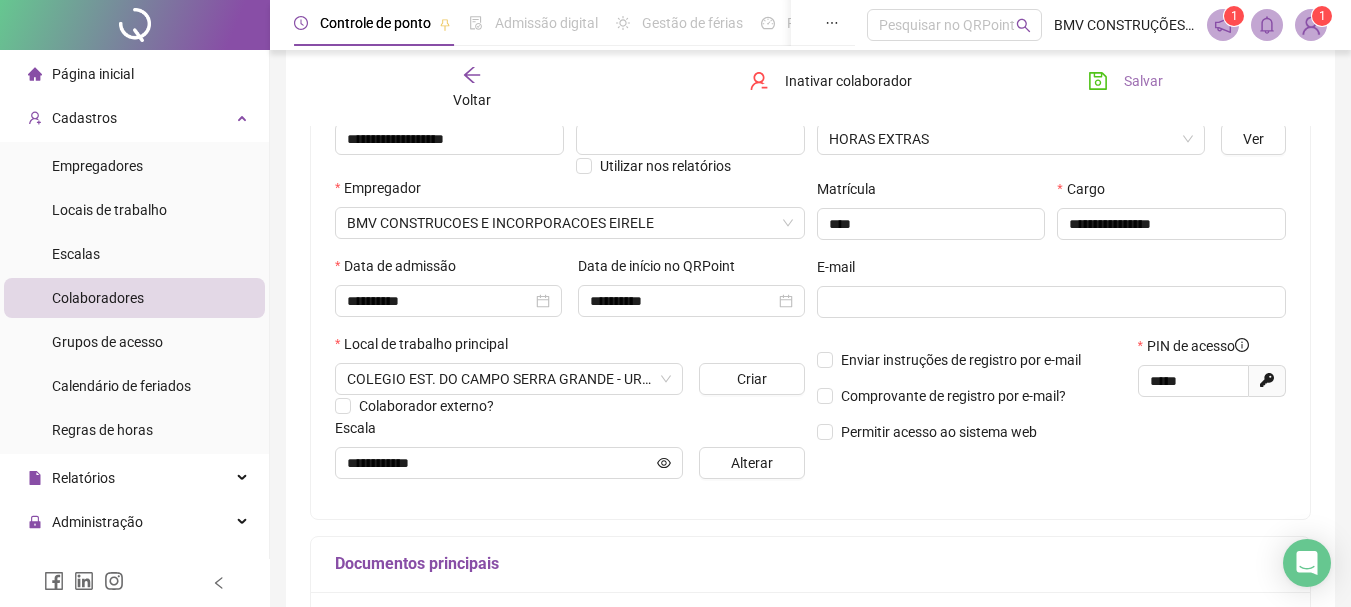 type on "*******" 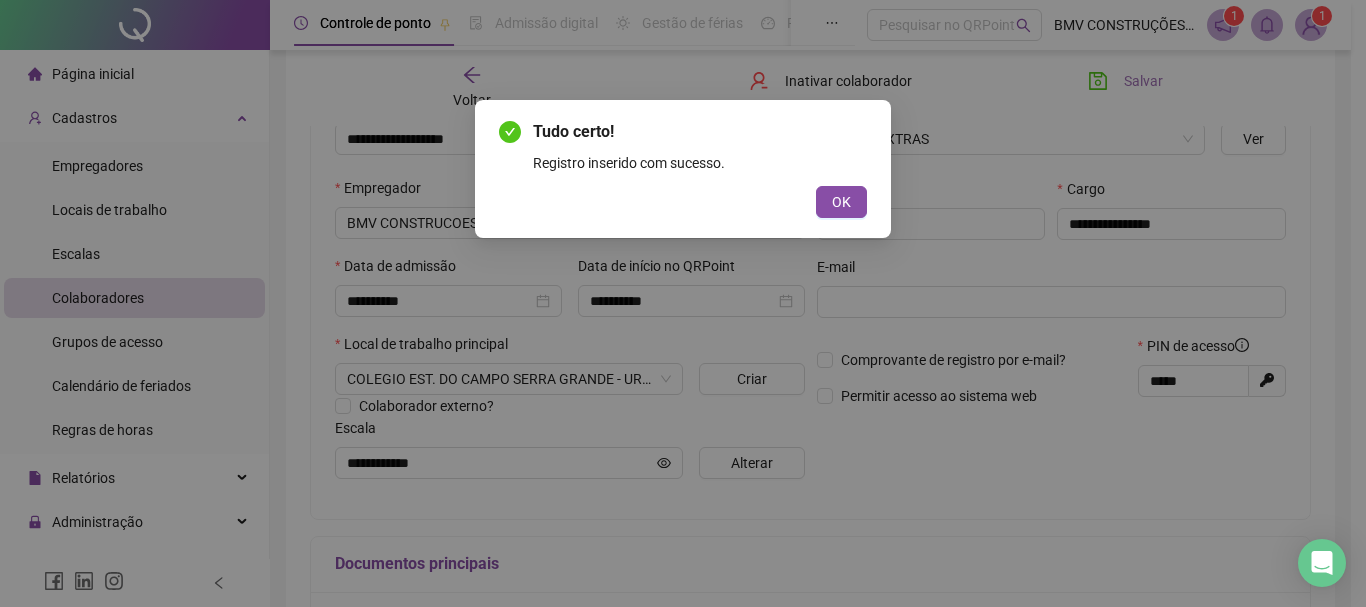 drag, startPoint x: 831, startPoint y: 208, endPoint x: 869, endPoint y: 201, distance: 38.63936 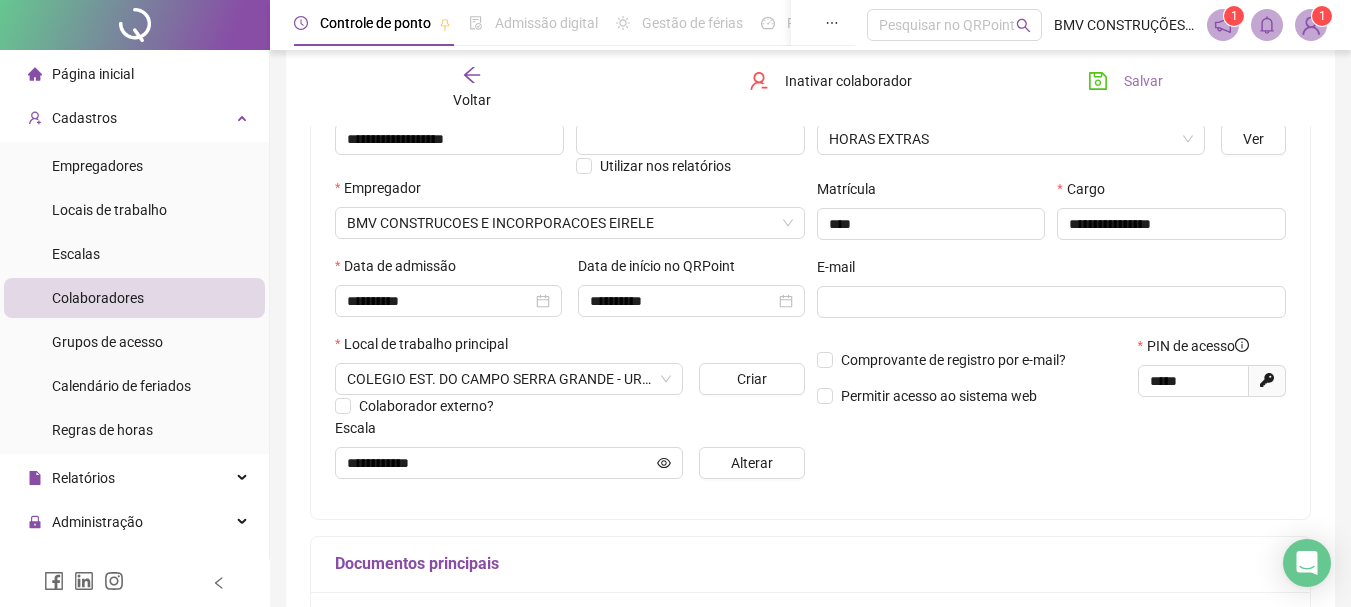 drag, startPoint x: 1095, startPoint y: 110, endPoint x: 1119, endPoint y: 94, distance: 28.84441 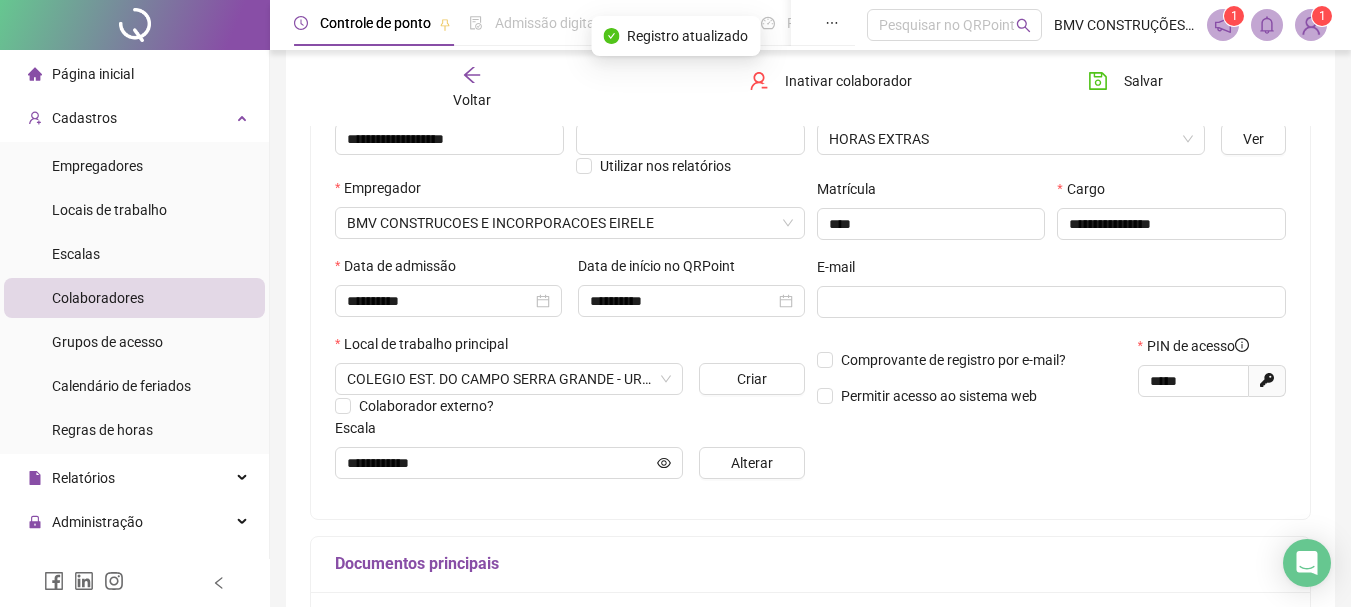click 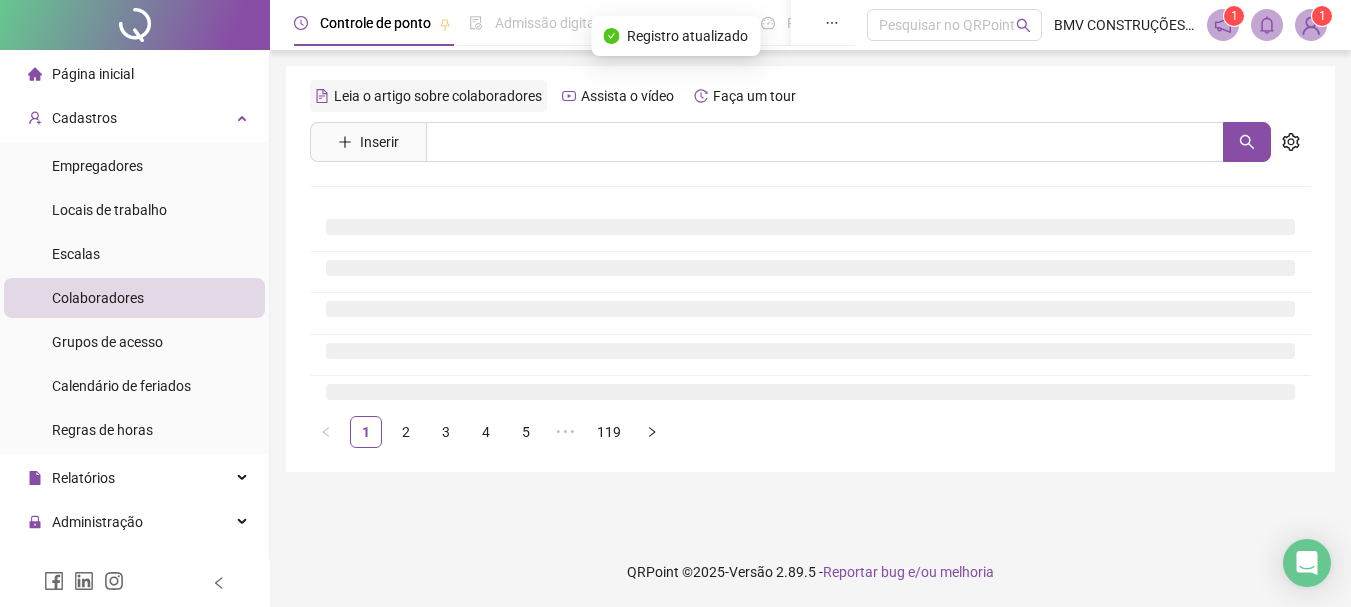 scroll, scrollTop: 0, scrollLeft: 0, axis: both 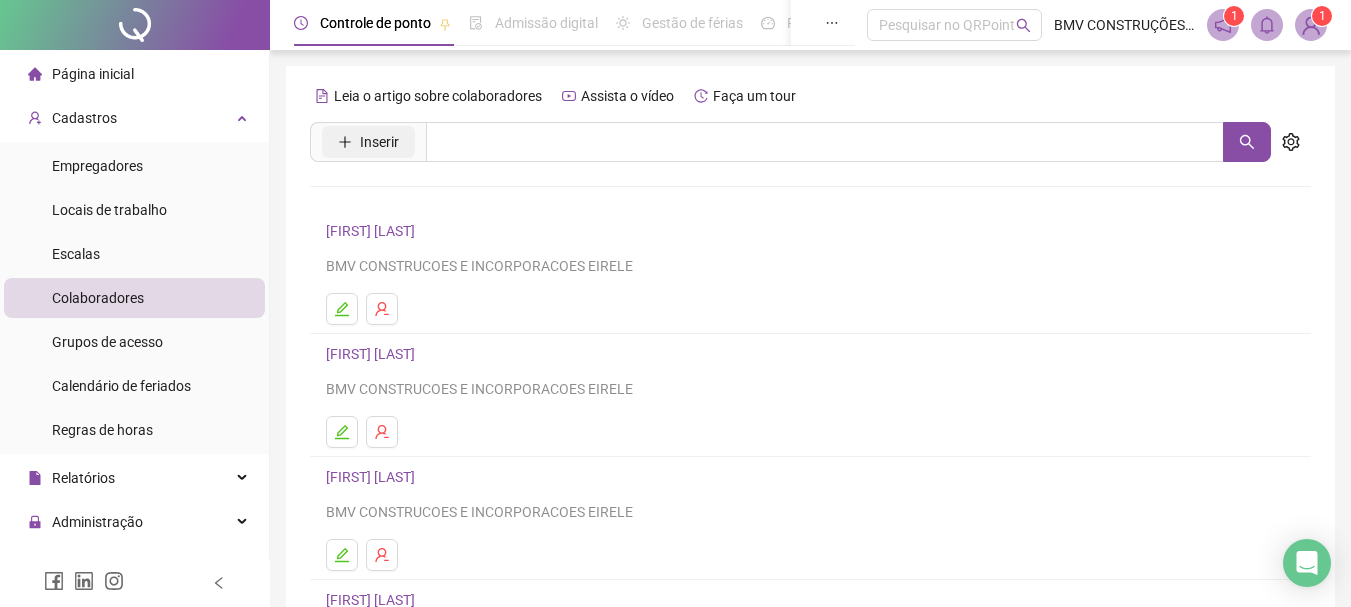drag, startPoint x: 360, startPoint y: 124, endPoint x: 355, endPoint y: 135, distance: 12.083046 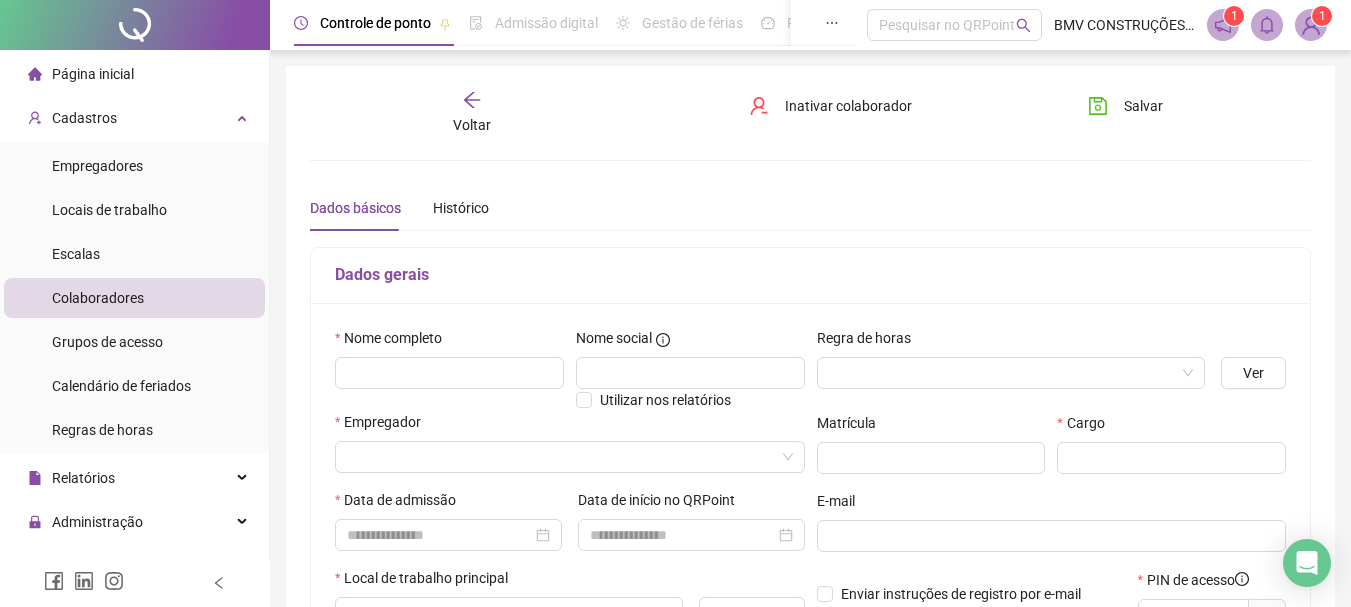 type on "*****" 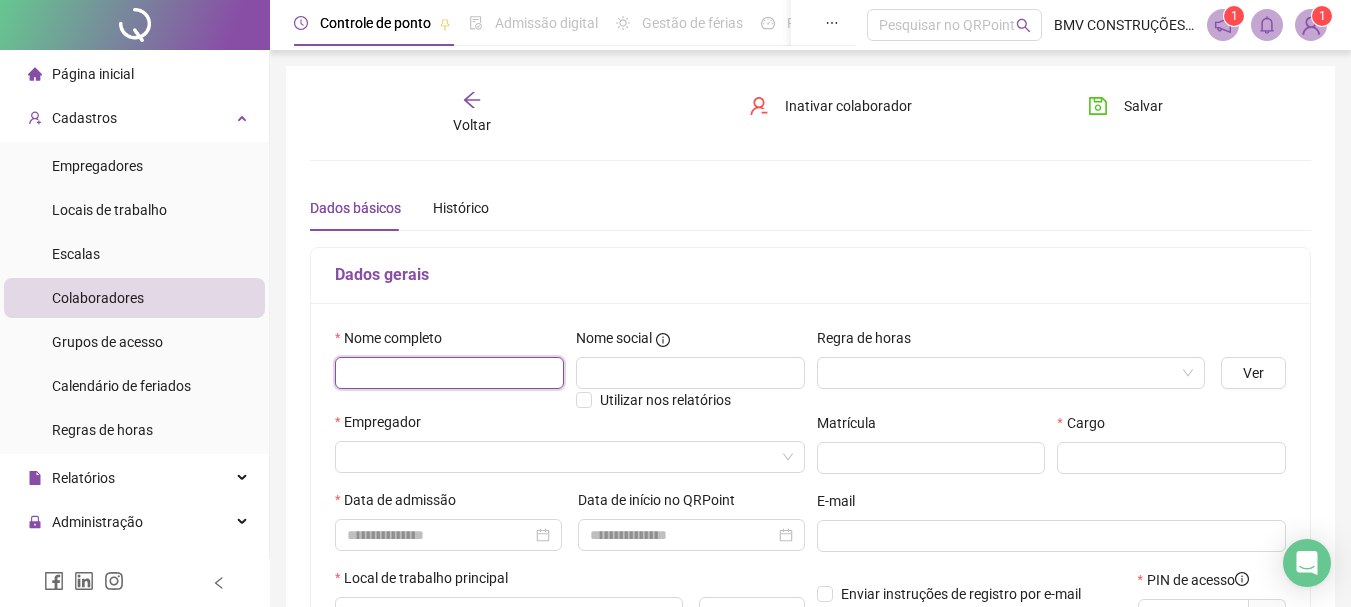 drag, startPoint x: 385, startPoint y: 356, endPoint x: 380, endPoint y: 367, distance: 12.083046 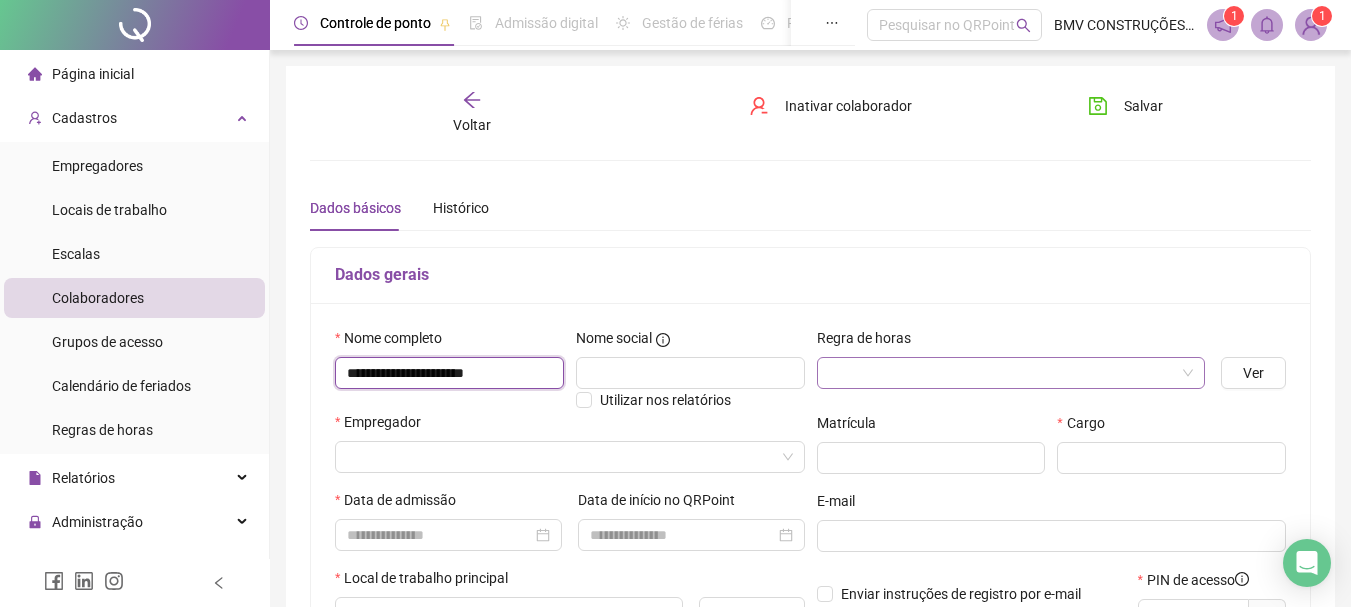 type on "**********" 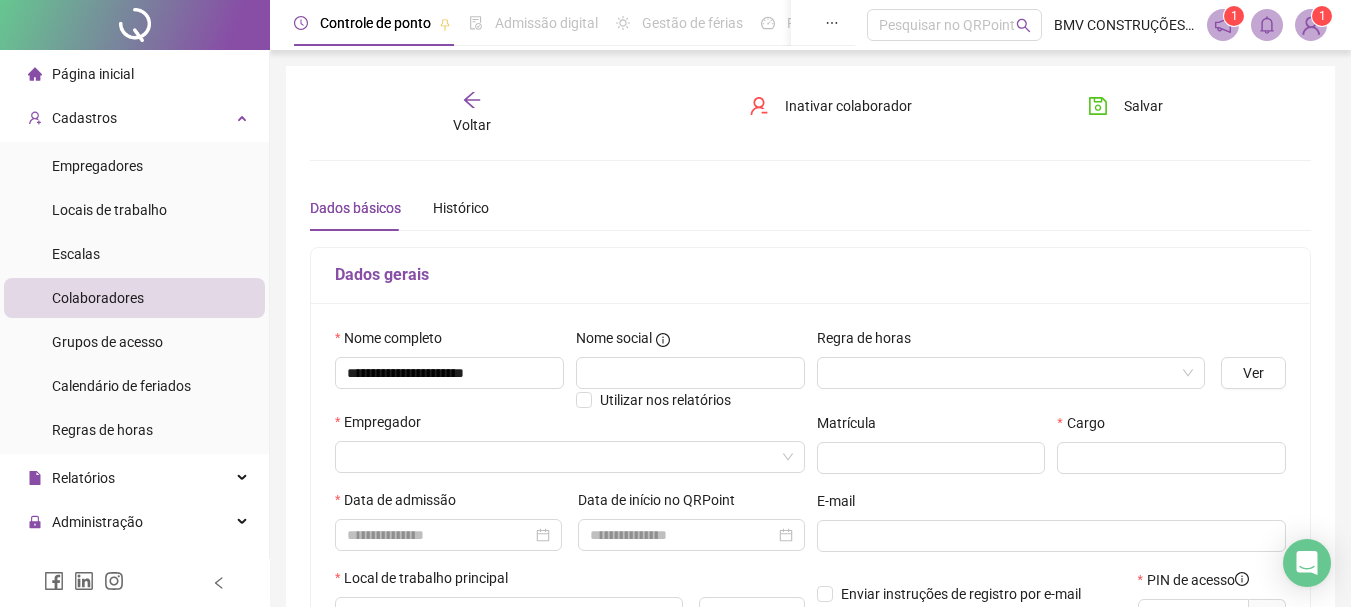 drag, startPoint x: 935, startPoint y: 380, endPoint x: 931, endPoint y: 390, distance: 10.770329 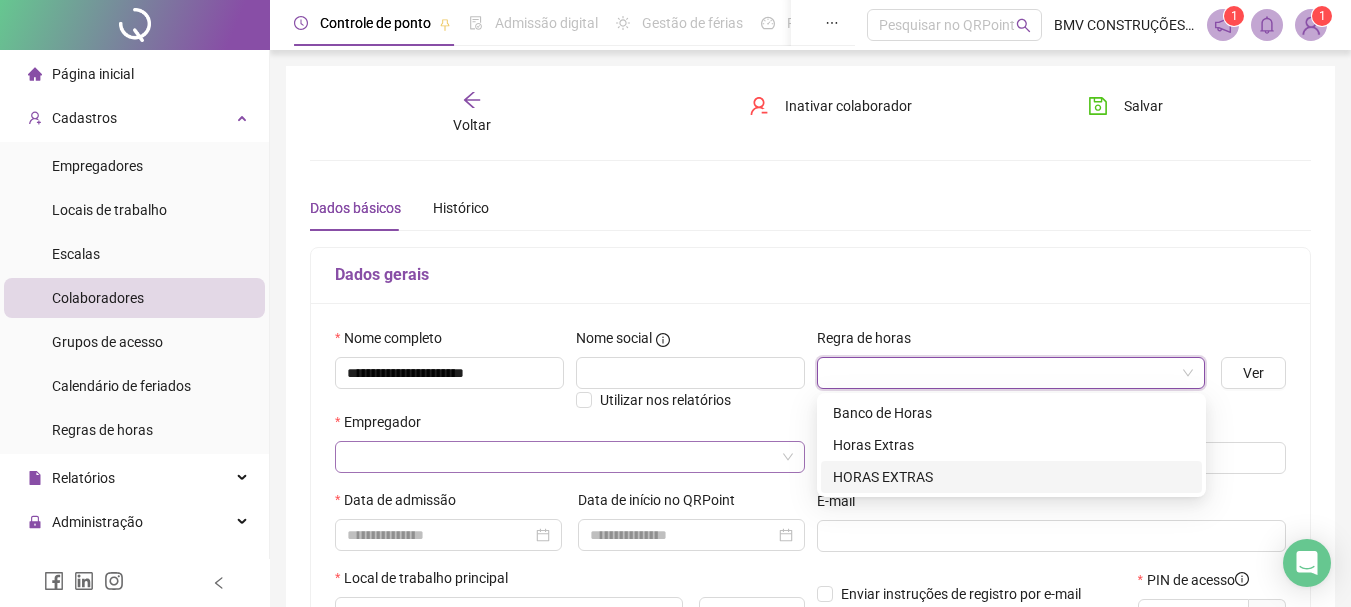 drag, startPoint x: 835, startPoint y: 463, endPoint x: 793, endPoint y: 470, distance: 42.579338 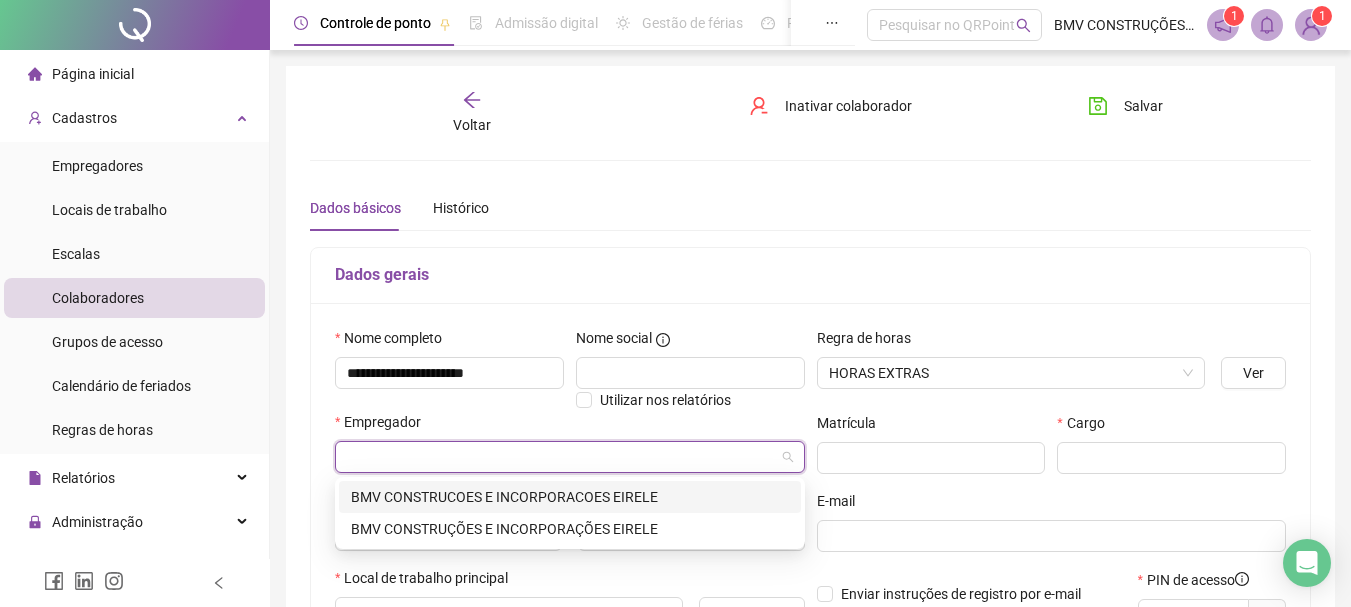 click at bounding box center [561, 457] 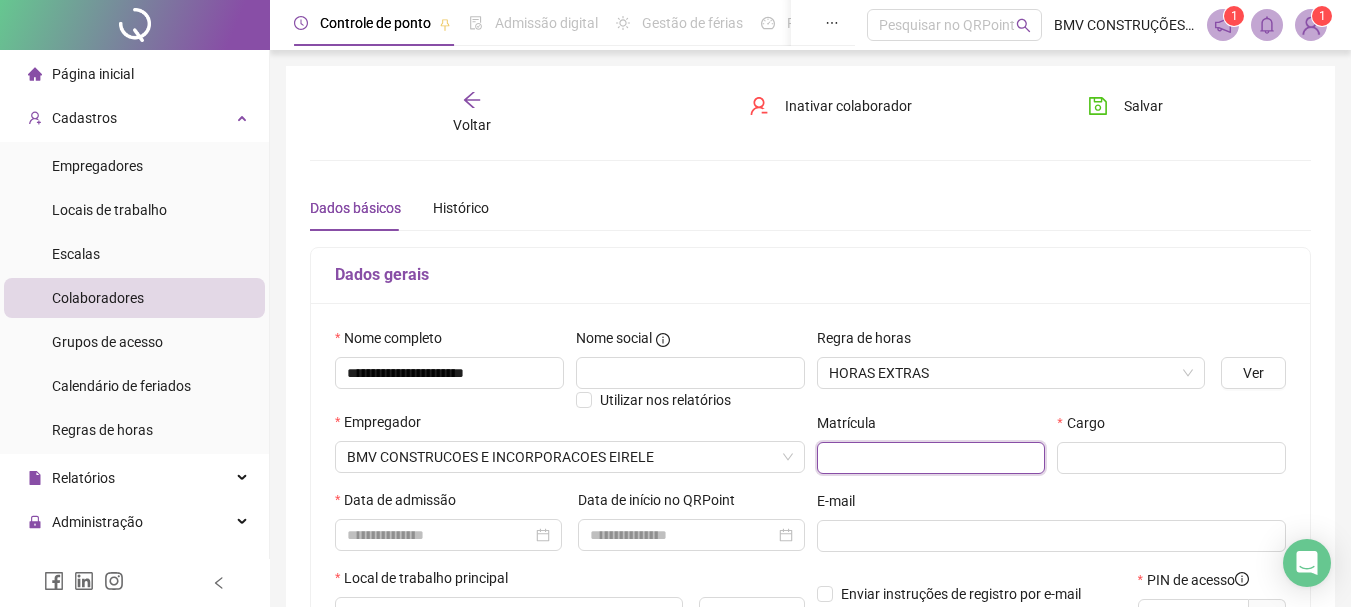 click at bounding box center [931, 458] 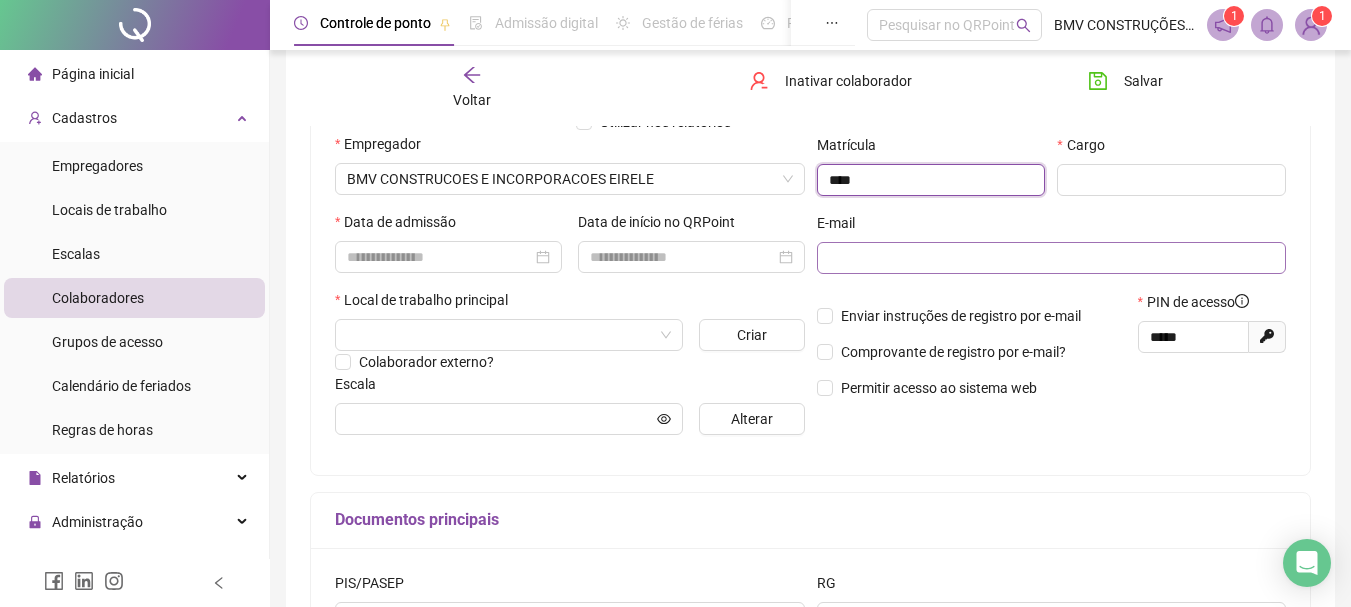 scroll, scrollTop: 300, scrollLeft: 0, axis: vertical 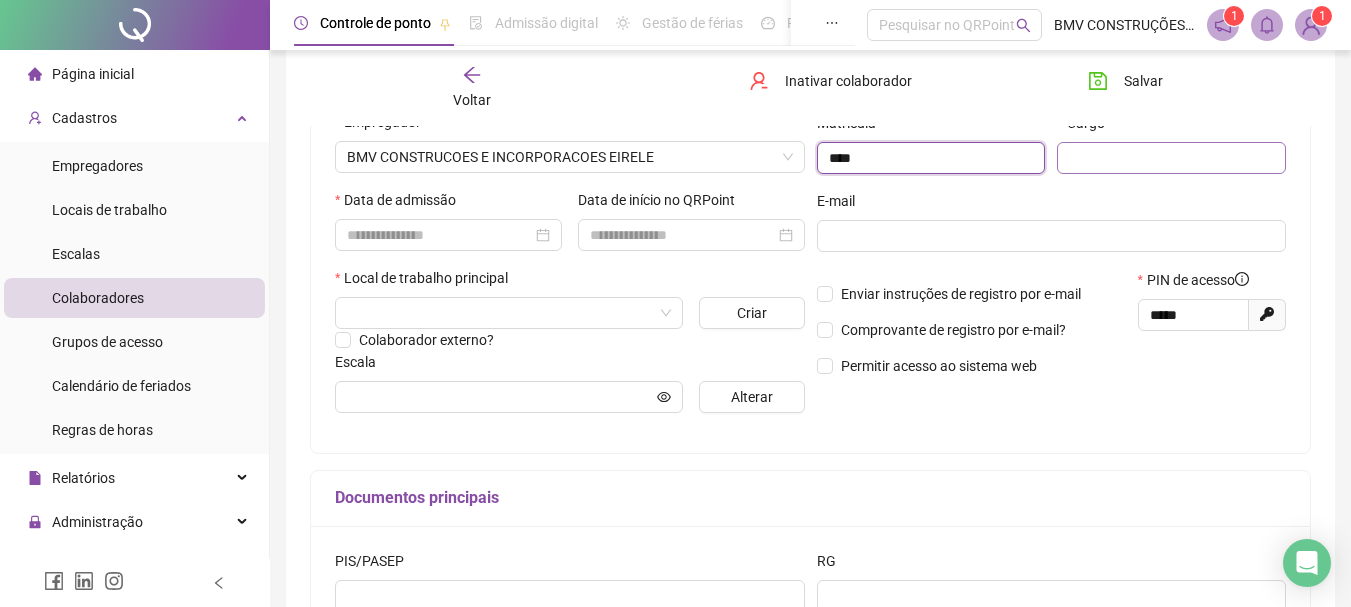 type on "****" 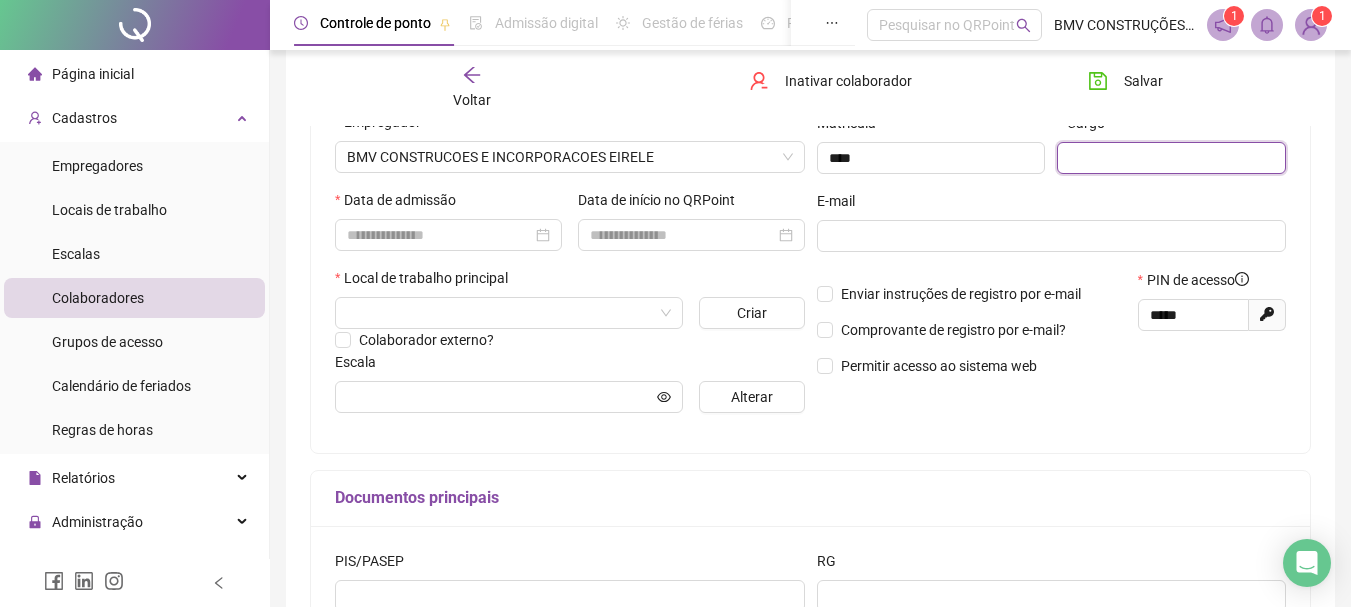 click at bounding box center [1171, 158] 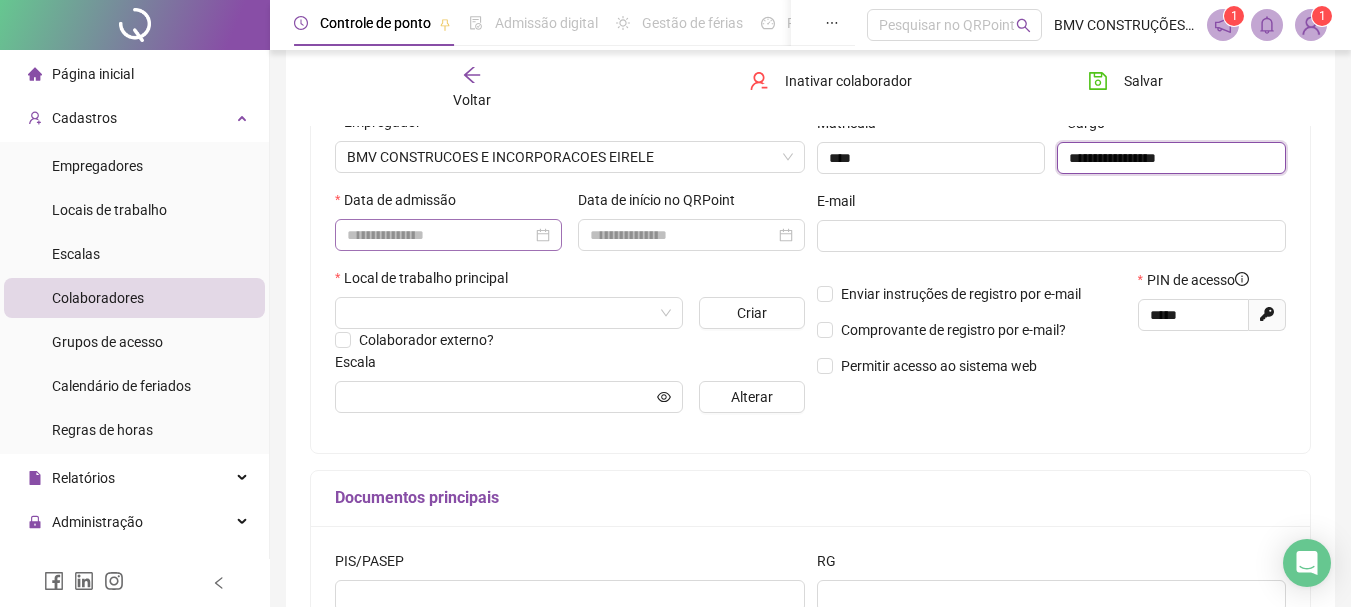 type on "**********" 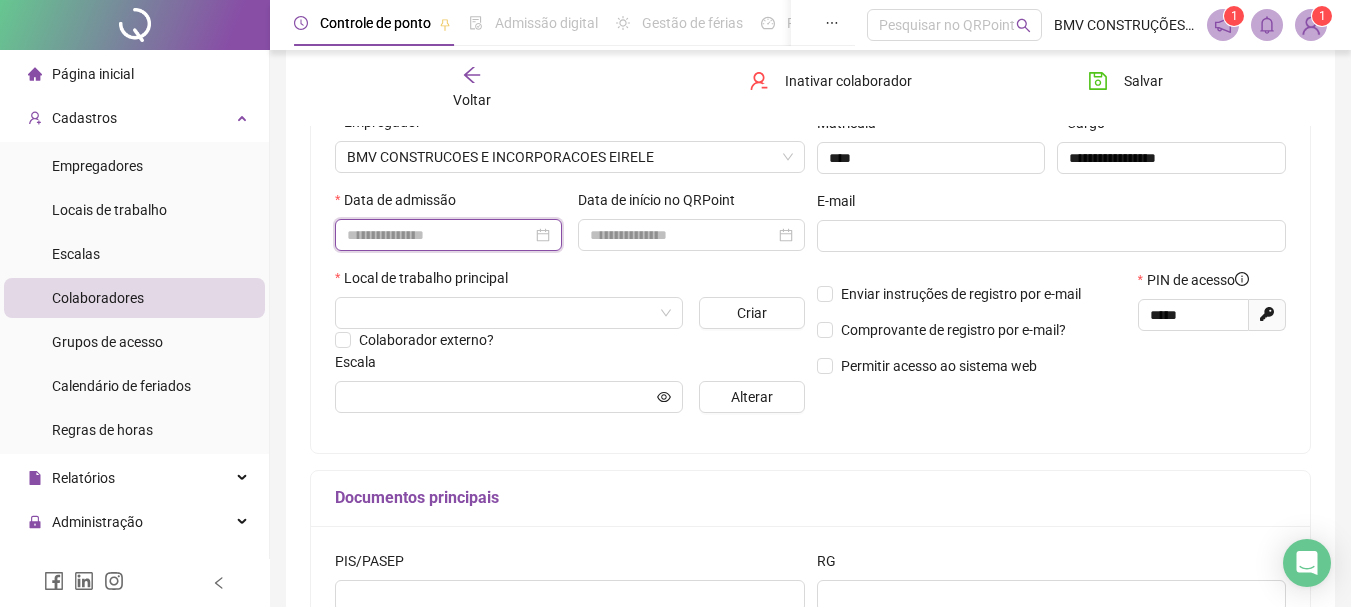 click at bounding box center [439, 235] 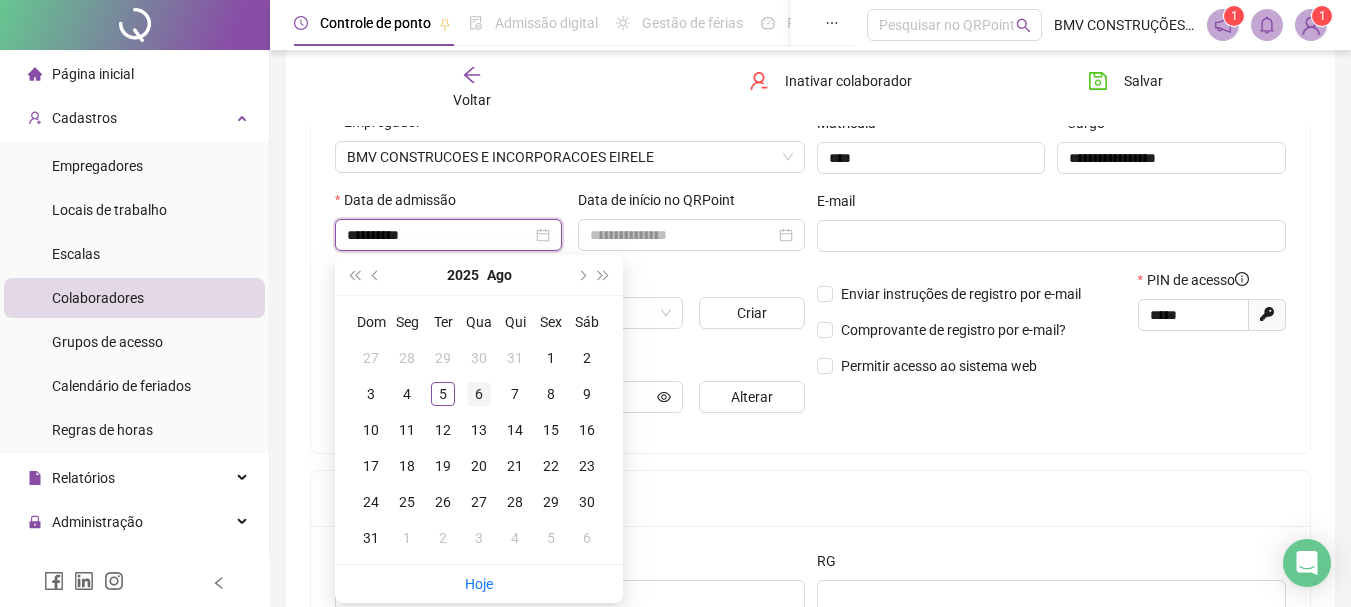 type on "**********" 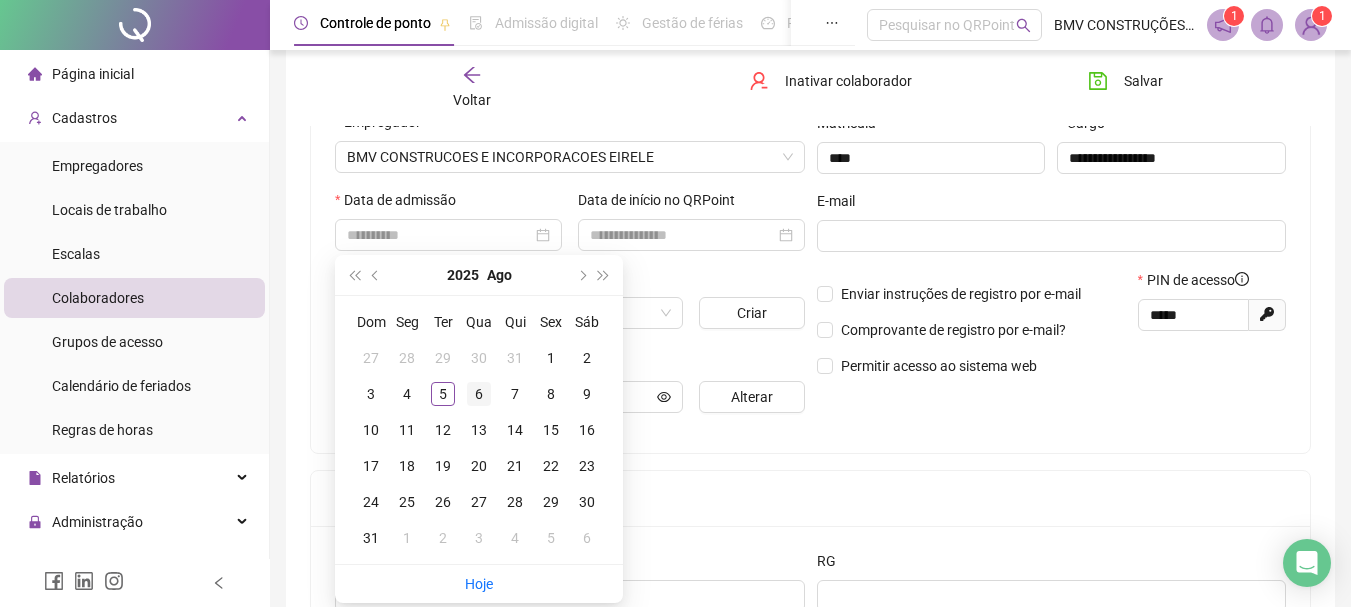 click on "6" at bounding box center (479, 394) 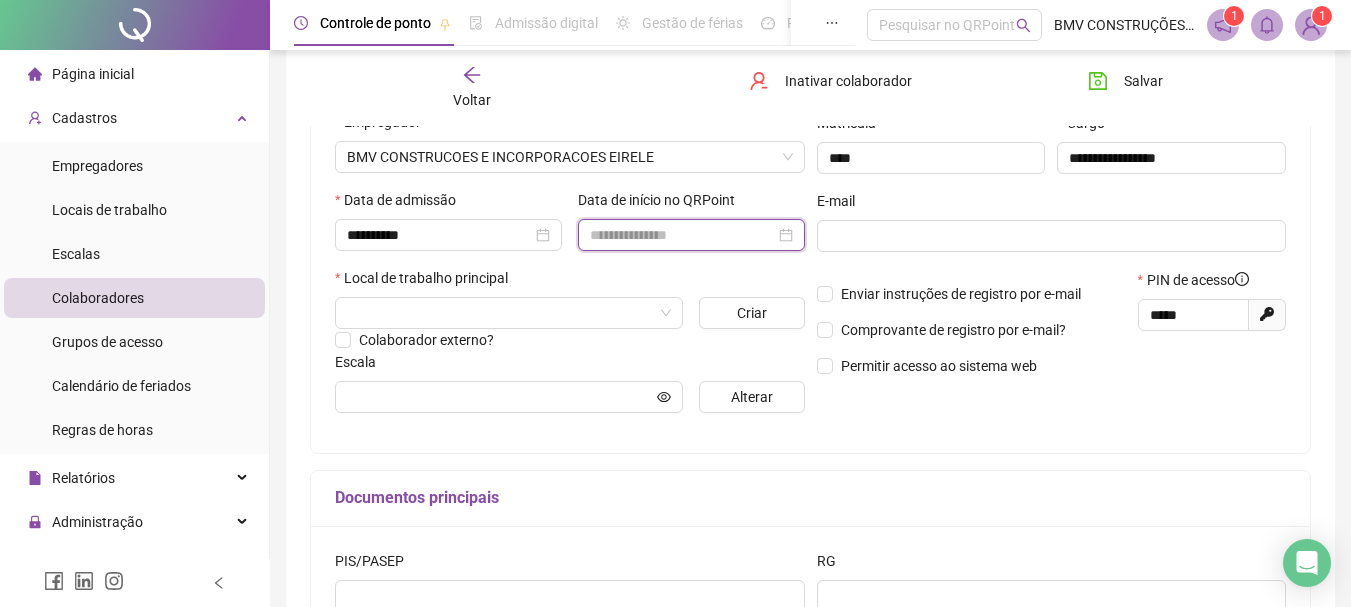 drag, startPoint x: 691, startPoint y: 235, endPoint x: 710, endPoint y: 228, distance: 20.248457 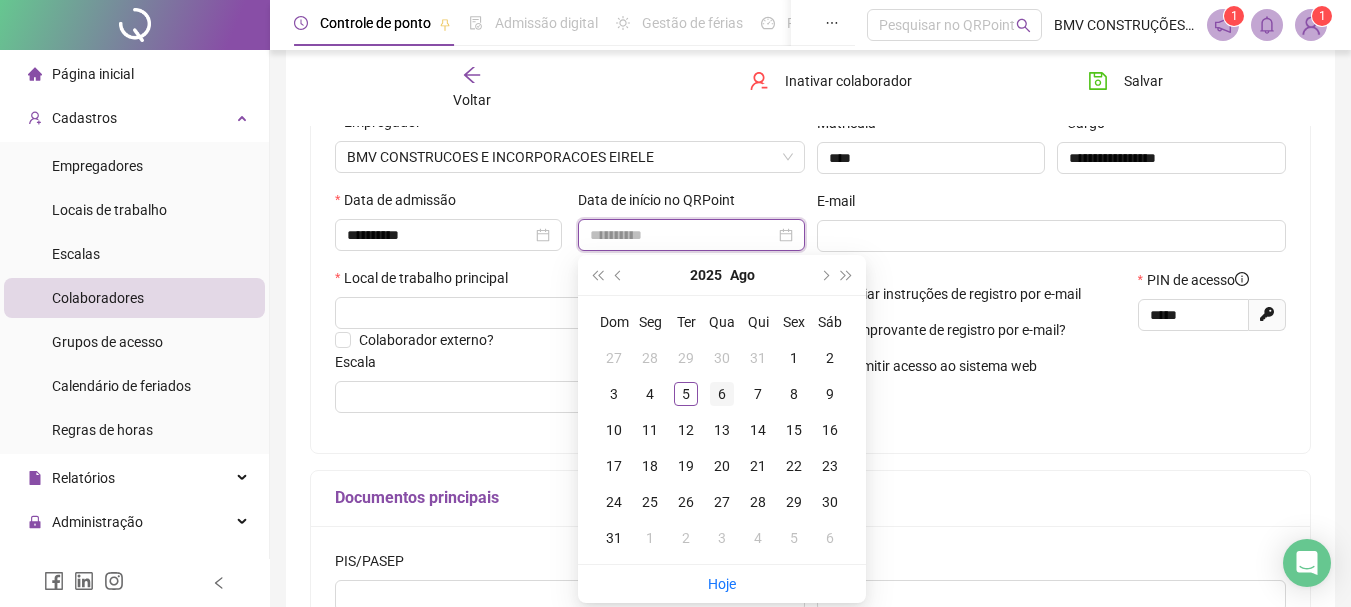 type on "**********" 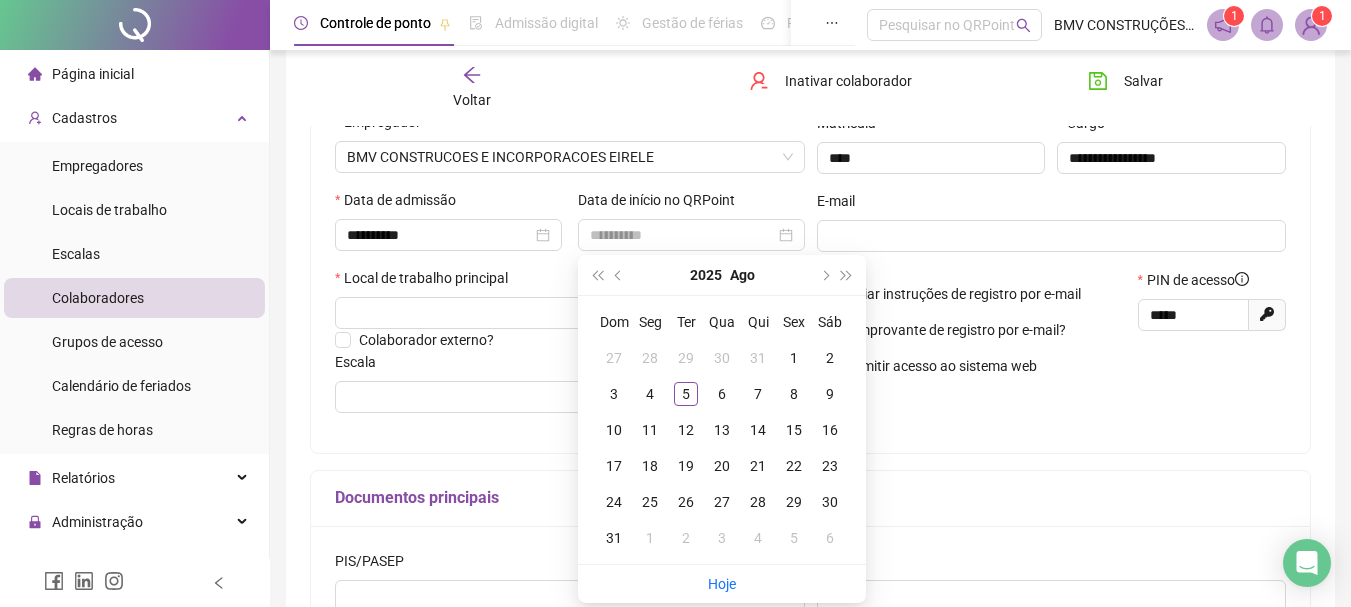 drag, startPoint x: 719, startPoint y: 392, endPoint x: 733, endPoint y: 367, distance: 28.653097 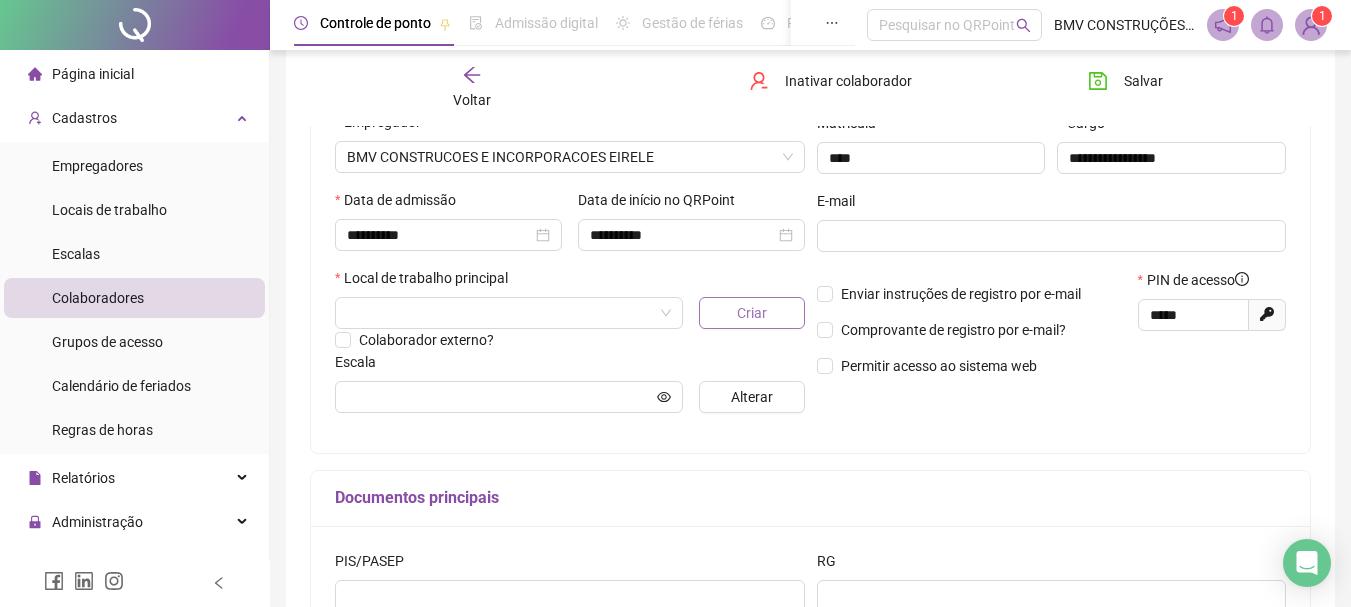 click on "Criar" at bounding box center [751, 313] 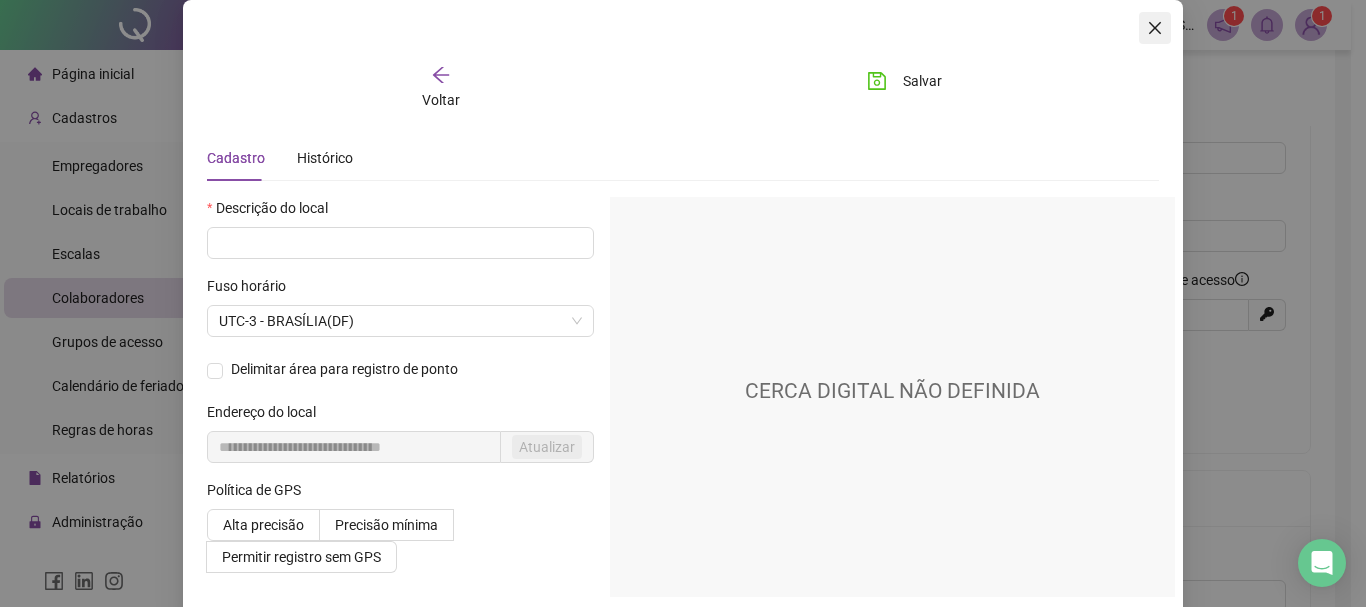 click 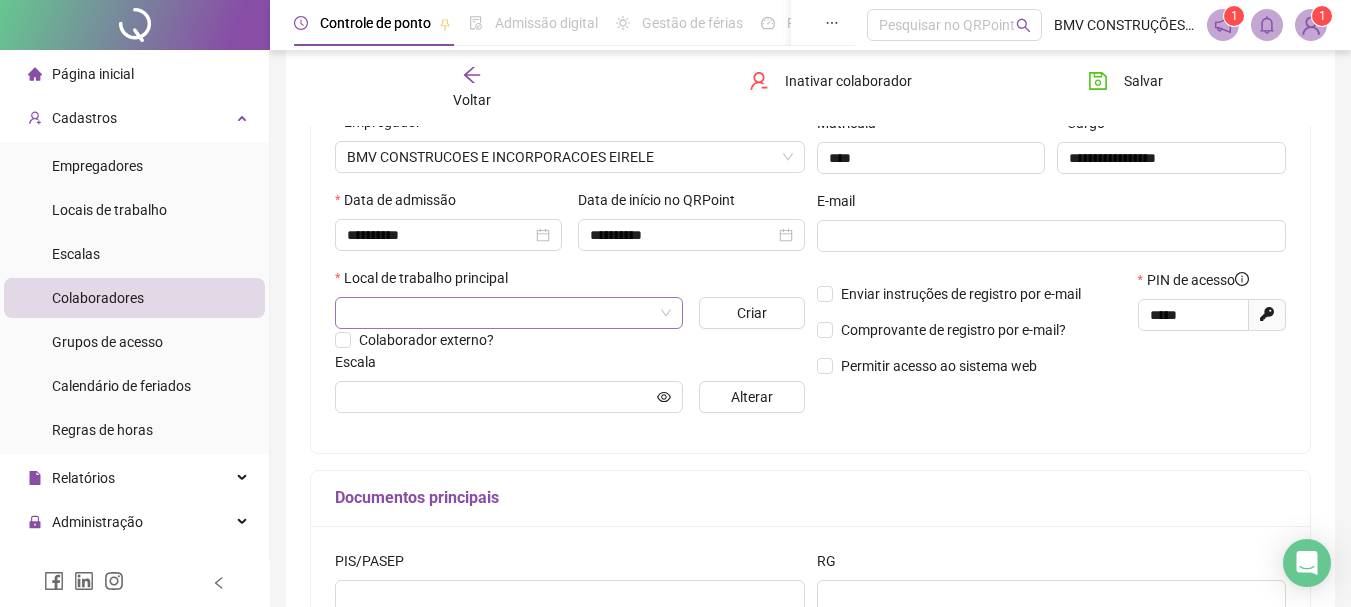 click at bounding box center (500, 313) 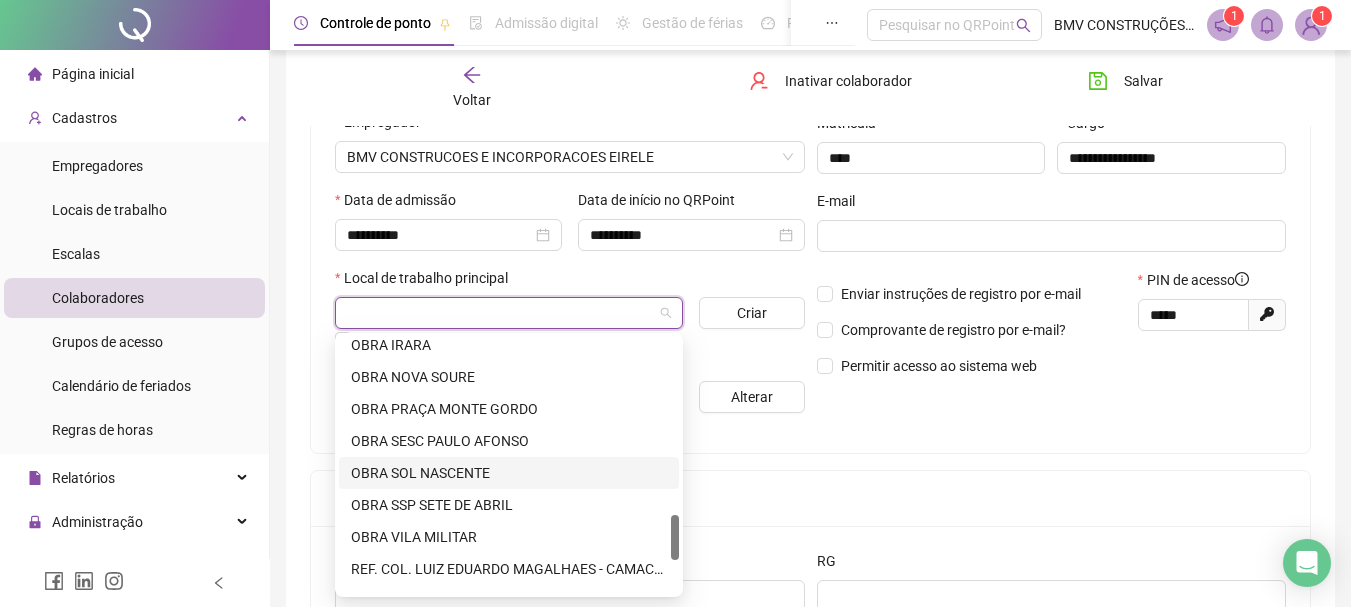 scroll, scrollTop: 1184, scrollLeft: 0, axis: vertical 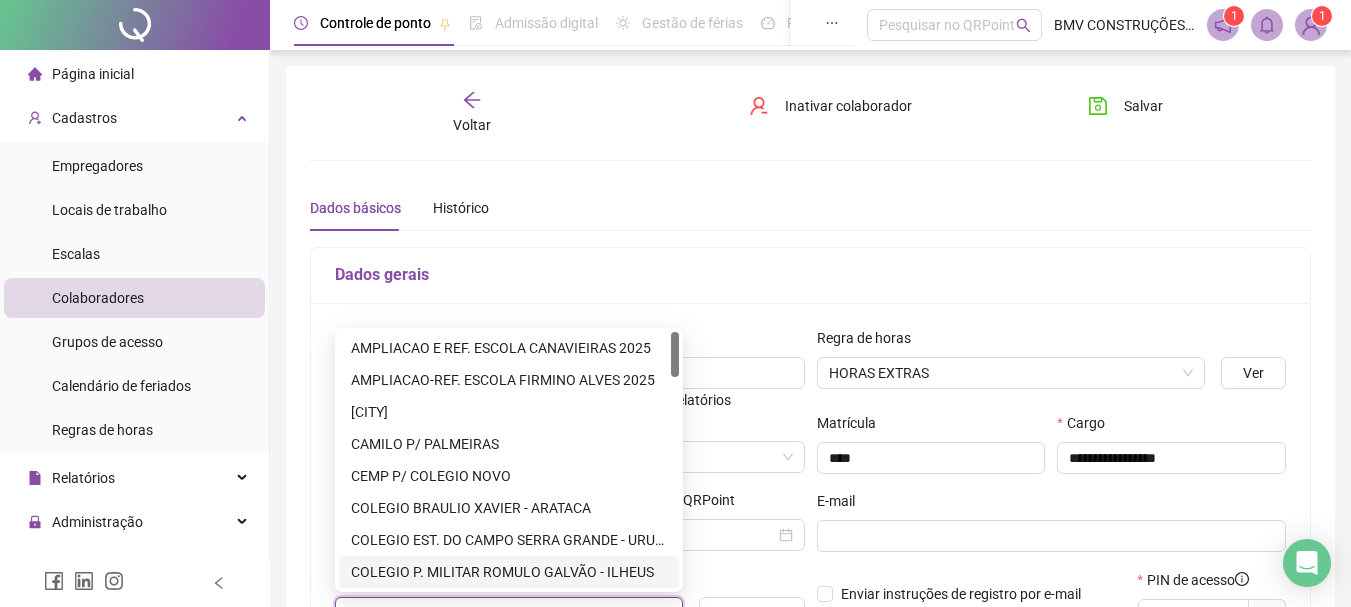 click on "COLEGIO P. MILITAR ROMULO GALVÃO - ILHEUS" at bounding box center (509, 572) 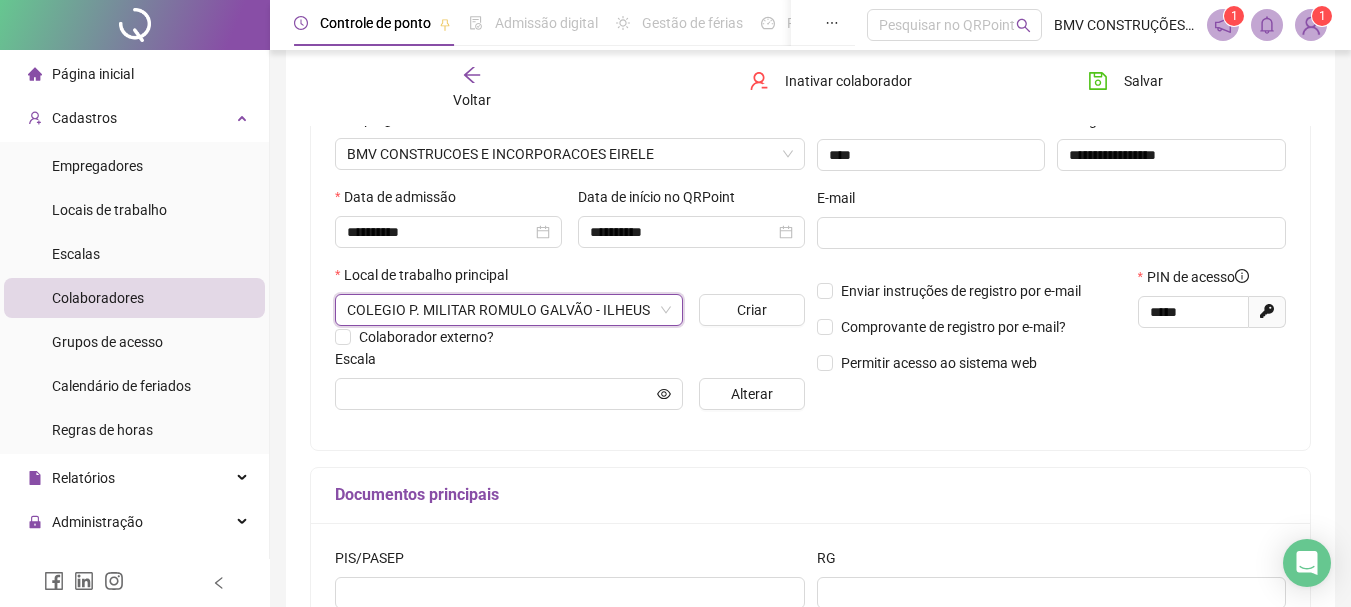 scroll, scrollTop: 400, scrollLeft: 0, axis: vertical 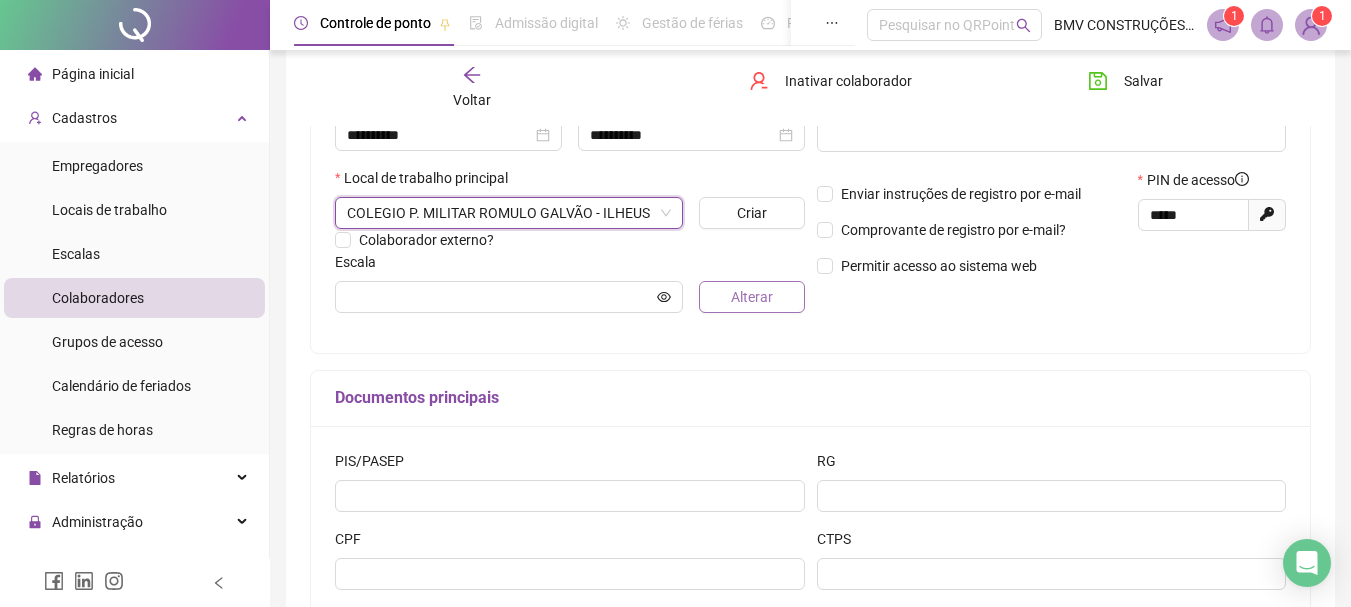 click on "Alterar" at bounding box center [752, 297] 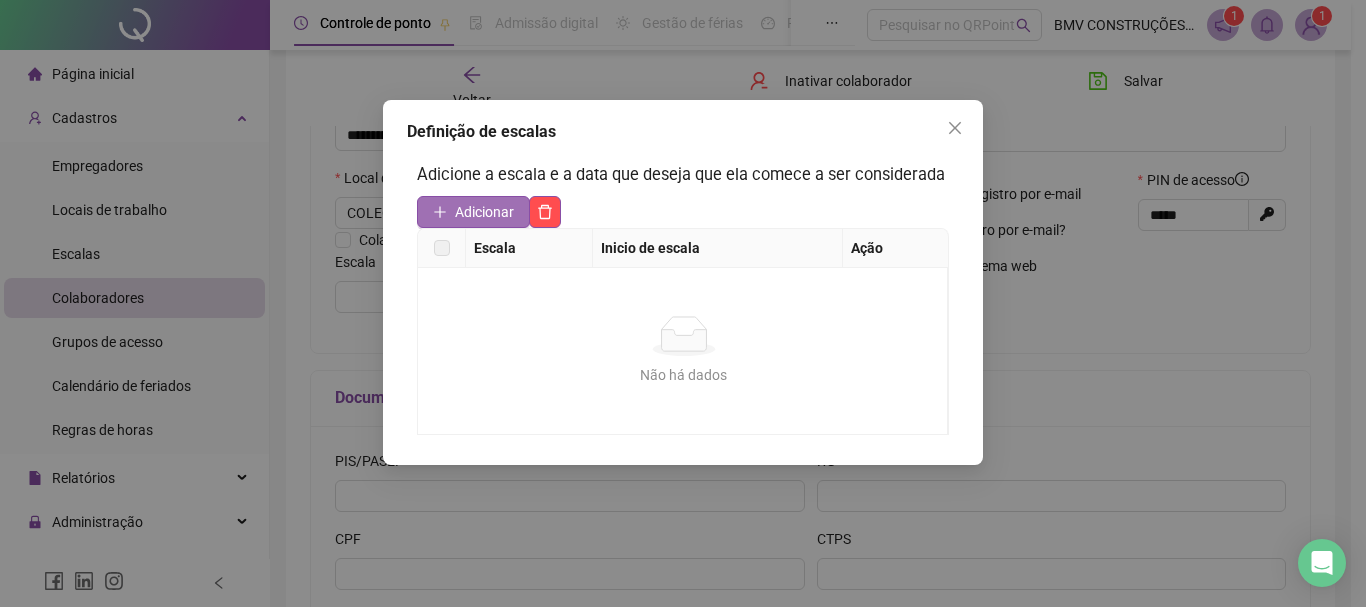 click on "Adicionar" at bounding box center (484, 212) 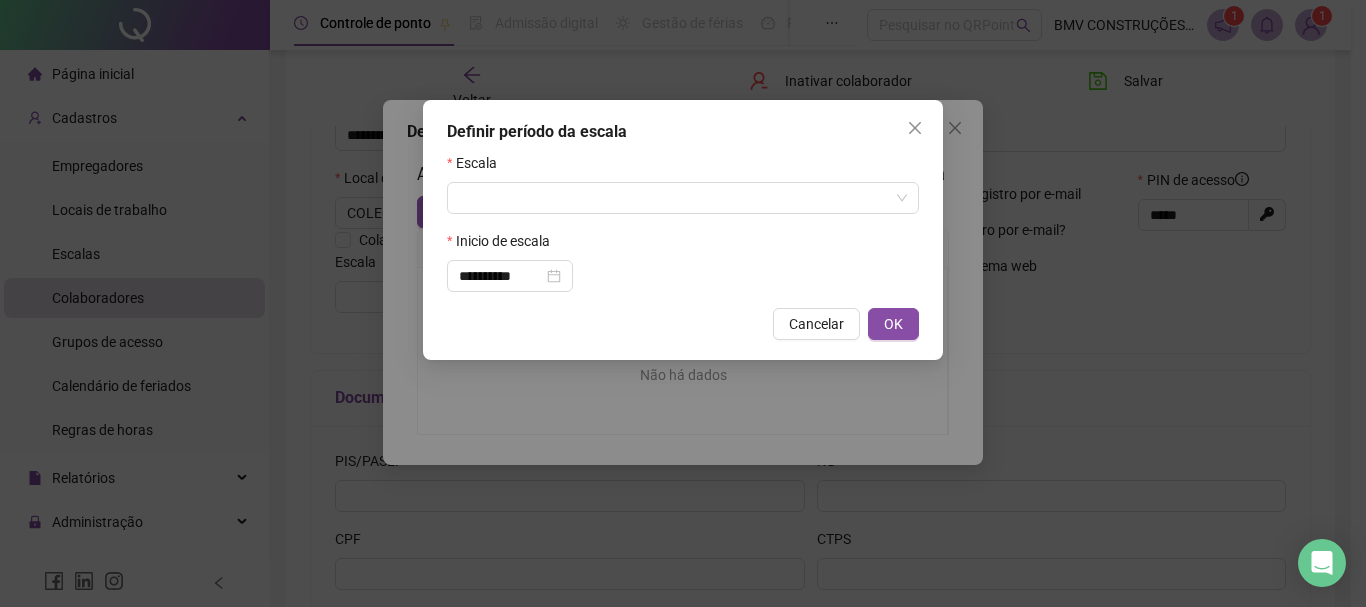 drag, startPoint x: 546, startPoint y: 190, endPoint x: 542, endPoint y: 215, distance: 25.317978 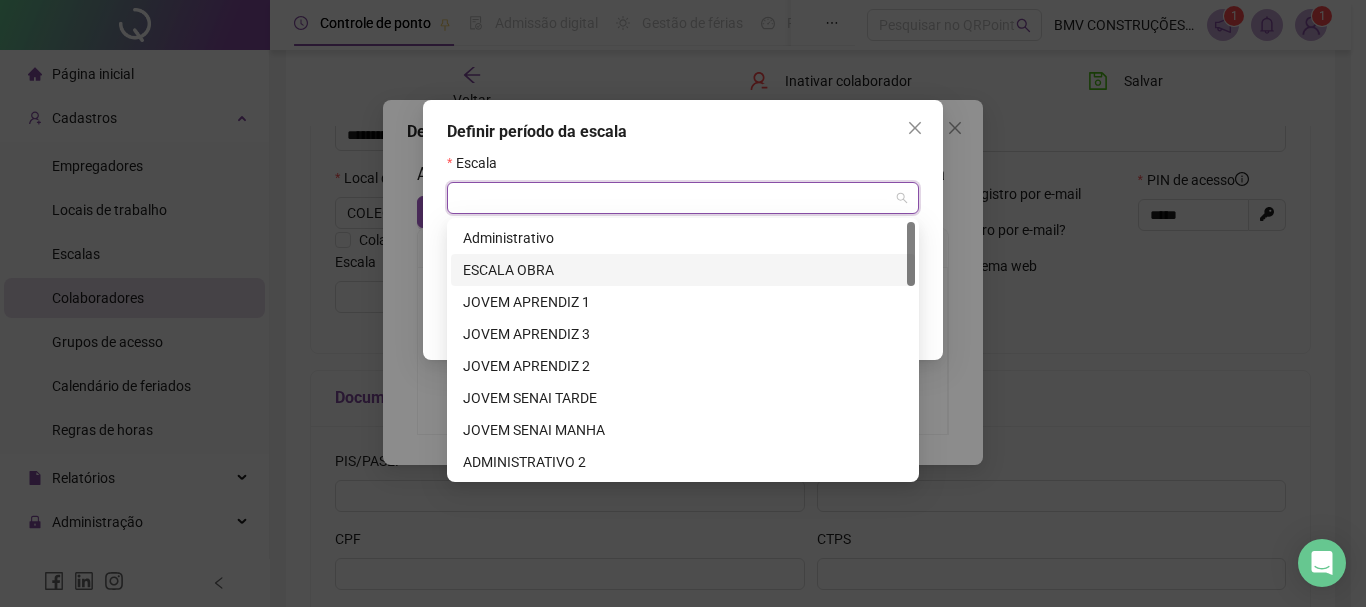 click on "ESCALA OBRA" at bounding box center [683, 270] 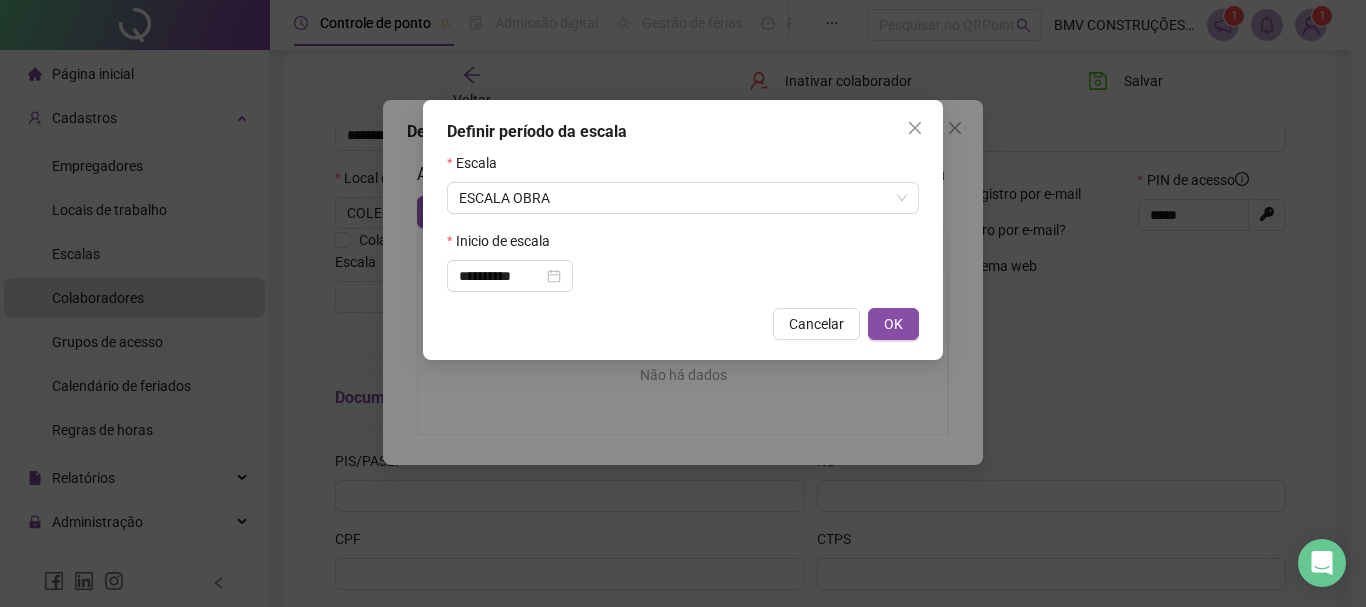drag, startPoint x: 910, startPoint y: 318, endPoint x: 653, endPoint y: 312, distance: 257.07004 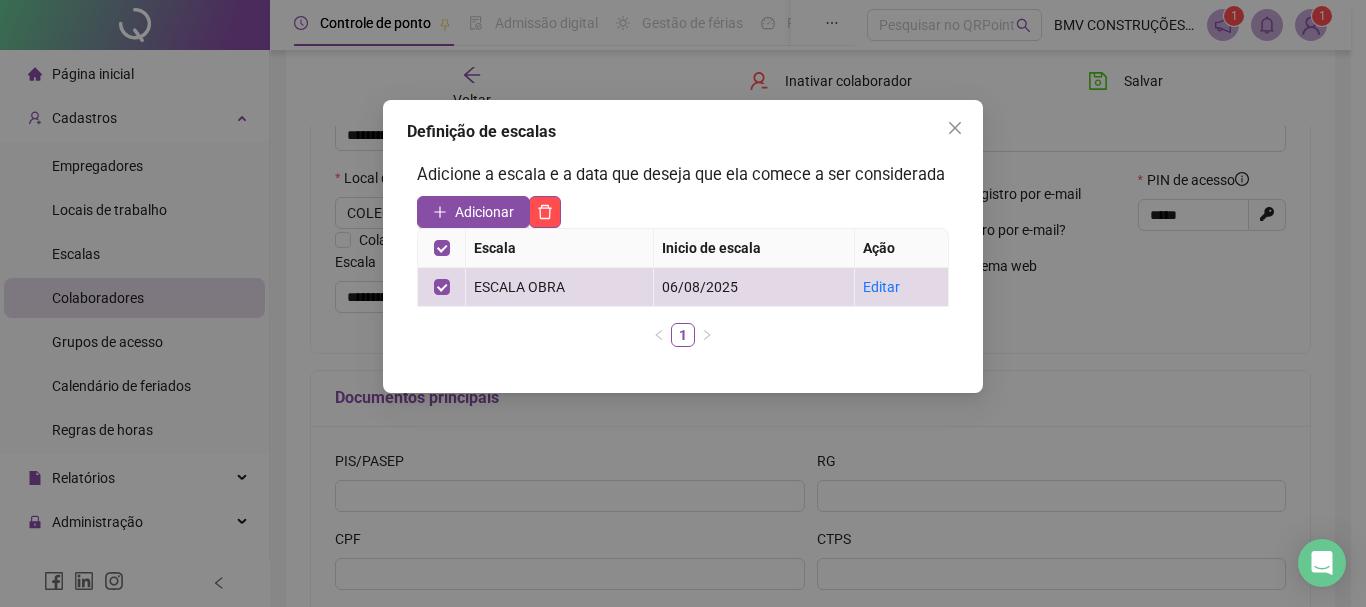drag, startPoint x: 949, startPoint y: 132, endPoint x: 908, endPoint y: 191, distance: 71.84706 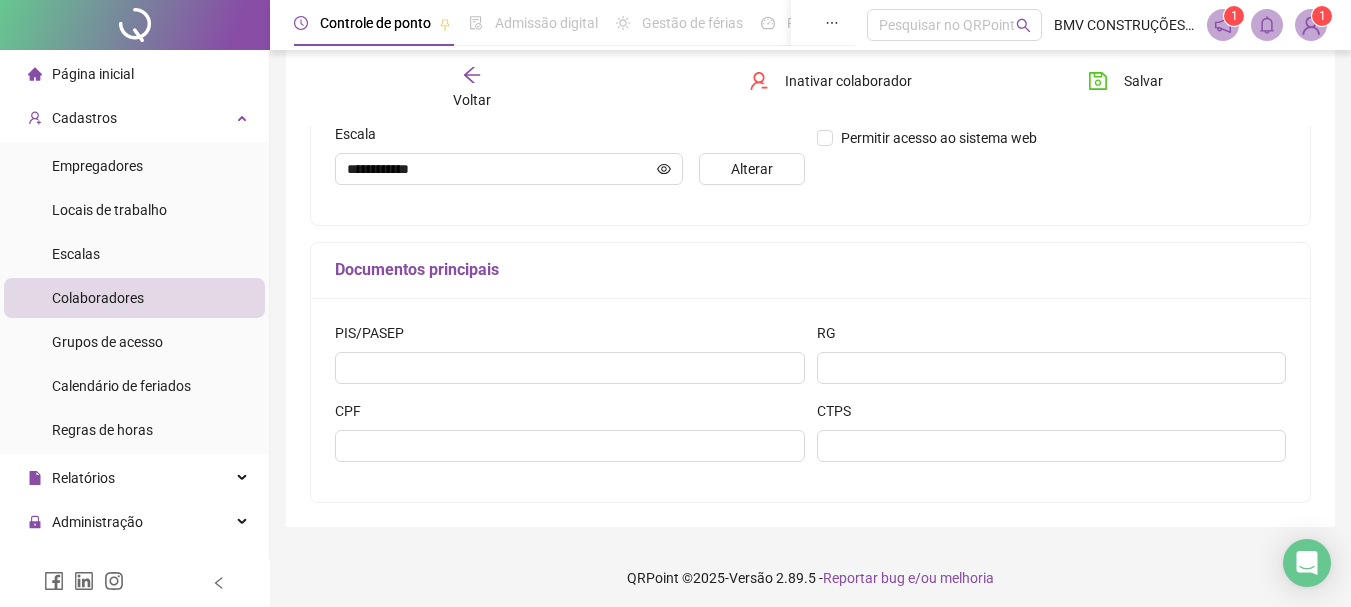 scroll, scrollTop: 534, scrollLeft: 0, axis: vertical 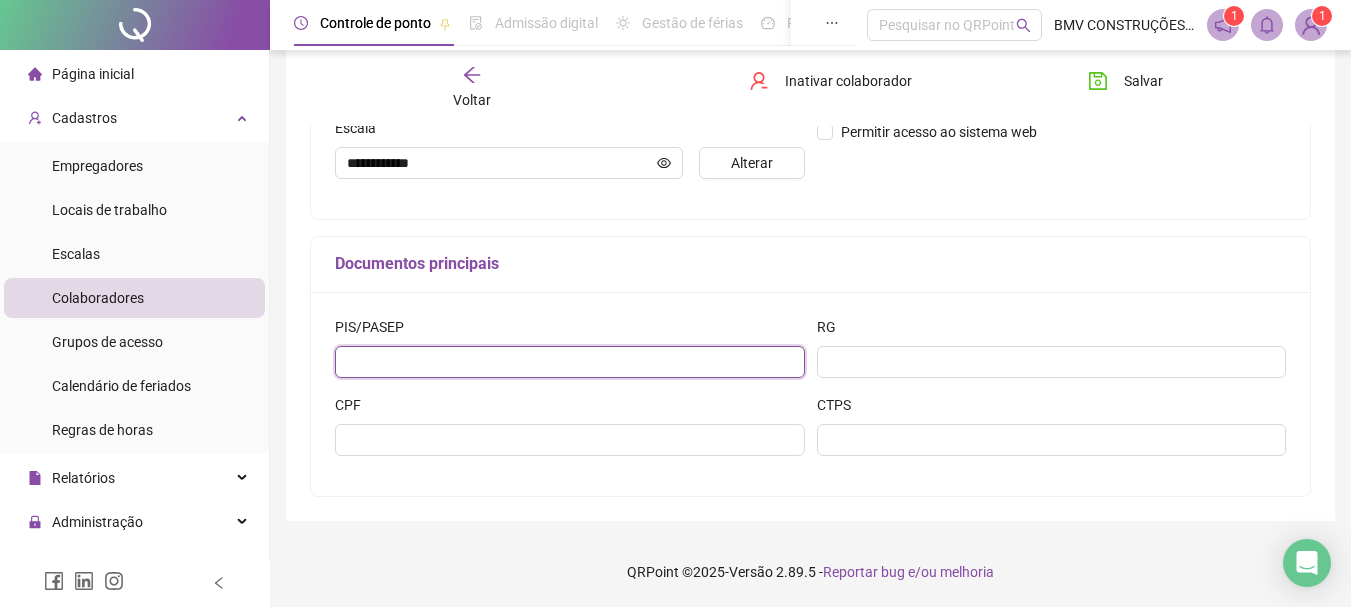 click at bounding box center [570, 362] 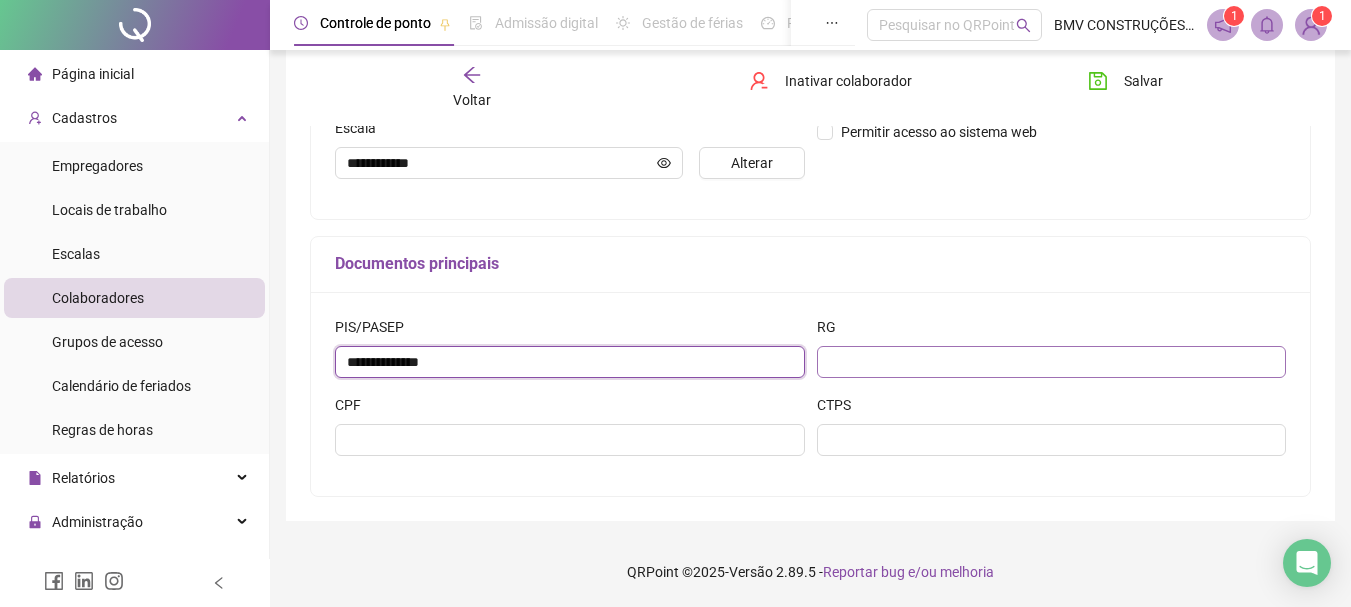 type on "**********" 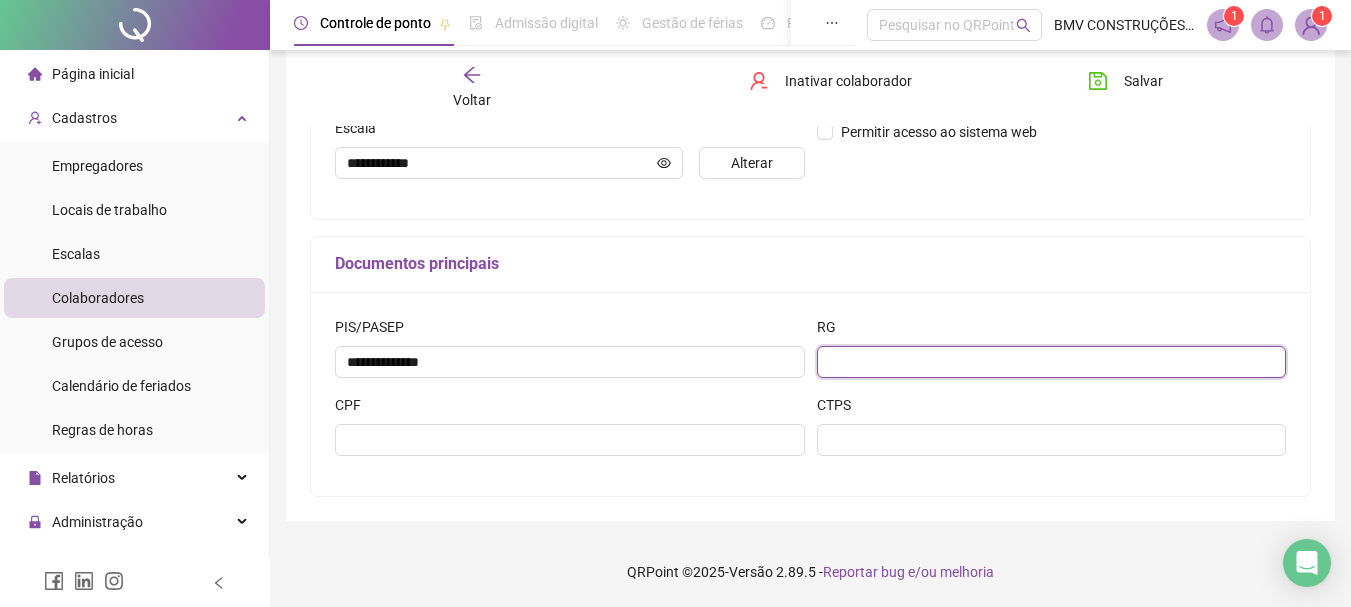 click at bounding box center (1052, 362) 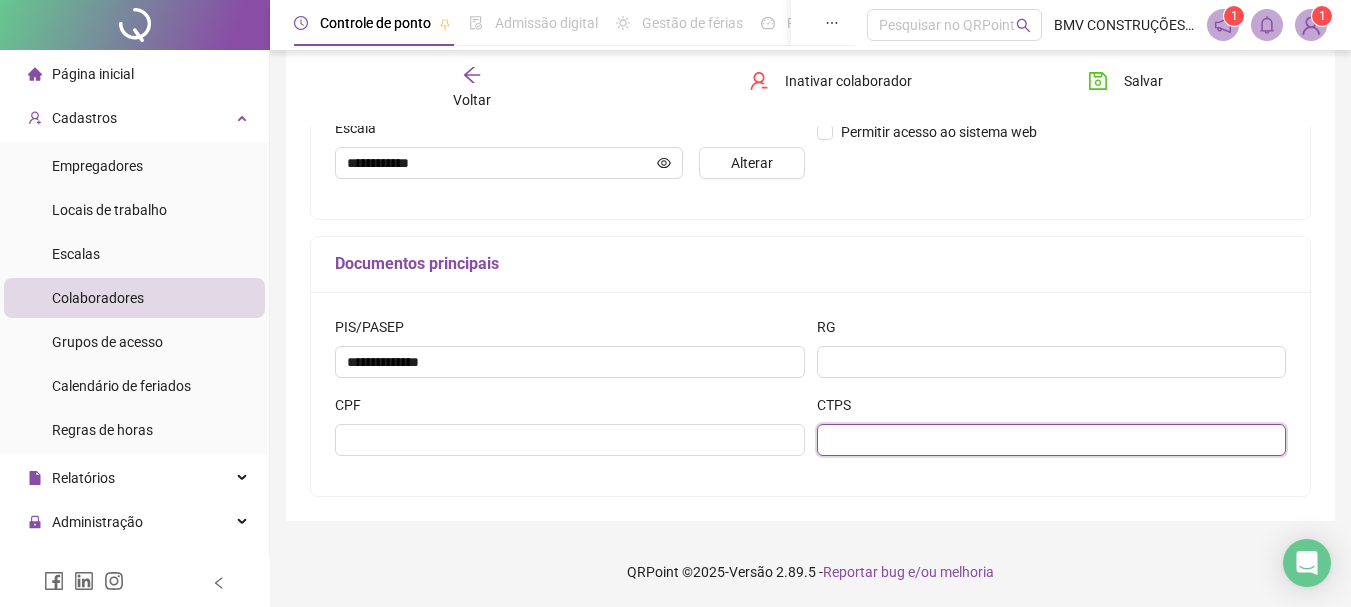 click at bounding box center [1052, 440] 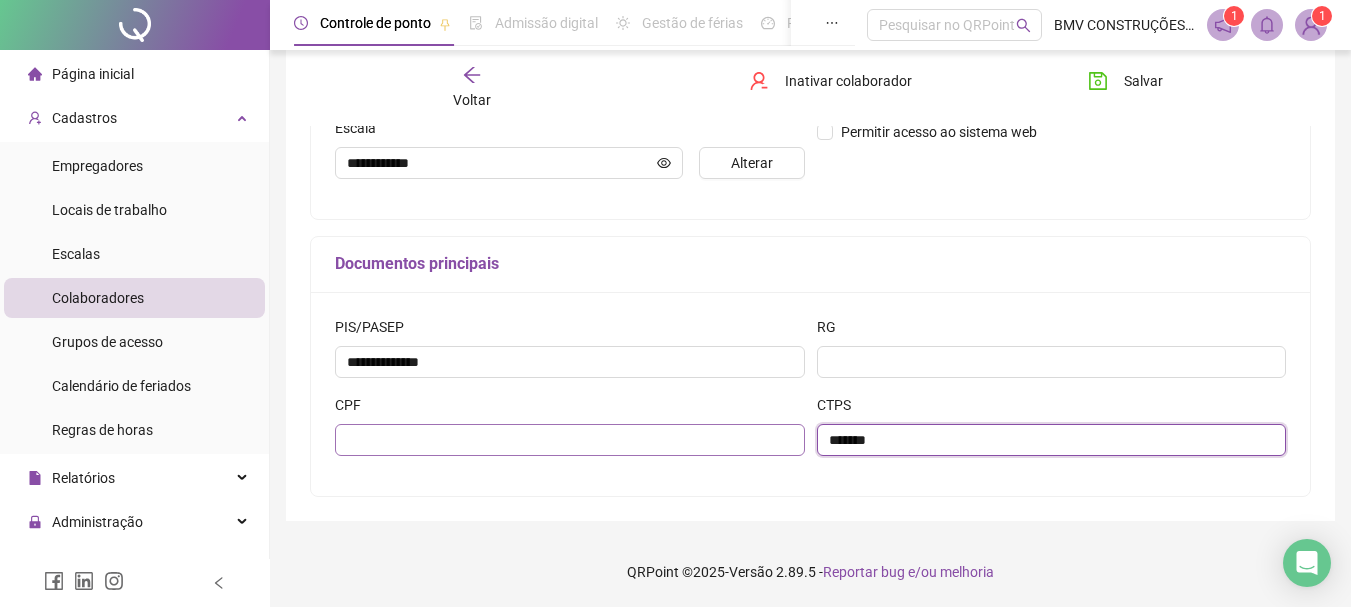 type on "*******" 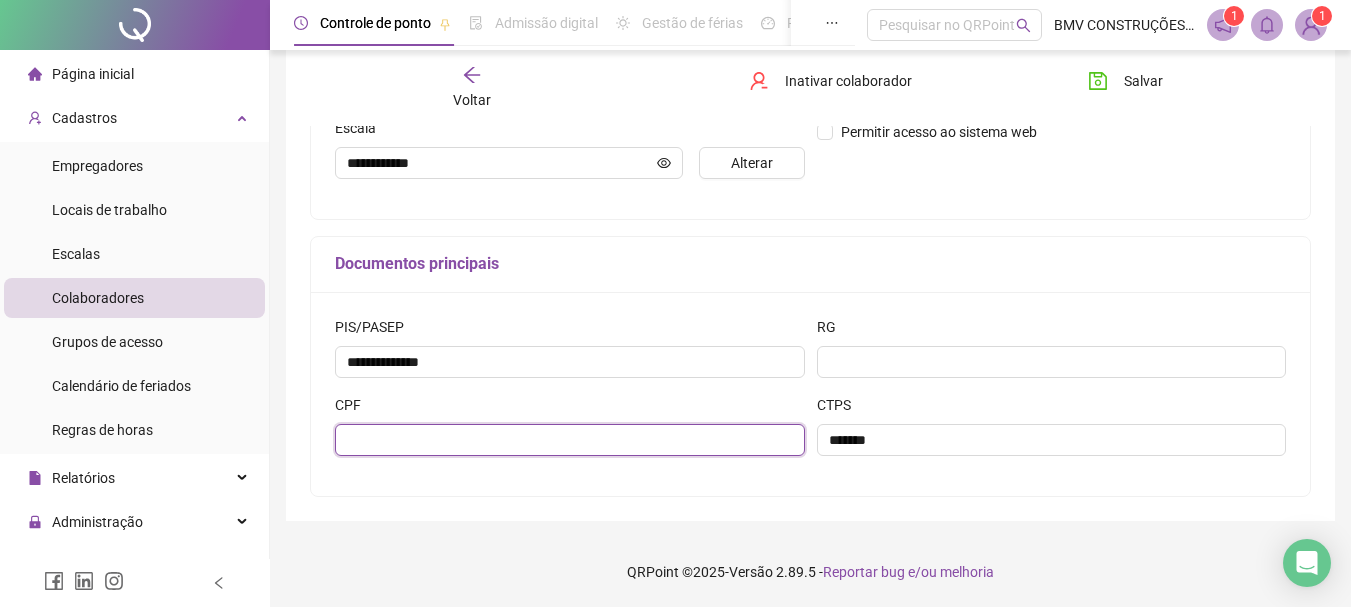 click at bounding box center (570, 440) 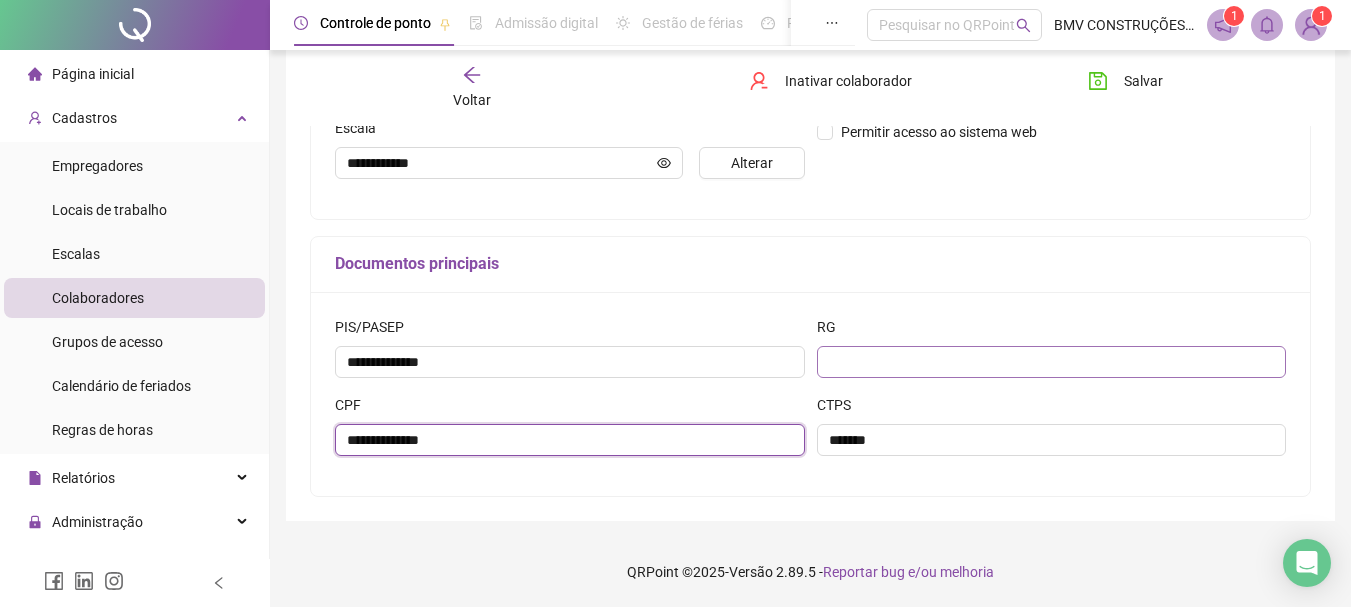 type on "**********" 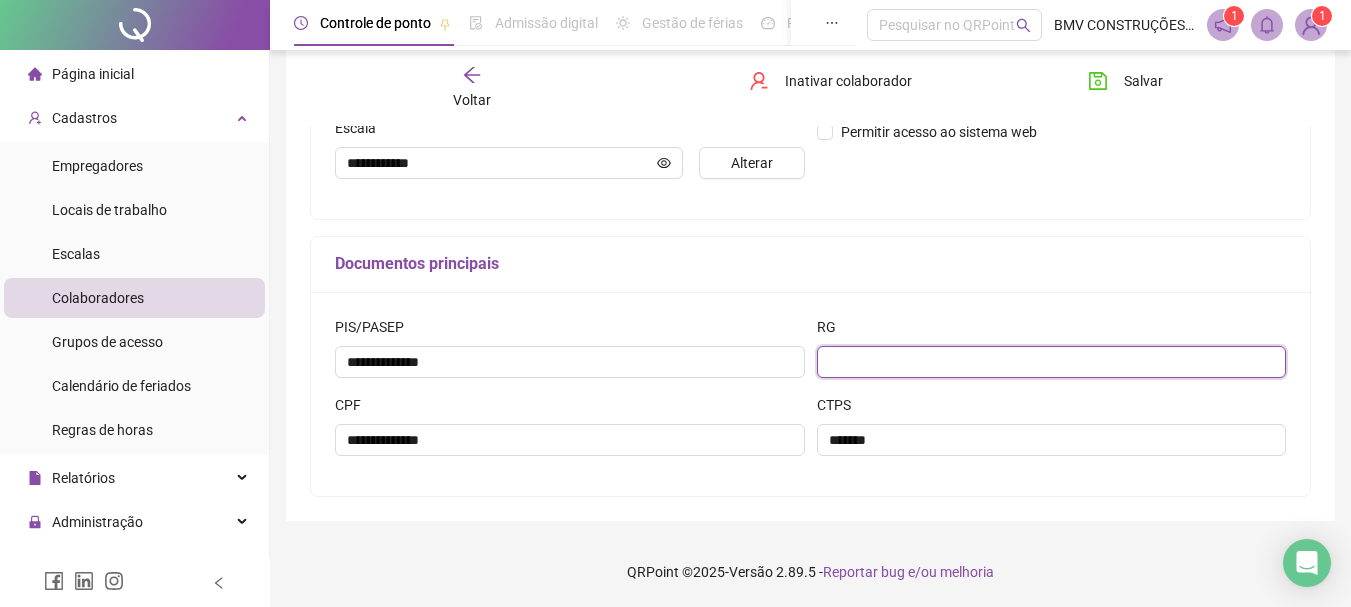 click at bounding box center (1052, 362) 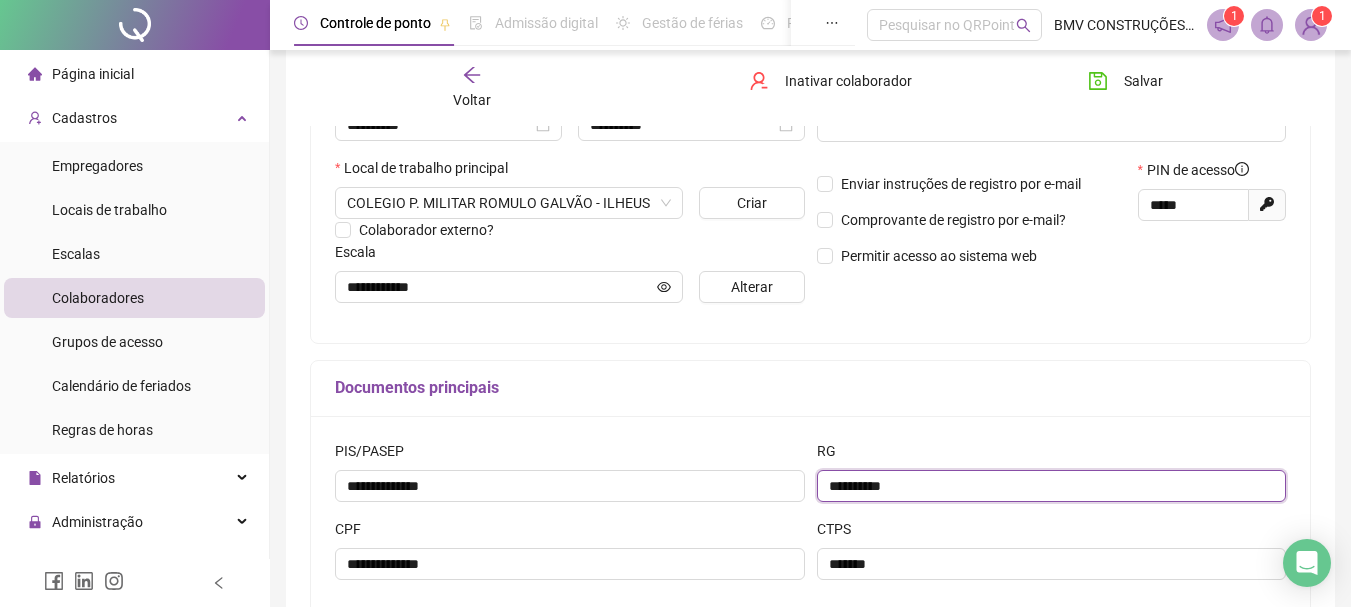 scroll, scrollTop: 134, scrollLeft: 0, axis: vertical 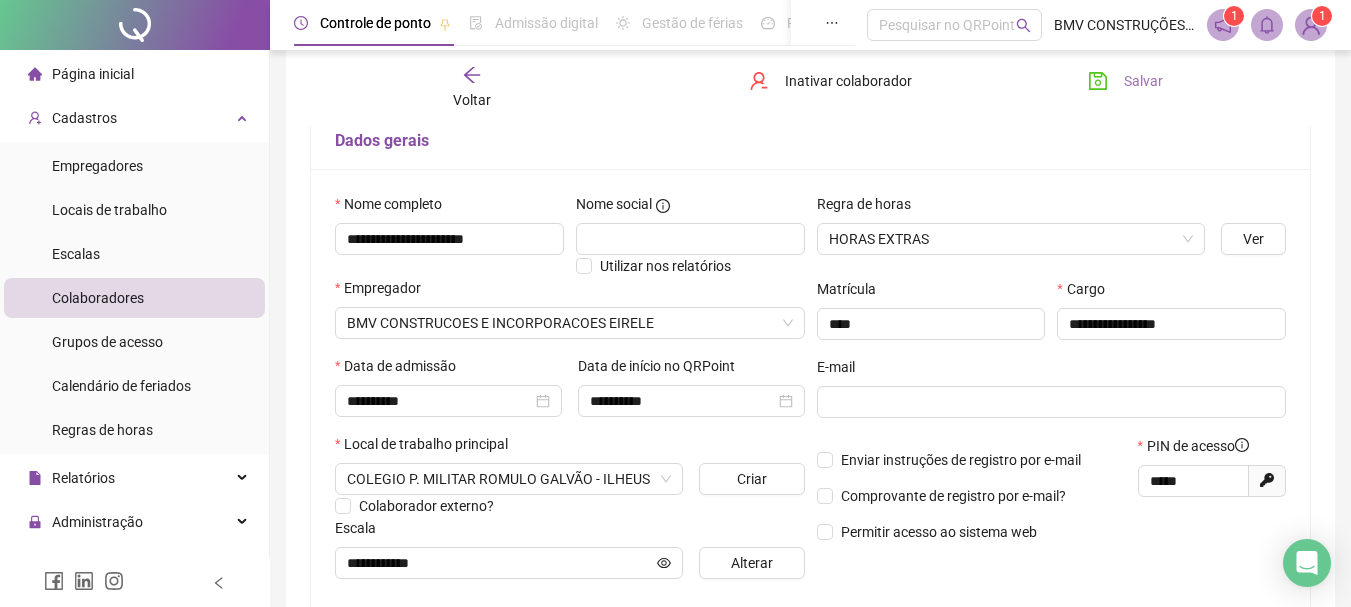 type on "**********" 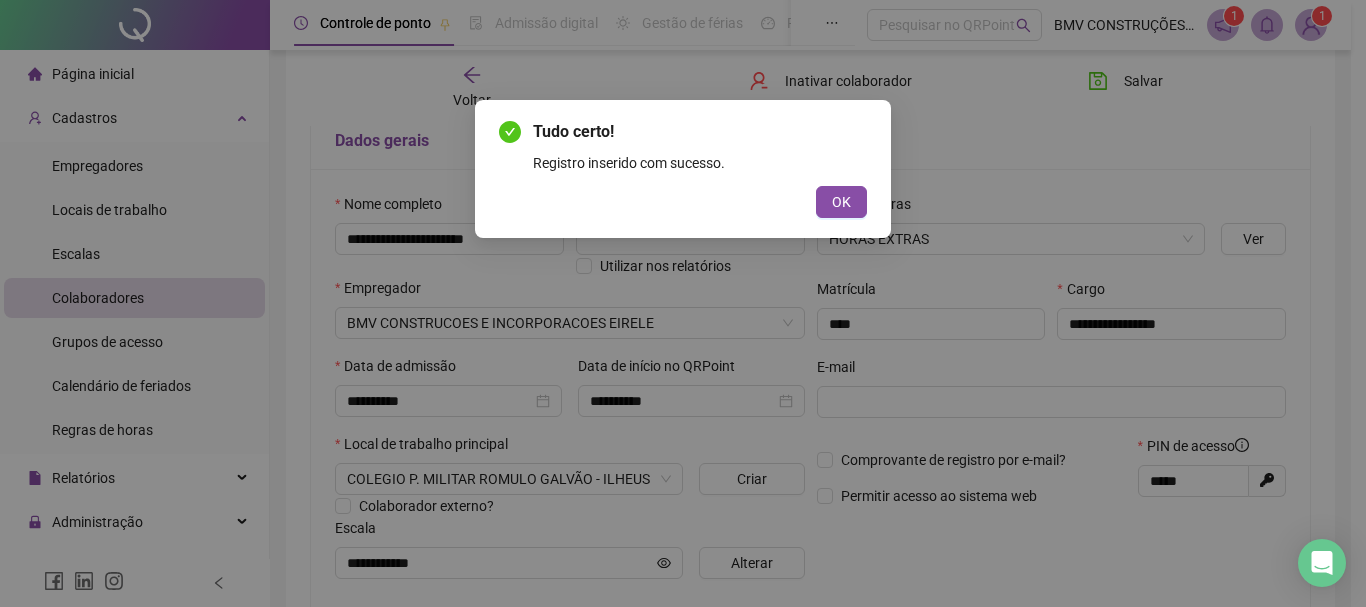 click on "Tudo certo! Registro inserido com sucesso. OK" at bounding box center [683, 169] 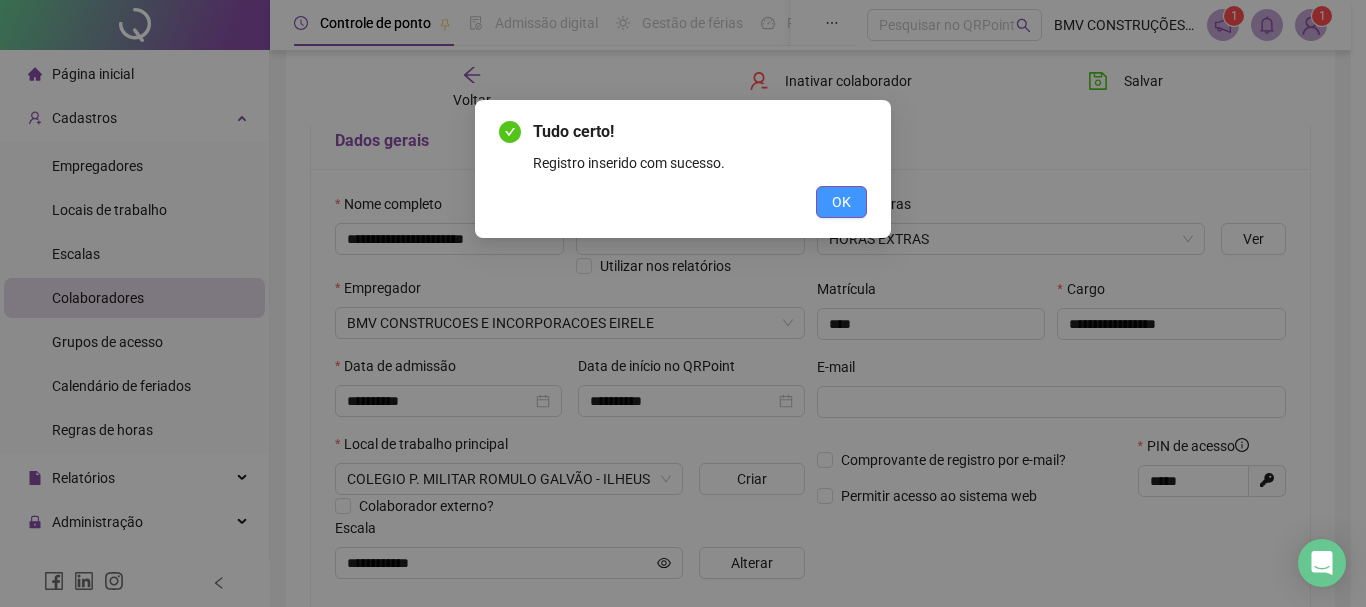 click on "OK" at bounding box center [841, 202] 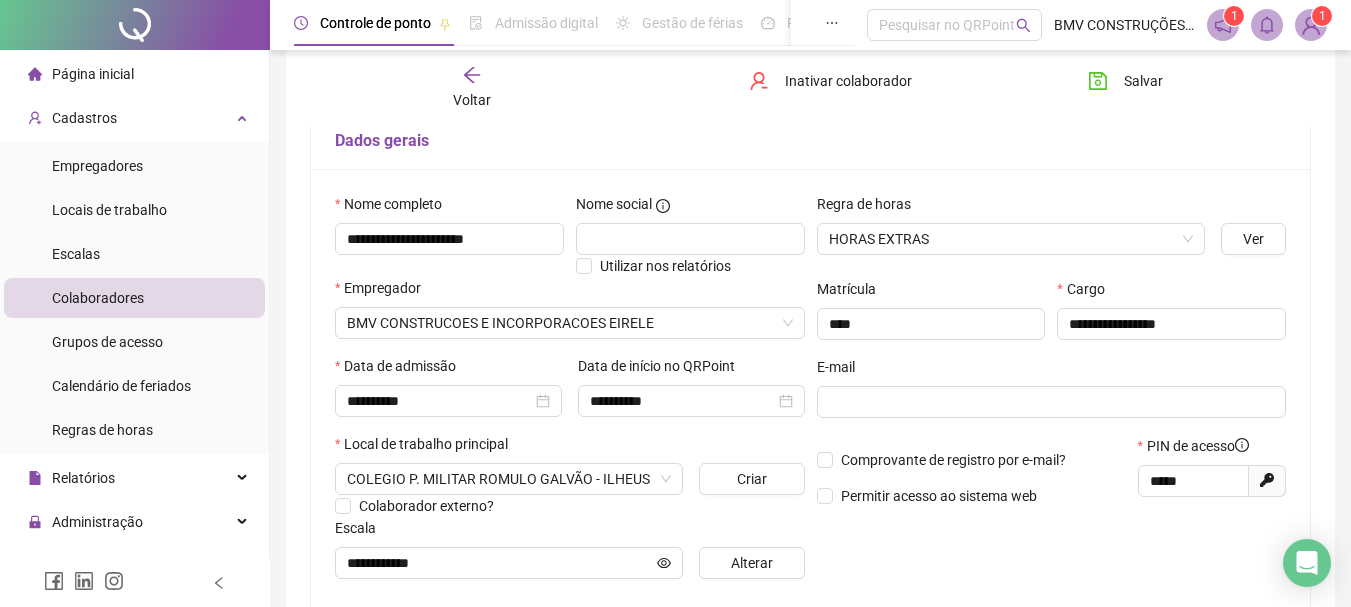 click on "Salvar" at bounding box center (1150, 88) 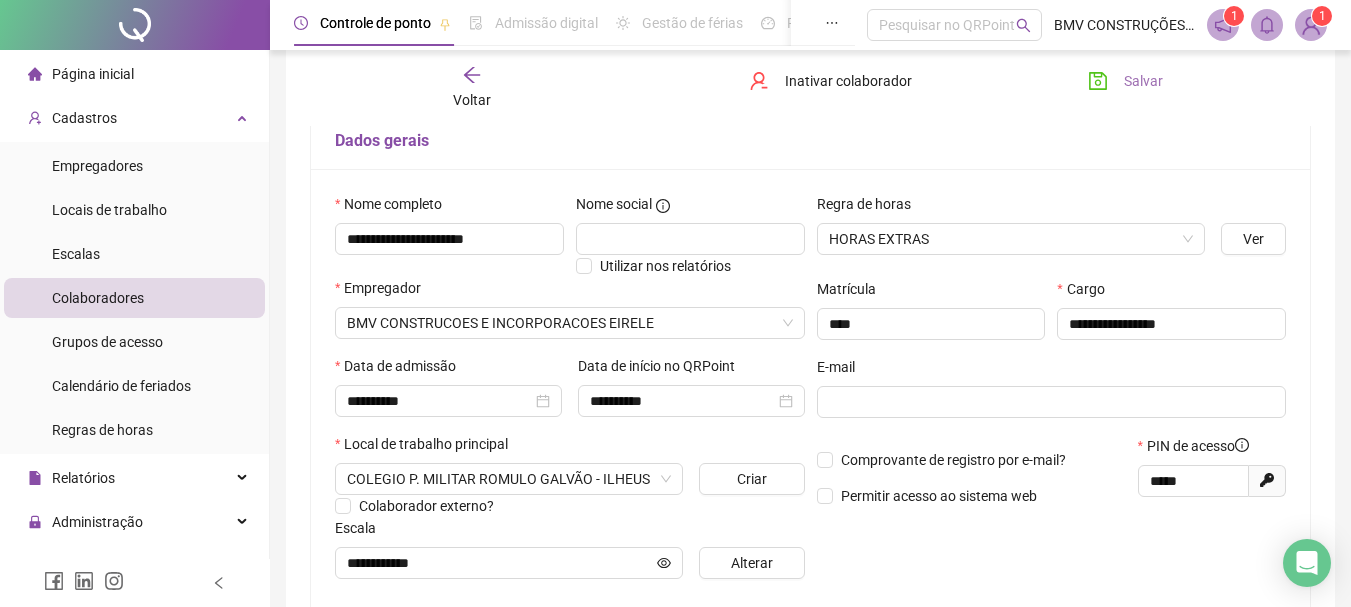 drag, startPoint x: 1128, startPoint y: 90, endPoint x: 976, endPoint y: 122, distance: 155.33191 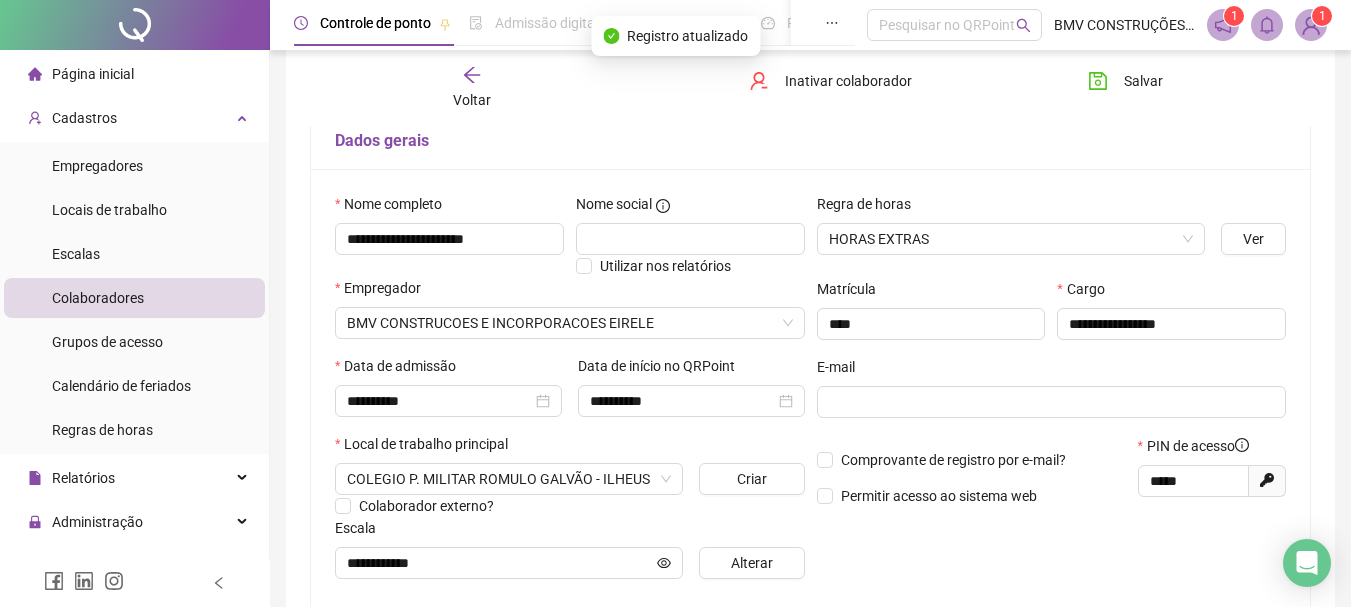 drag, startPoint x: 455, startPoint y: 75, endPoint x: 469, endPoint y: 79, distance: 14.56022 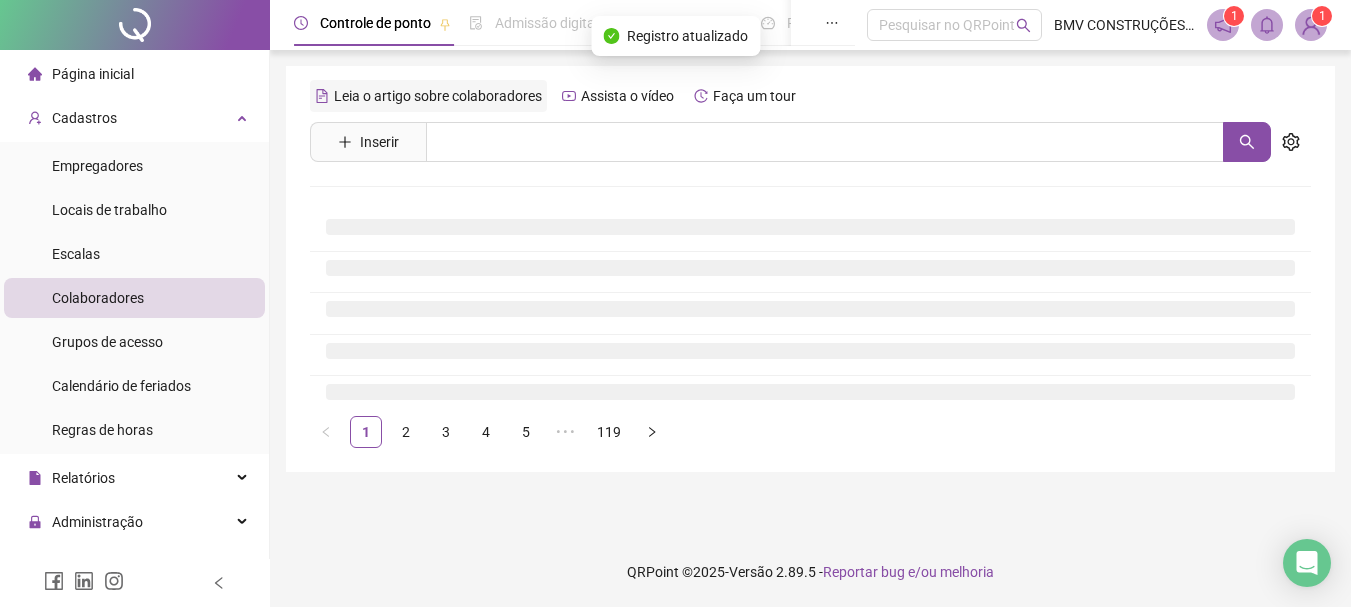 scroll, scrollTop: 0, scrollLeft: 0, axis: both 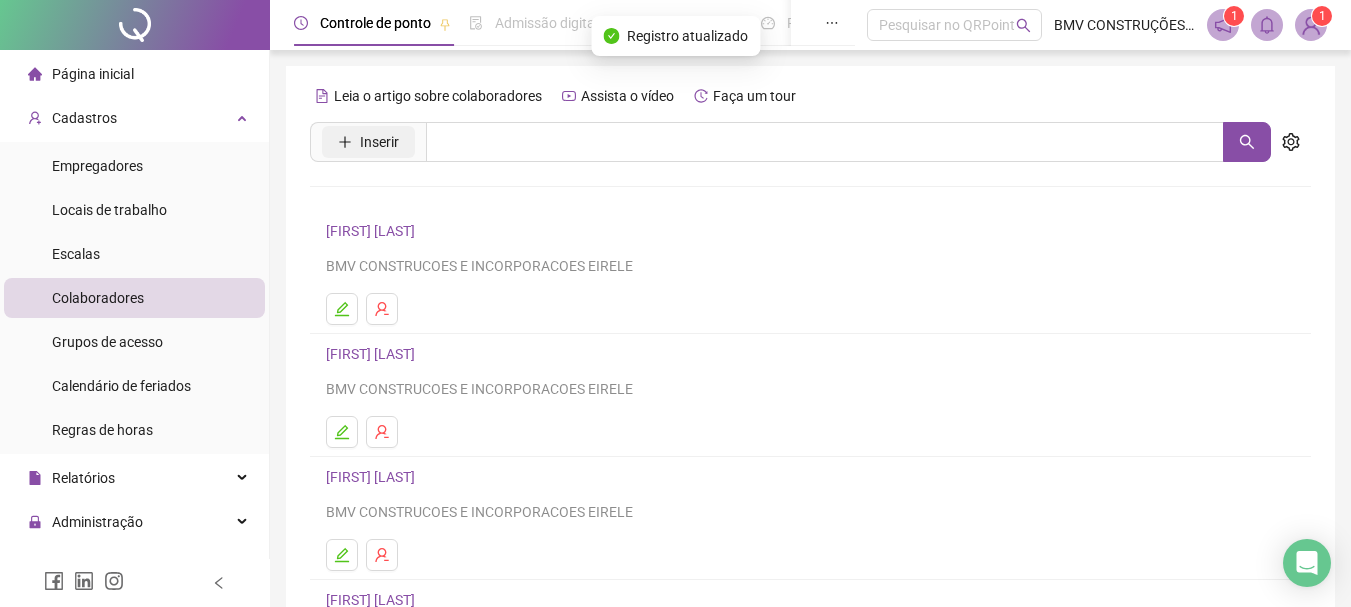 click on "Inserir" at bounding box center (379, 142) 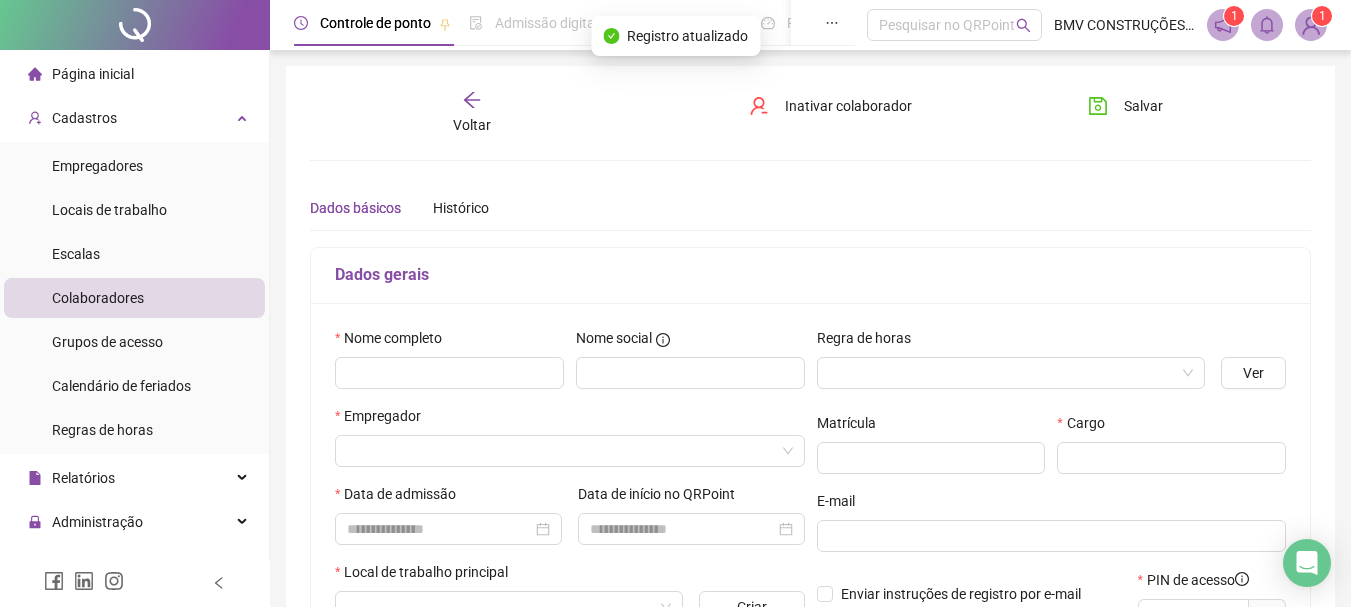 type on "*****" 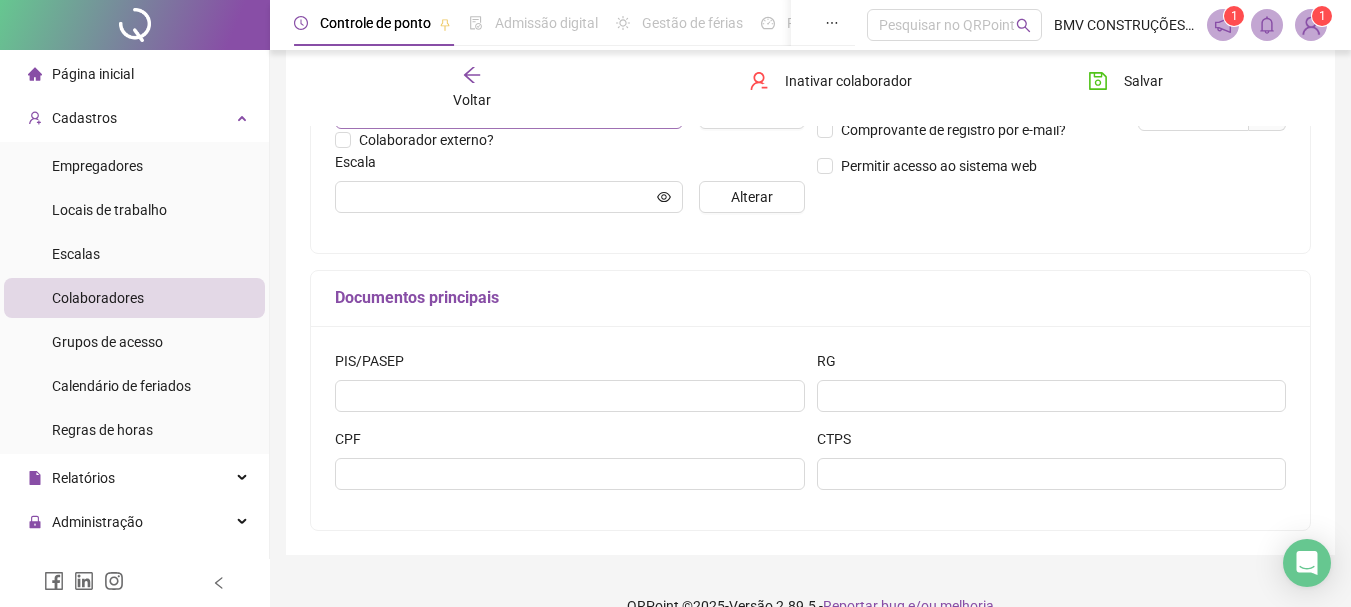 scroll, scrollTop: 200, scrollLeft: 0, axis: vertical 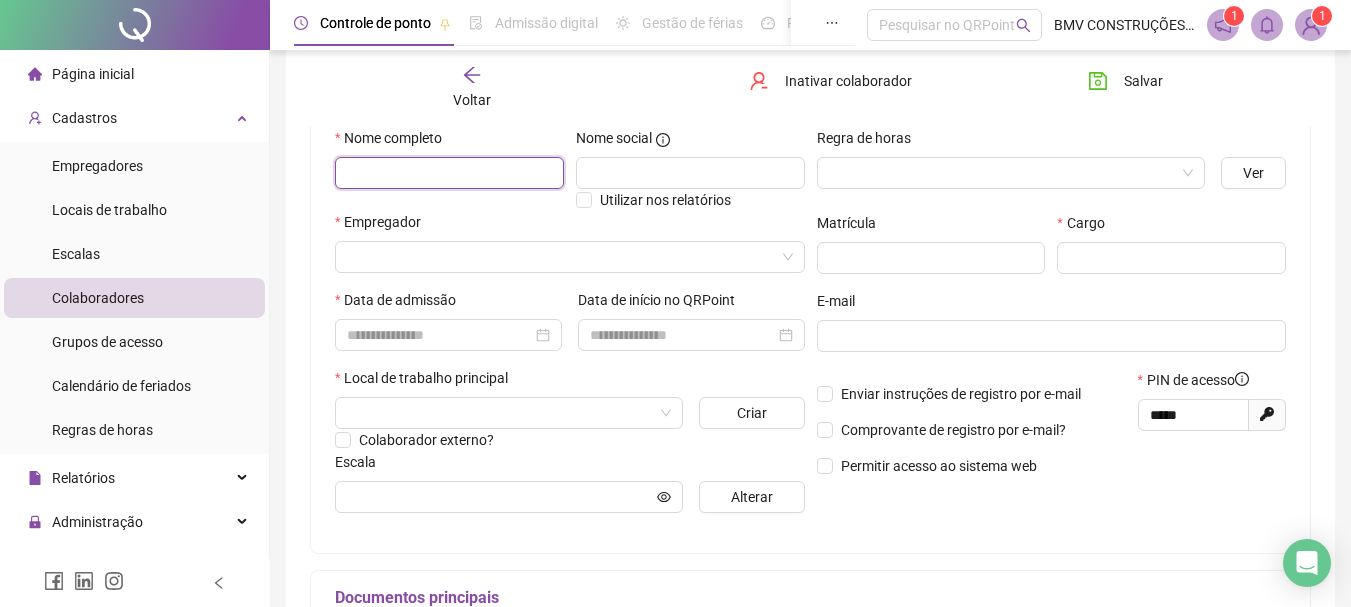click at bounding box center [449, 173] 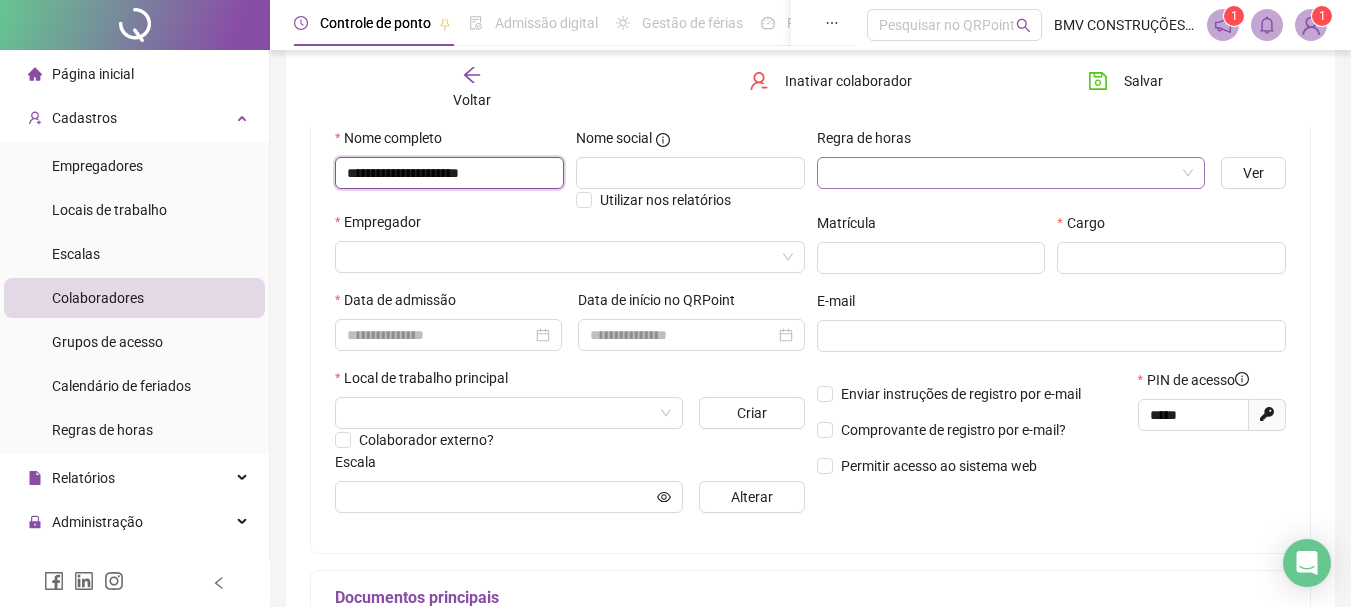 type on "**********" 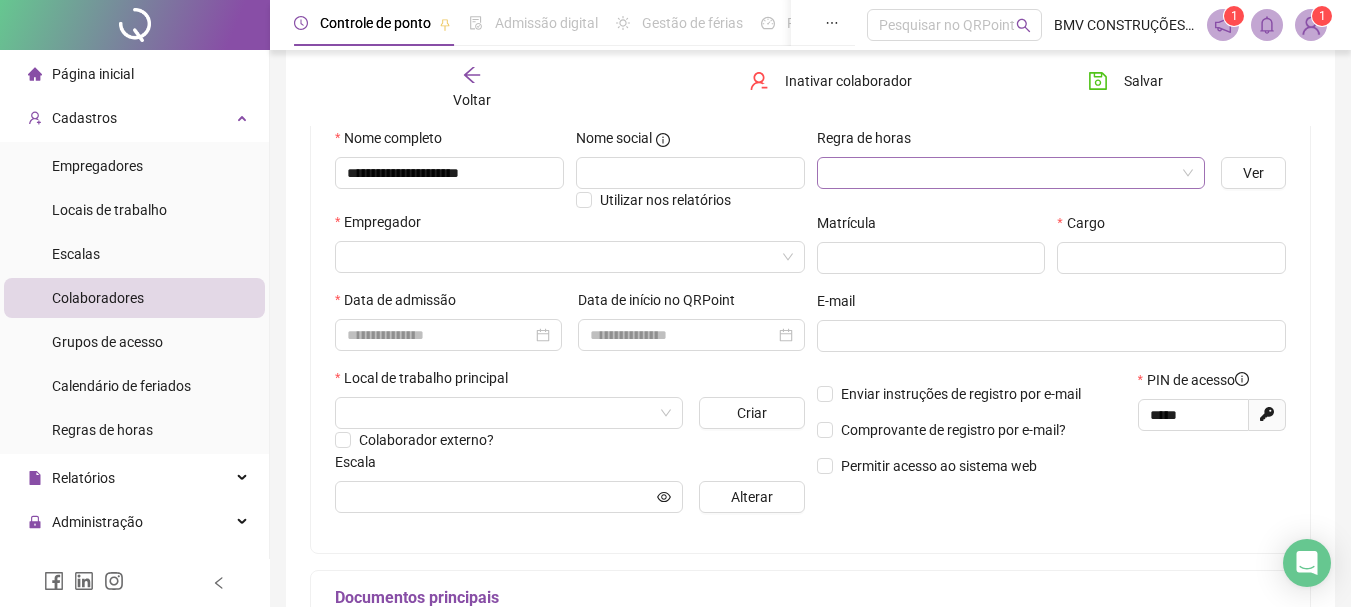 drag, startPoint x: 890, startPoint y: 160, endPoint x: 860, endPoint y: 184, distance: 38.418747 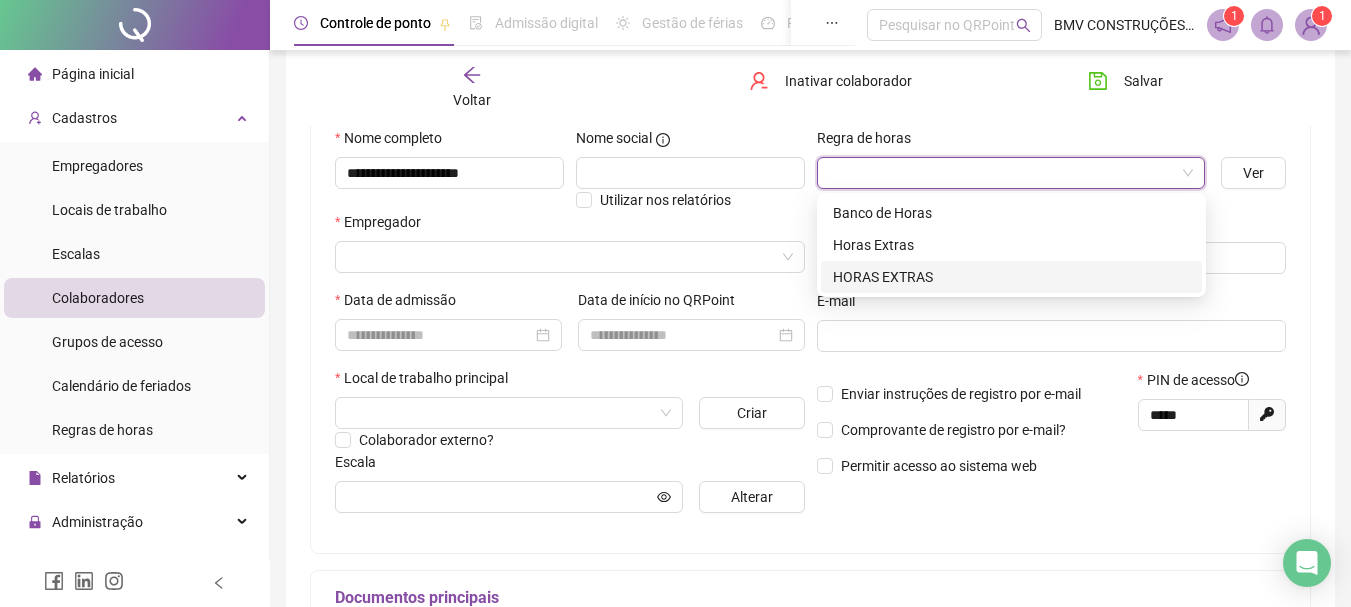 drag, startPoint x: 845, startPoint y: 278, endPoint x: 755, endPoint y: 280, distance: 90.02222 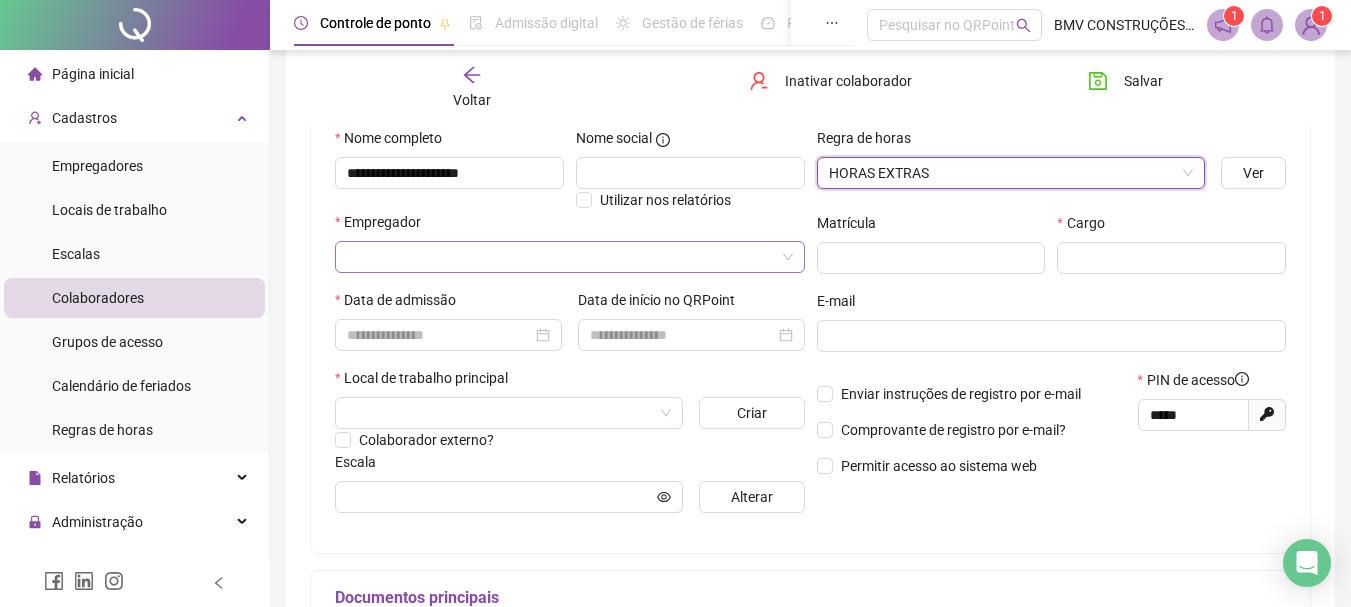 click at bounding box center [561, 257] 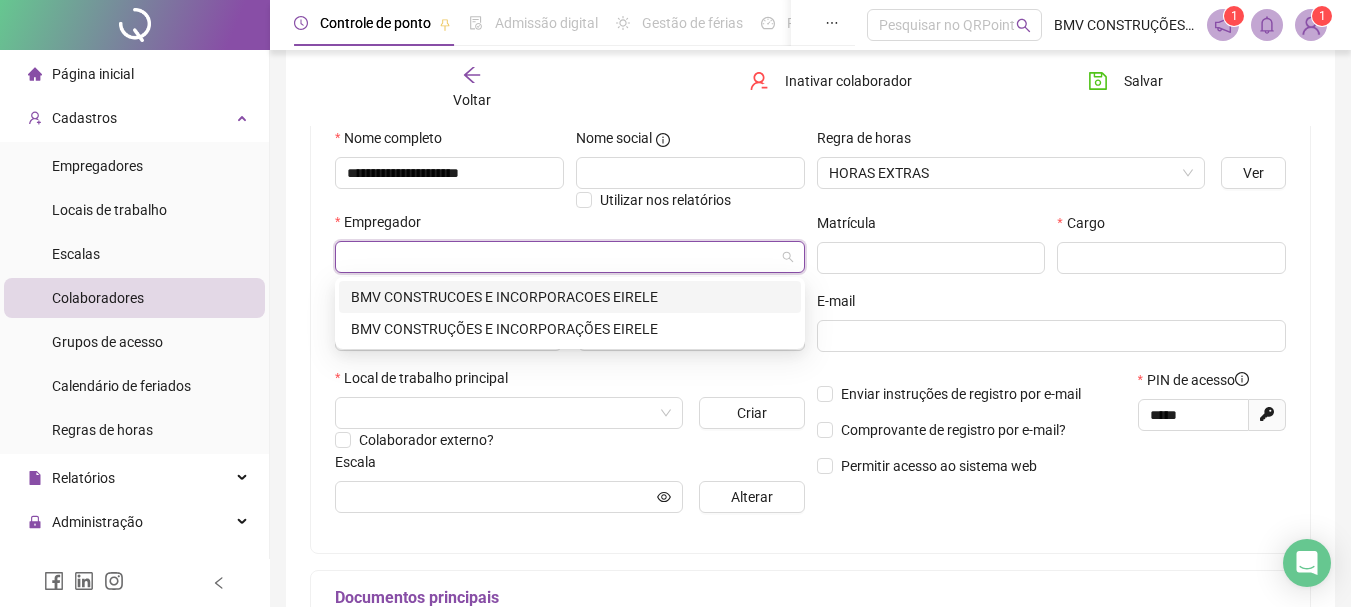 drag, startPoint x: 672, startPoint y: 302, endPoint x: 724, endPoint y: 282, distance: 55.713554 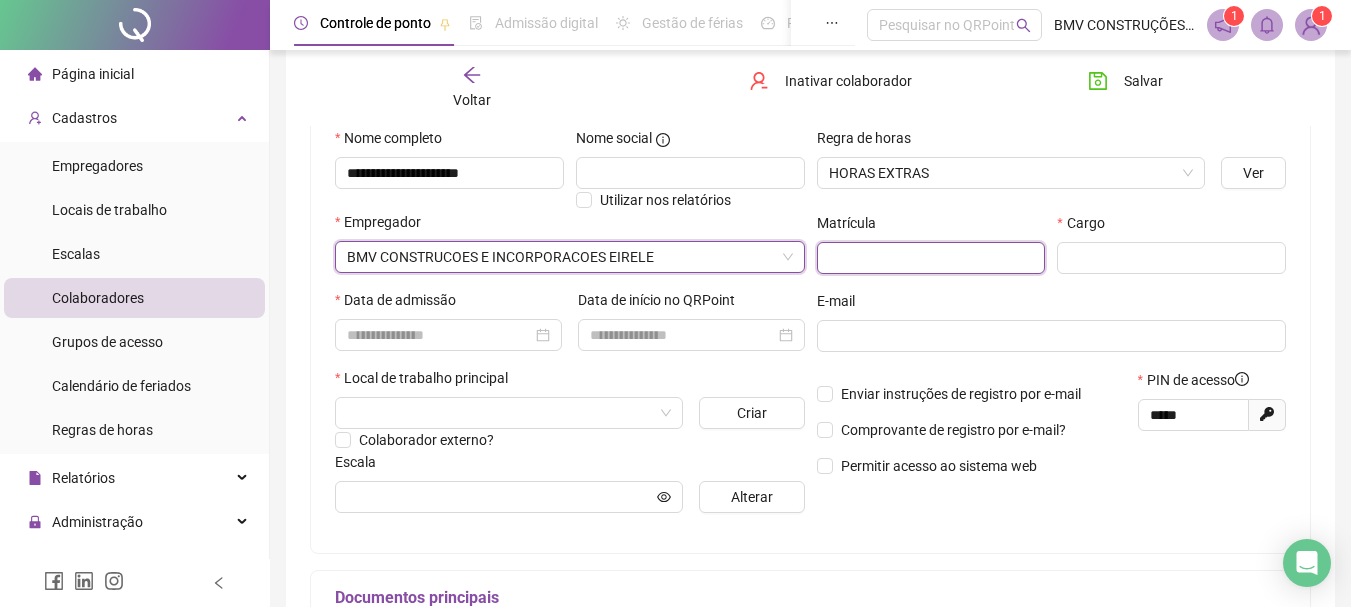 click at bounding box center (931, 258) 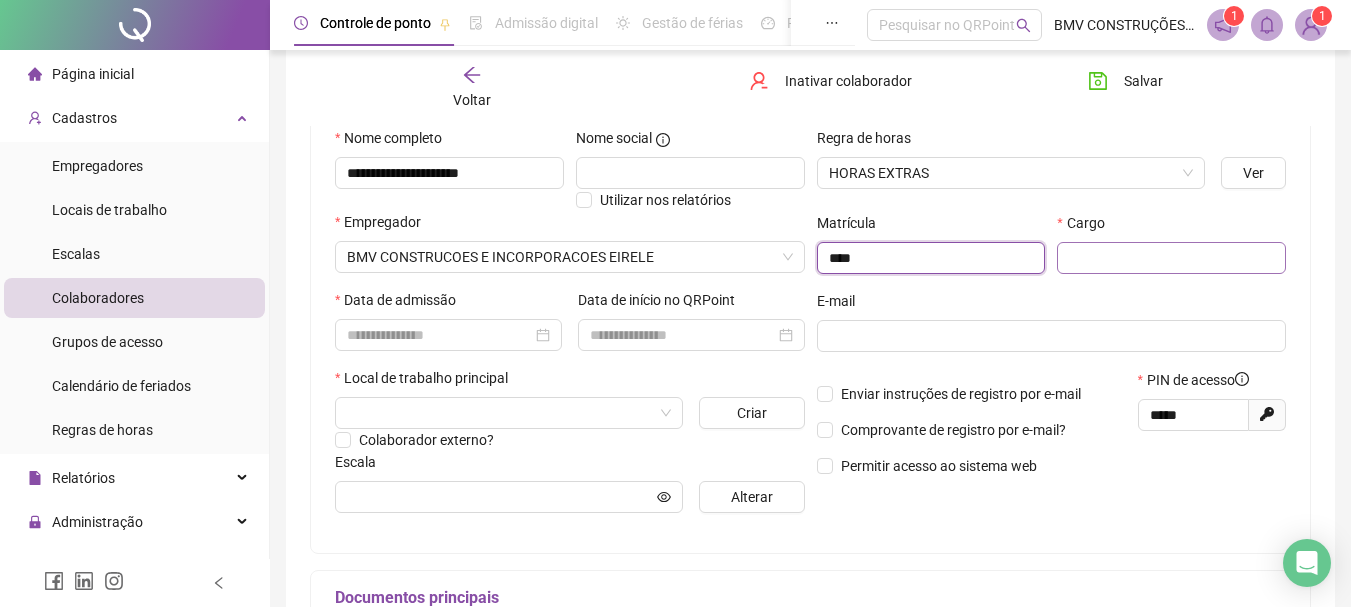 type on "****" 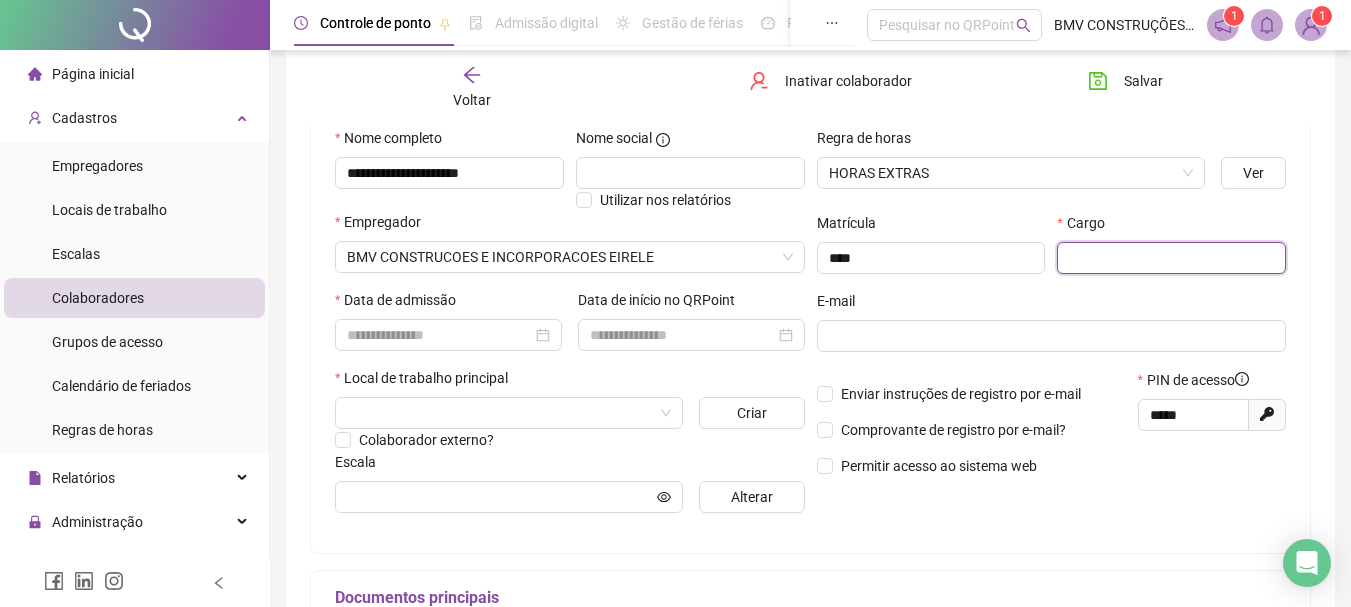 click at bounding box center [1171, 258] 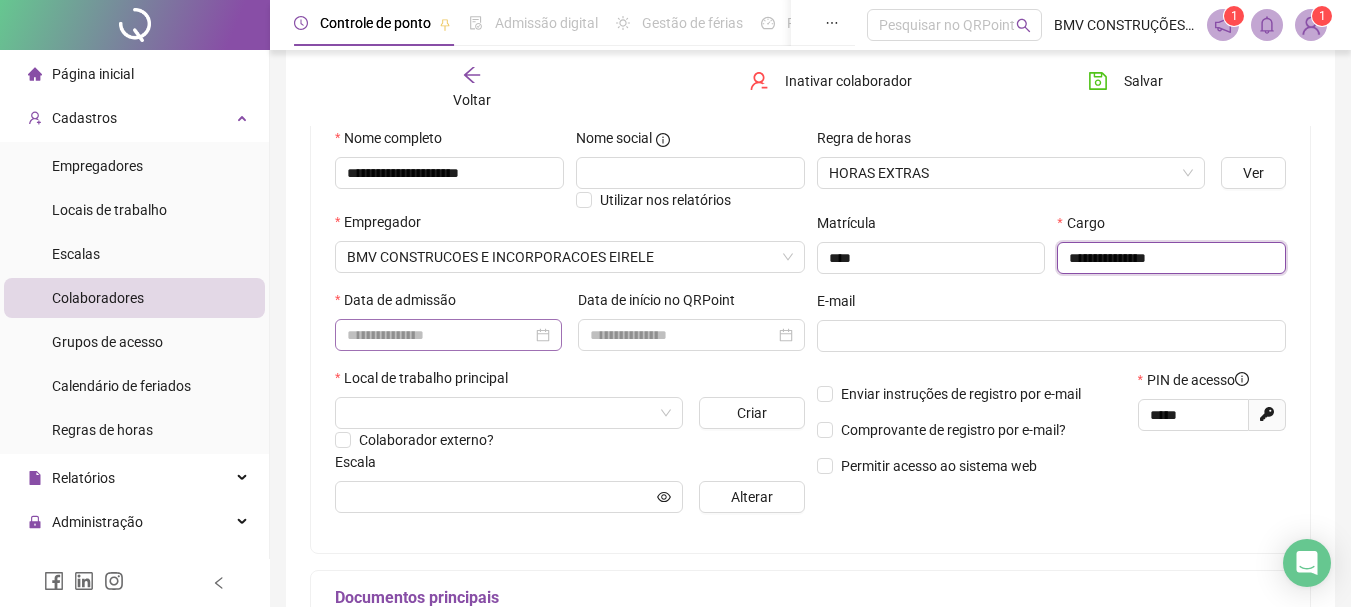 type on "**********" 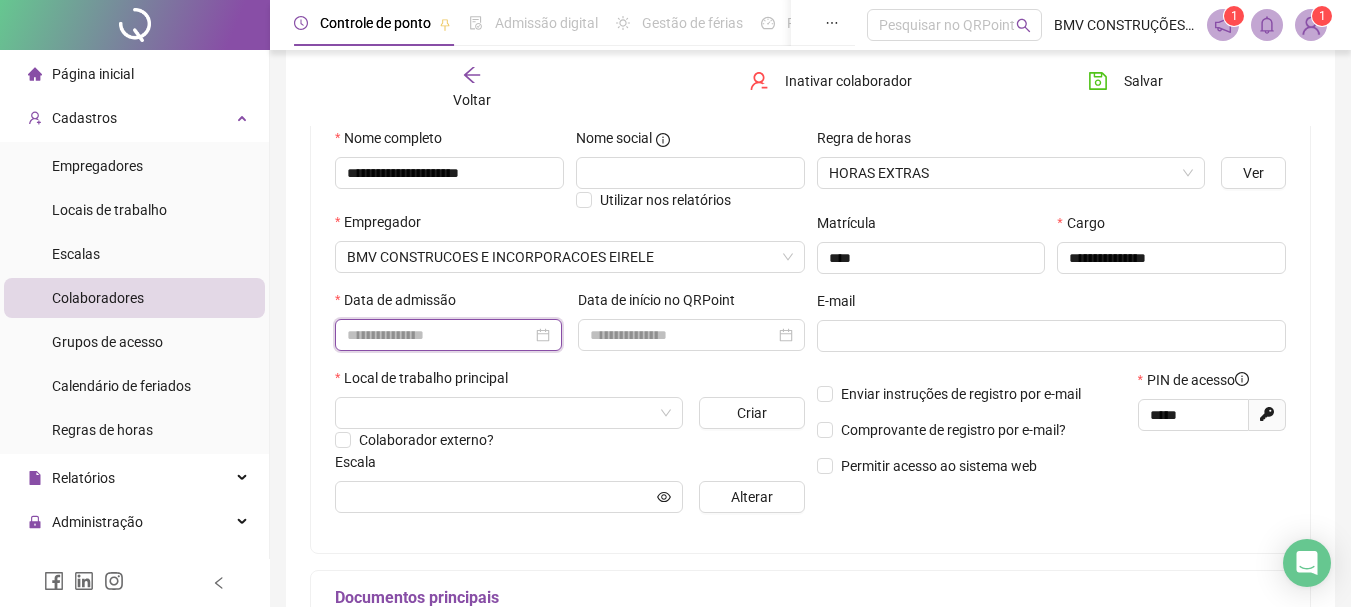 click at bounding box center (439, 335) 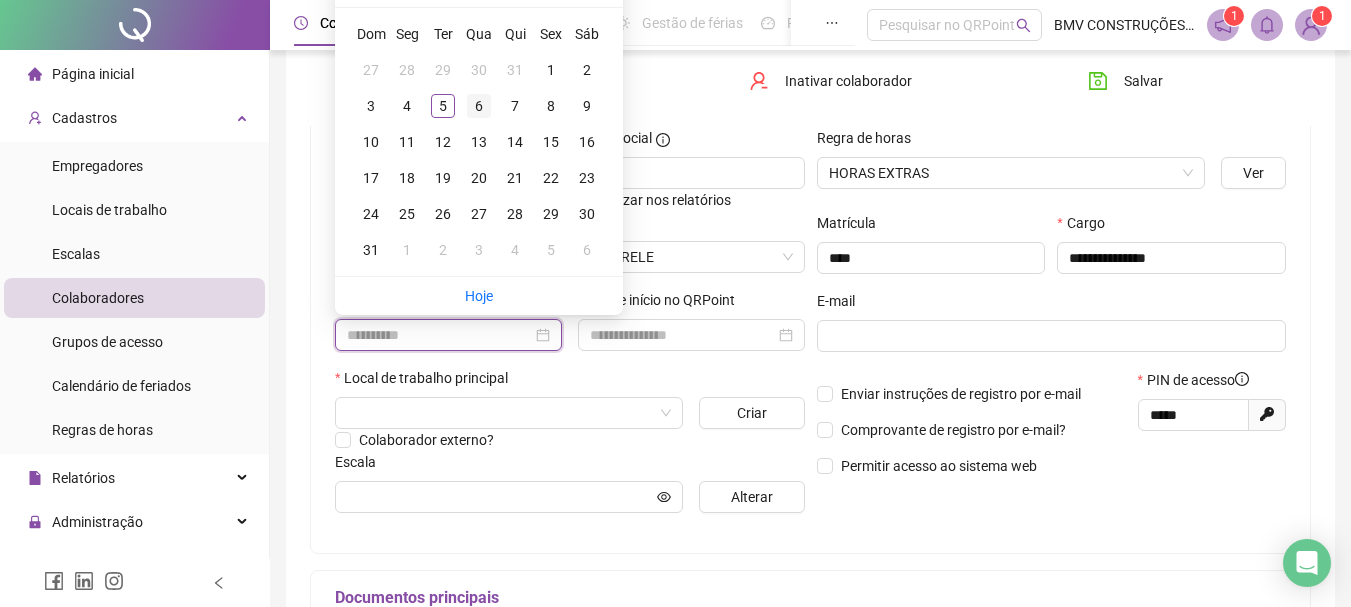 type on "**********" 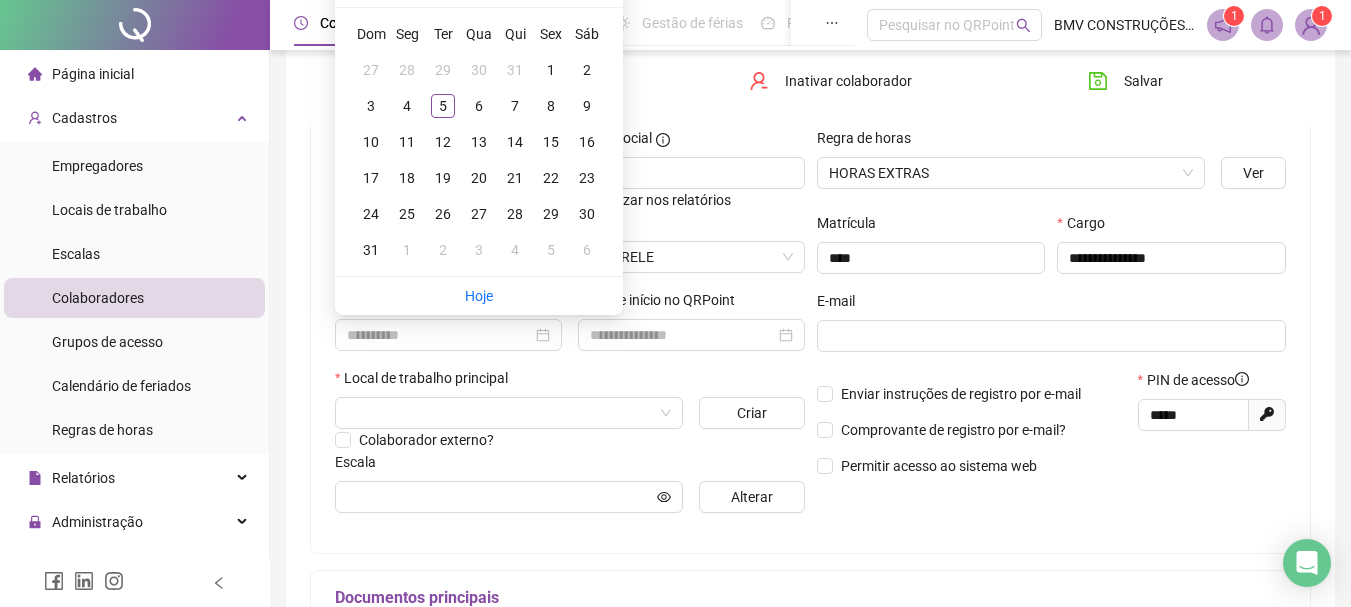 drag, startPoint x: 474, startPoint y: 98, endPoint x: 479, endPoint y: 111, distance: 13.928389 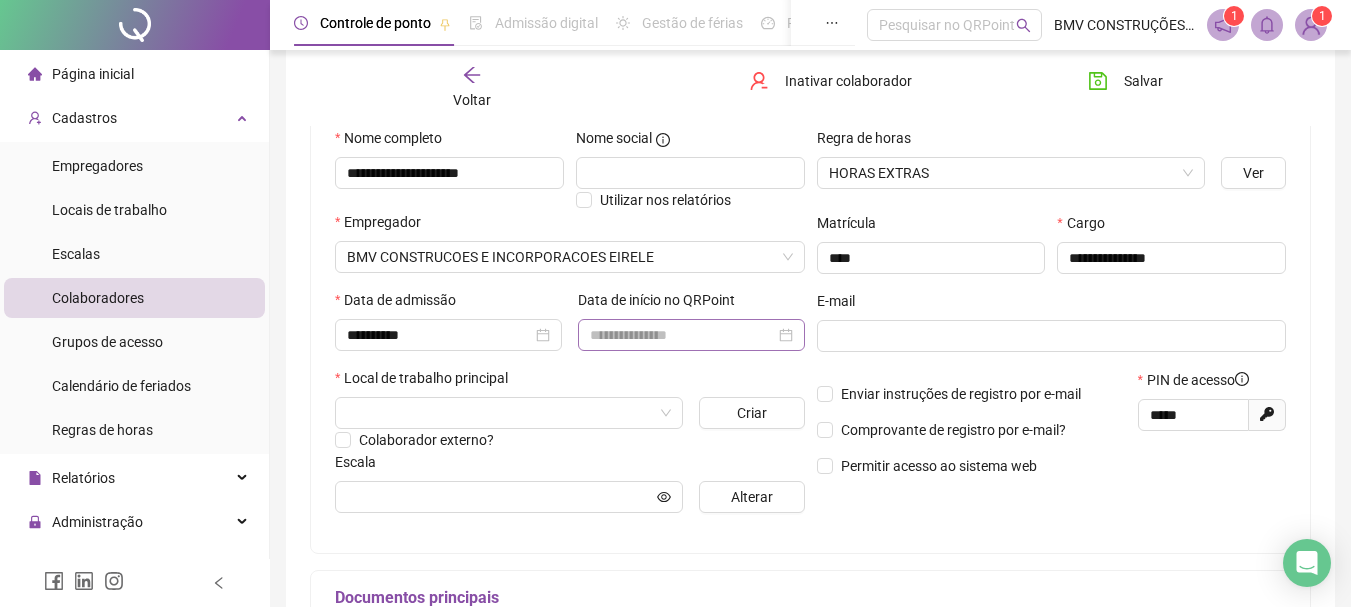 click on "Data de início no QRPoint" at bounding box center (691, 320) 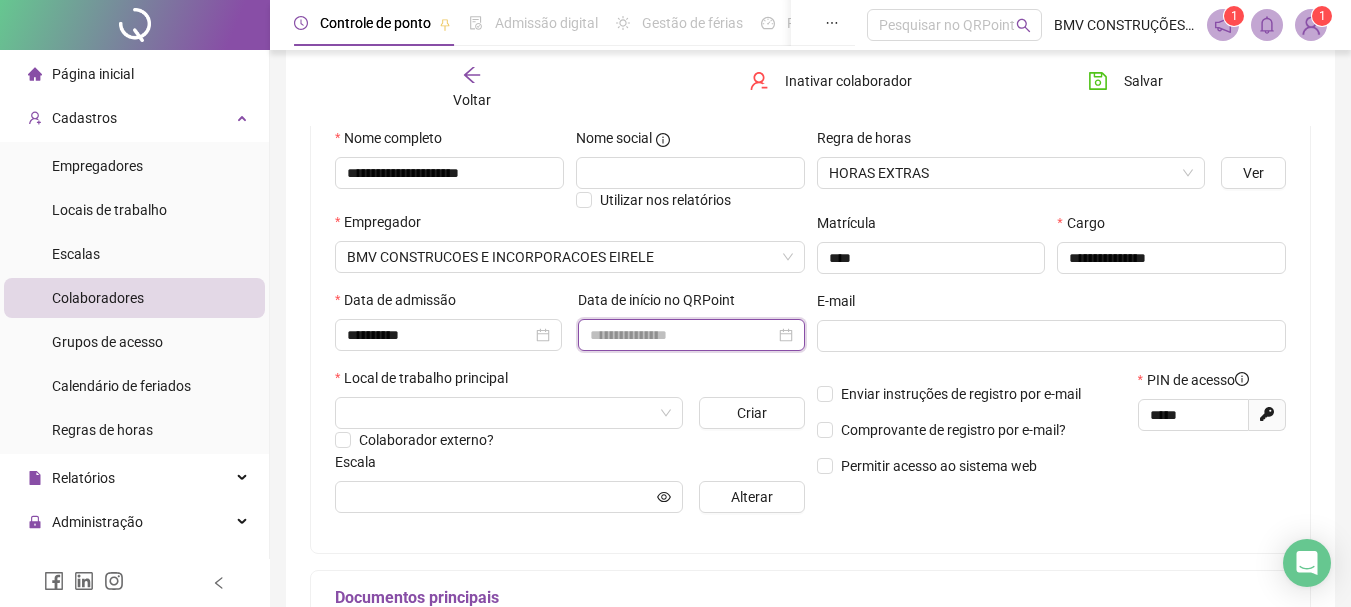 click at bounding box center [682, 335] 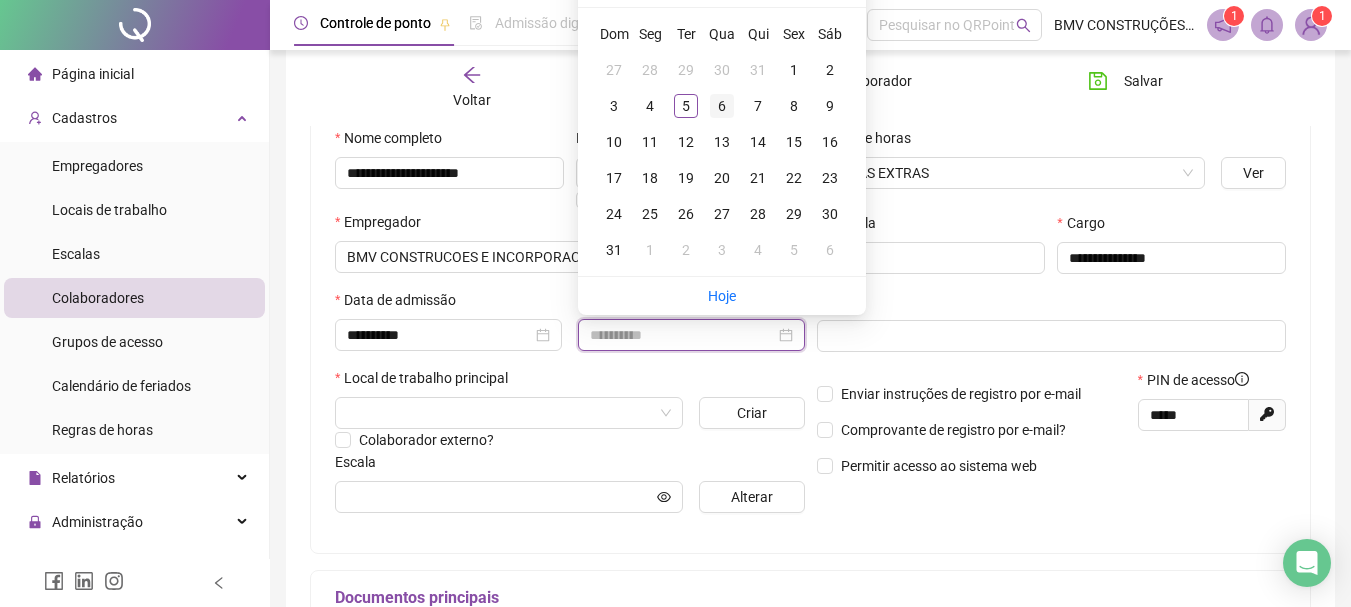 type on "**********" 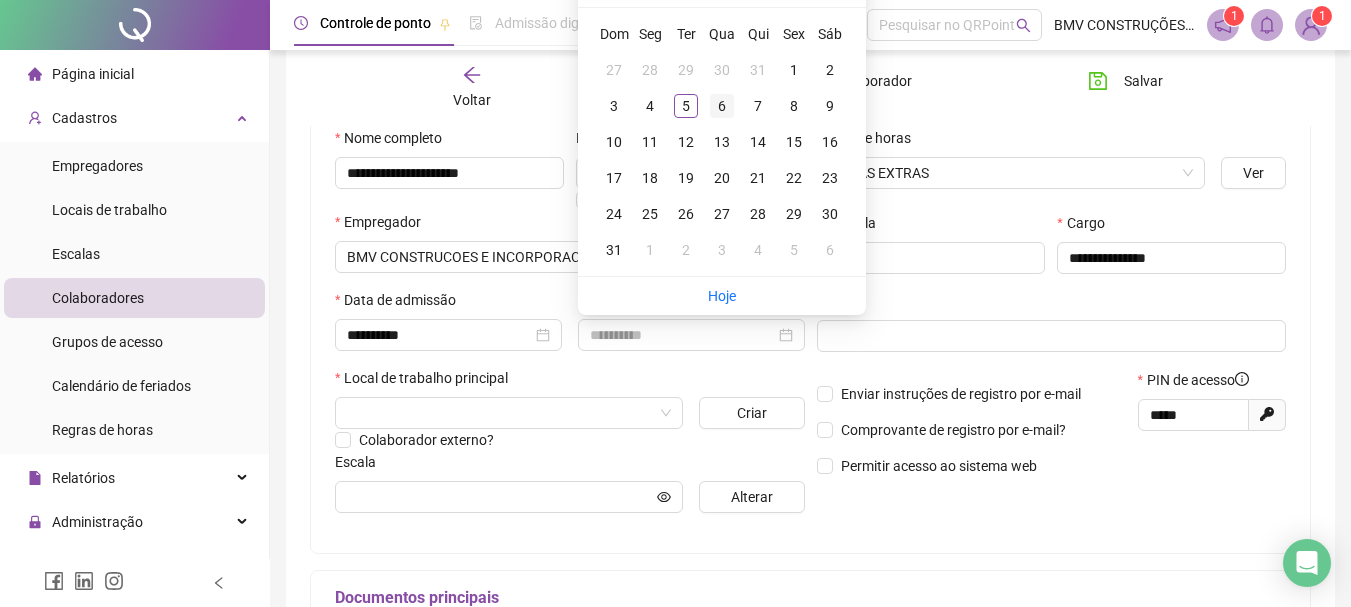 click on "6" at bounding box center (722, 106) 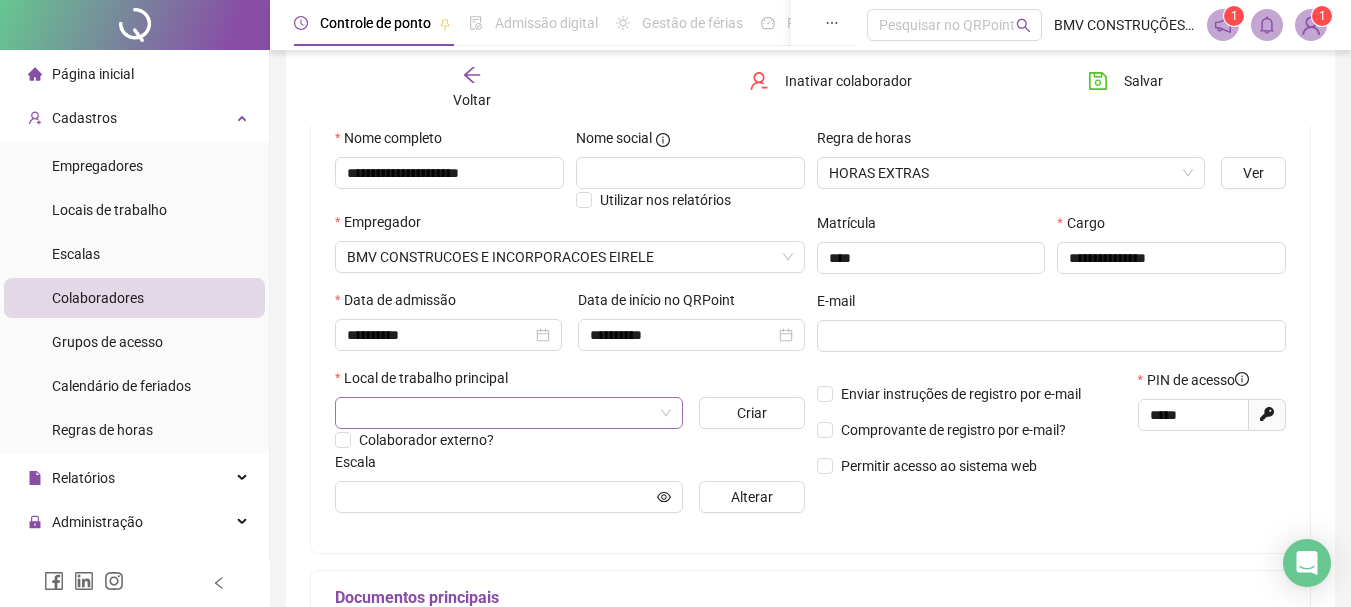 click at bounding box center [509, 413] 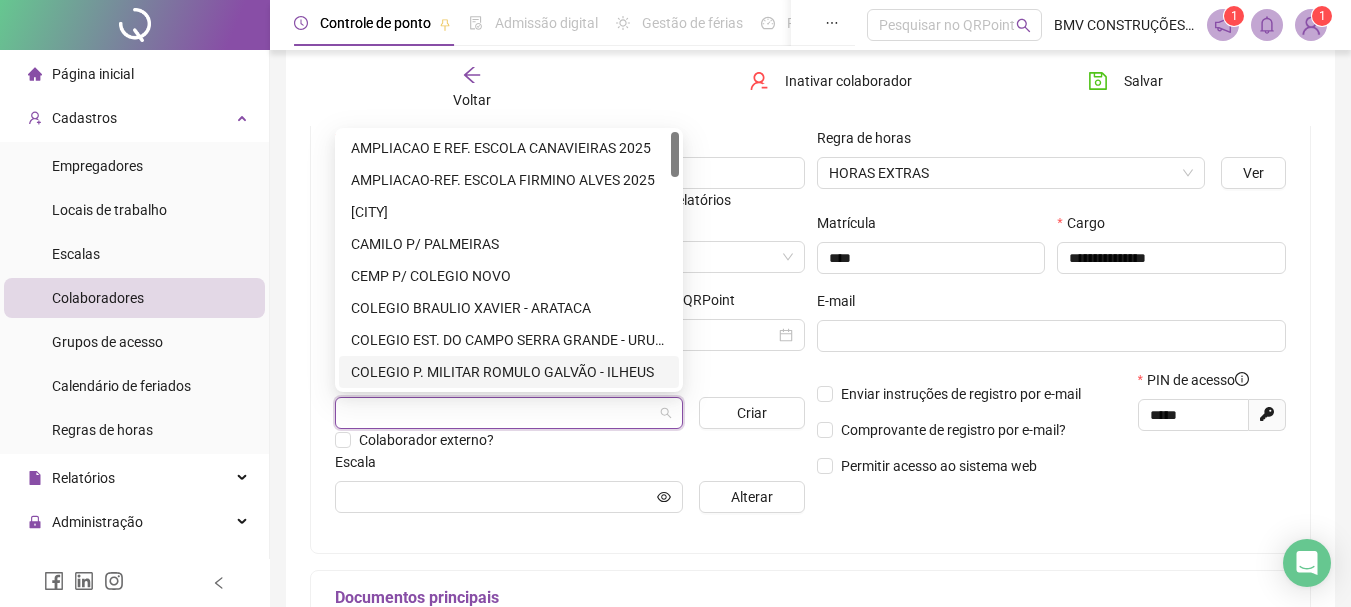 click on "COLEGIO P. MILITAR ROMULO GALVÃO - ILHEUS" at bounding box center [509, 372] 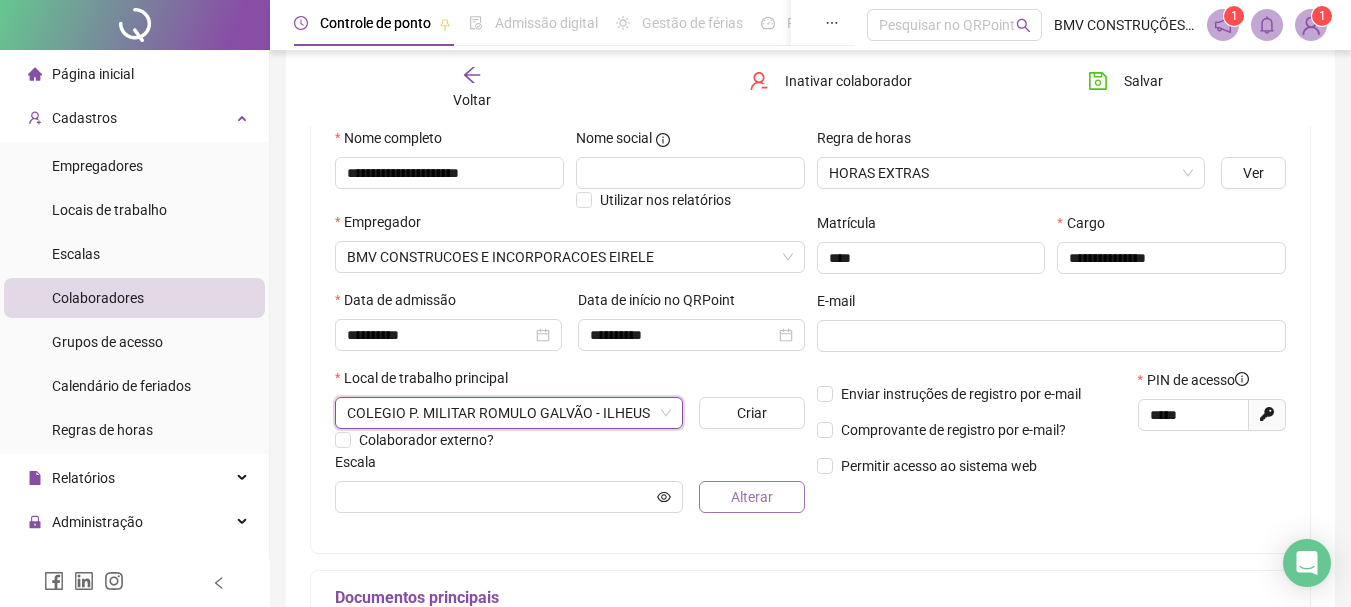 click on "Alterar" at bounding box center [751, 497] 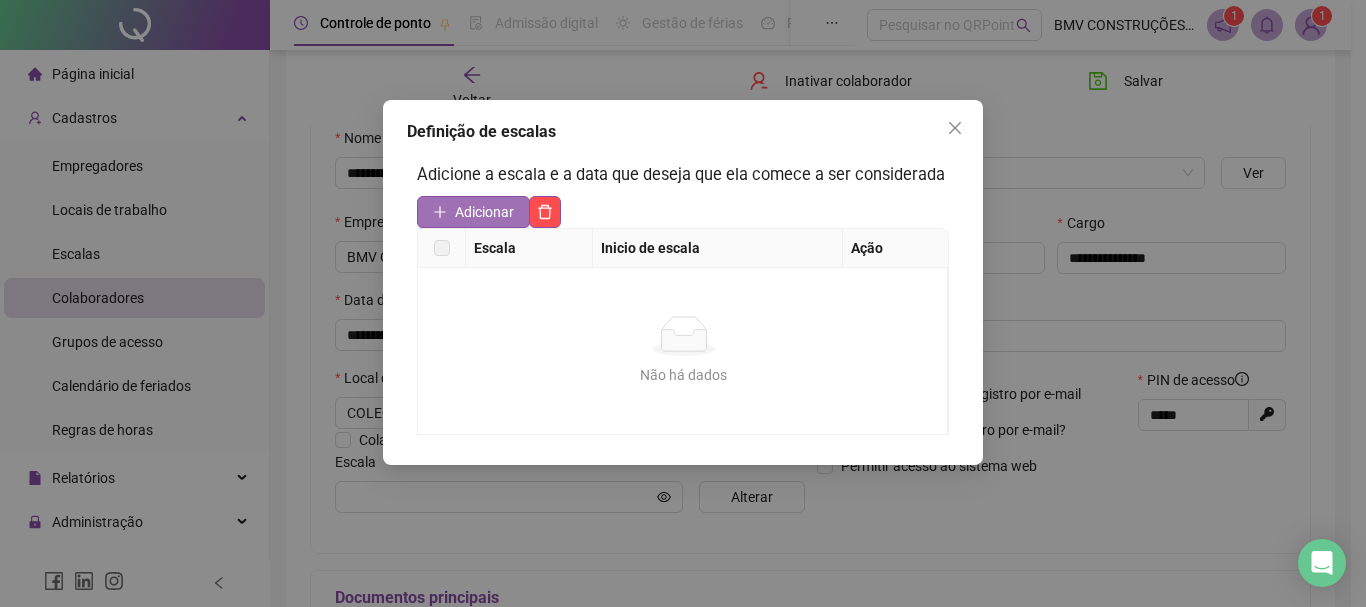 click on "Adicionar" at bounding box center [484, 212] 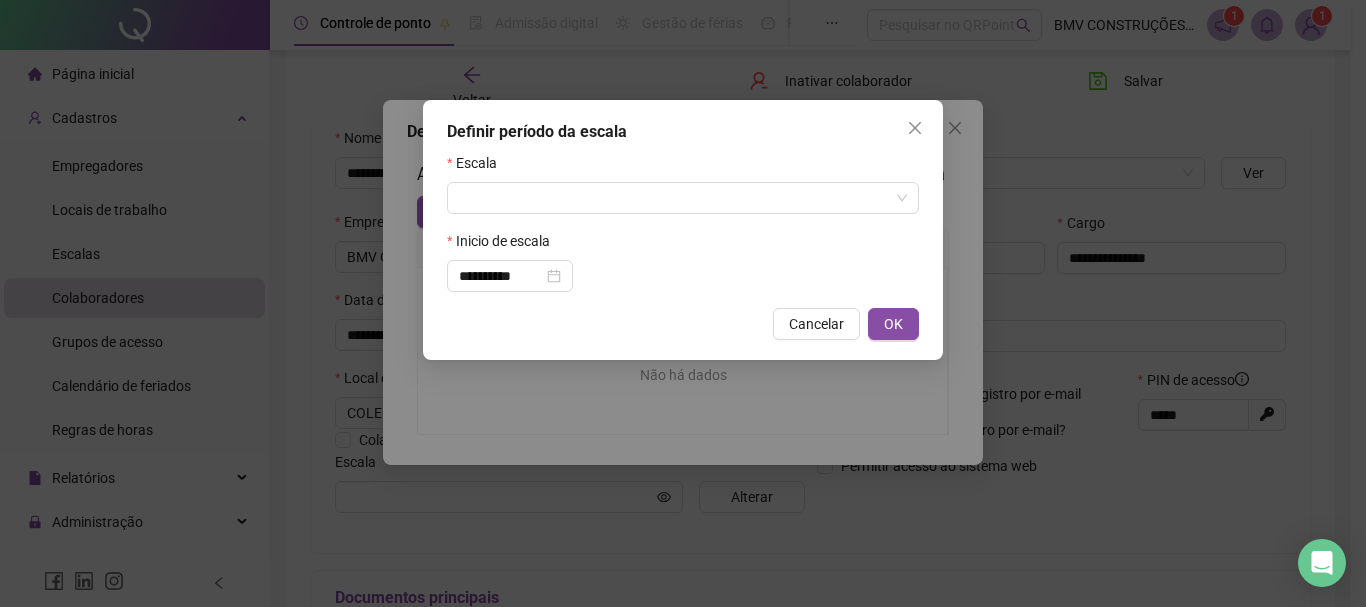 click on "**********" at bounding box center (675, 103) 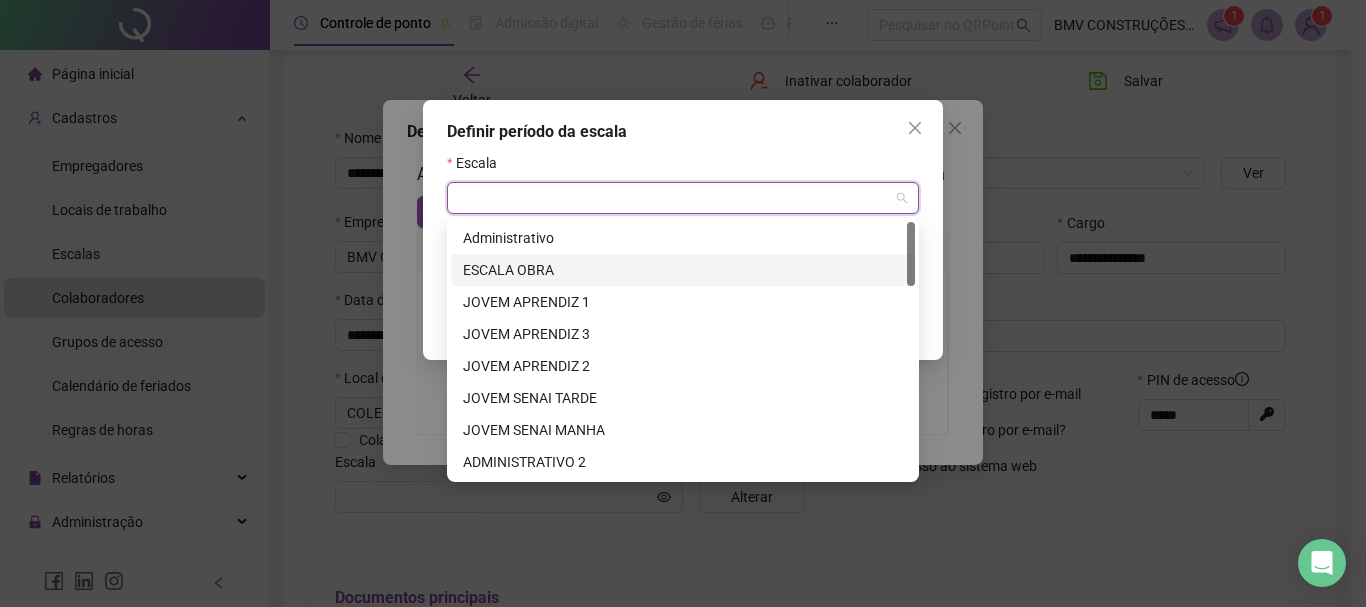 drag, startPoint x: 549, startPoint y: 279, endPoint x: 563, endPoint y: 276, distance: 14.3178215 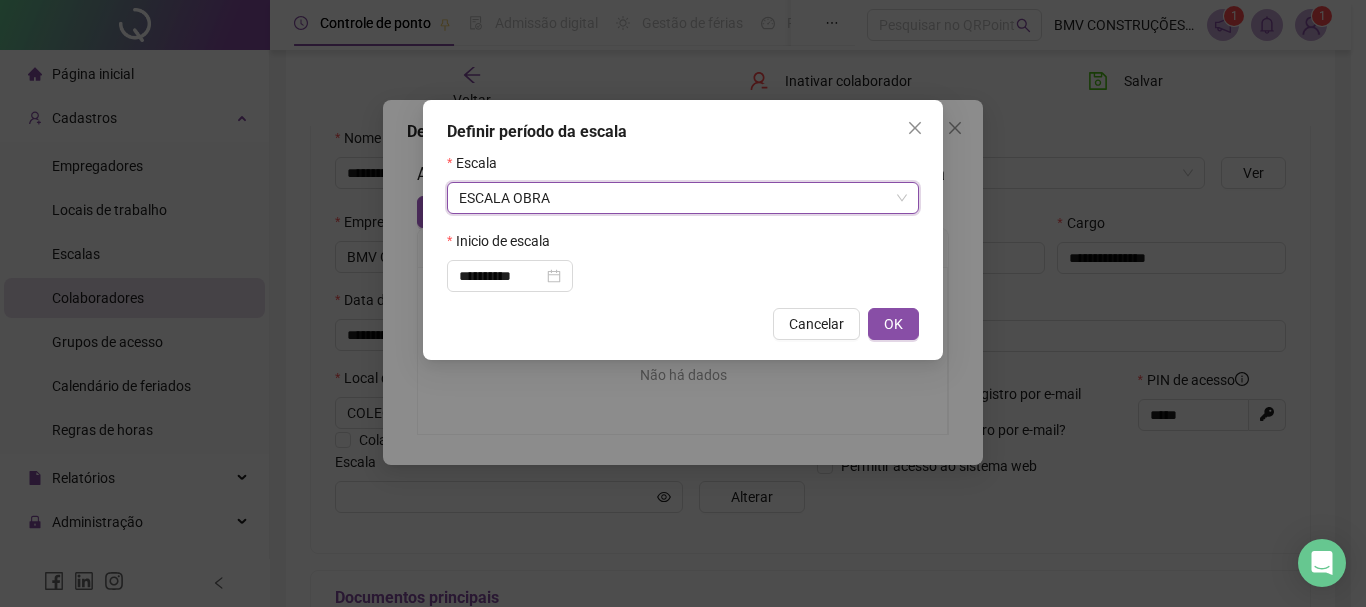 drag, startPoint x: 905, startPoint y: 332, endPoint x: 795, endPoint y: 319, distance: 110.76552 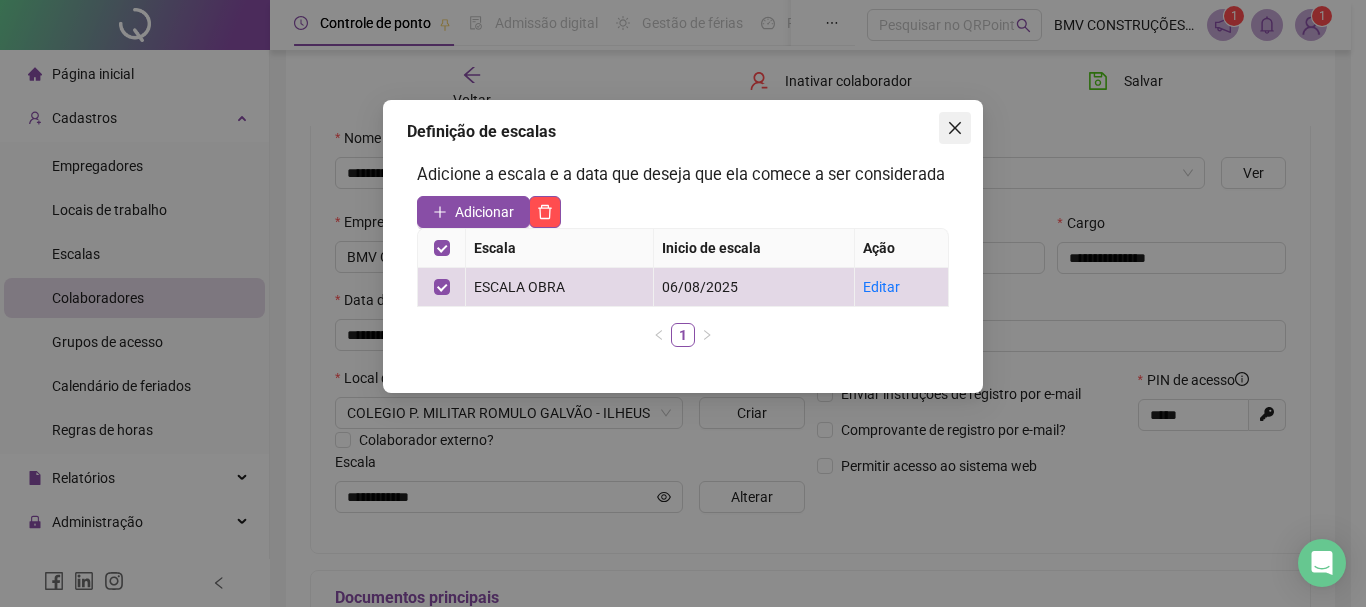 drag, startPoint x: 960, startPoint y: 127, endPoint x: 951, endPoint y: 133, distance: 10.816654 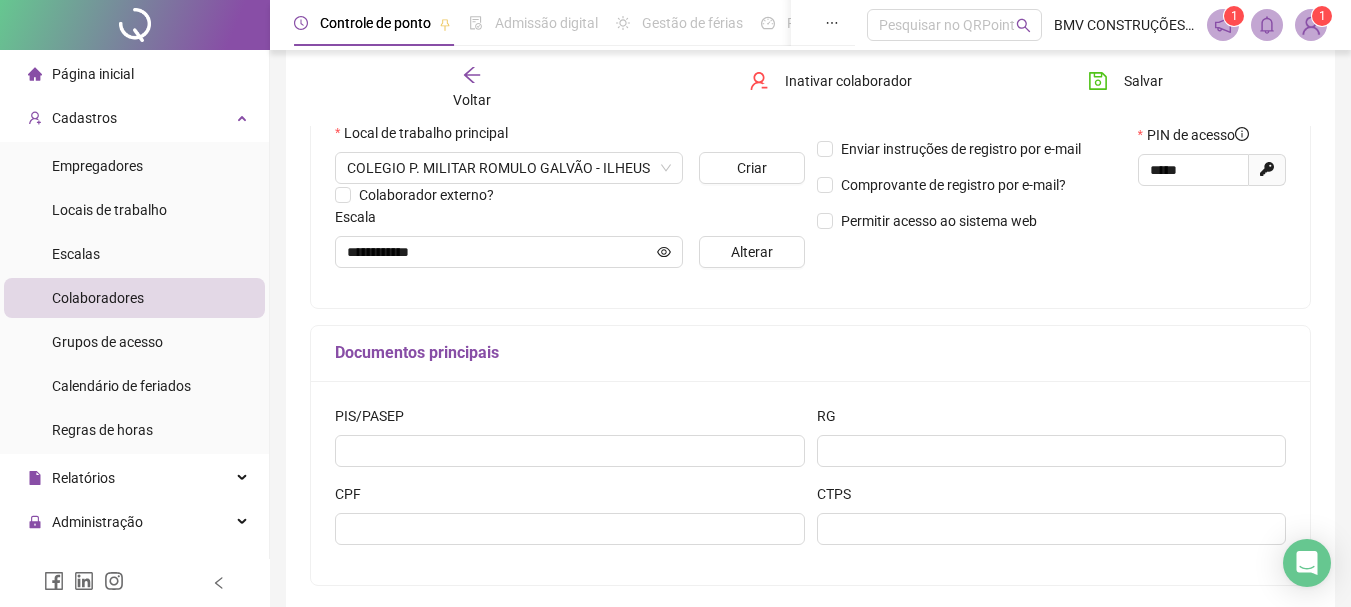 scroll, scrollTop: 534, scrollLeft: 0, axis: vertical 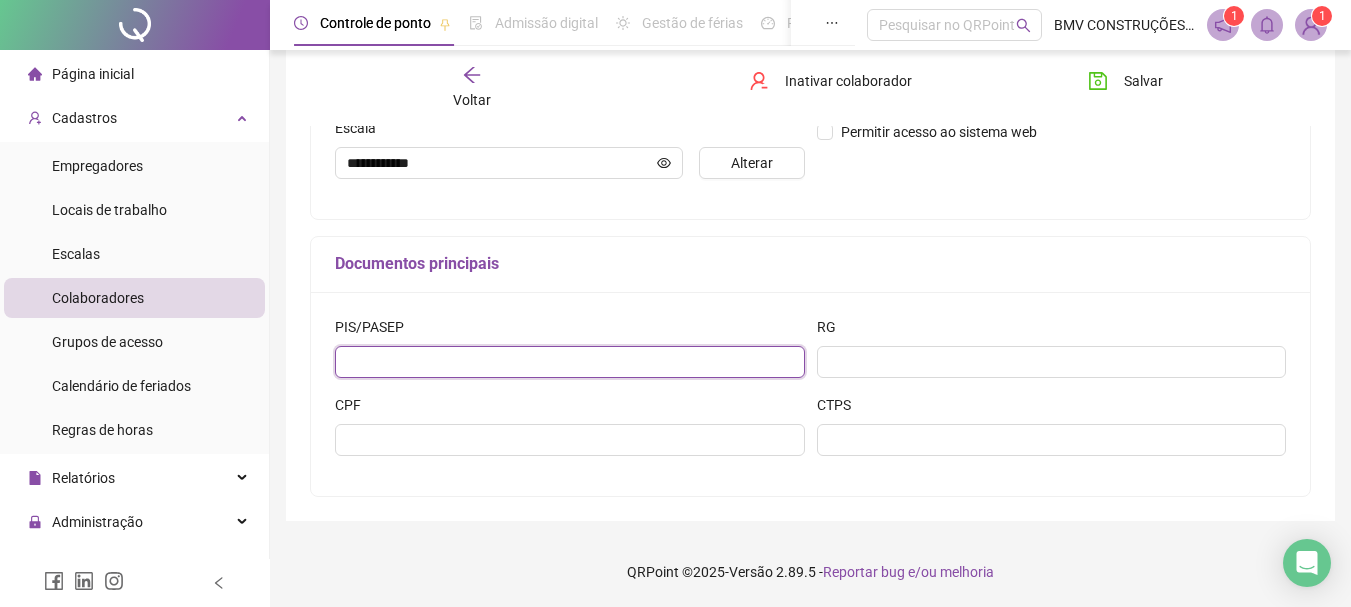 click at bounding box center [570, 362] 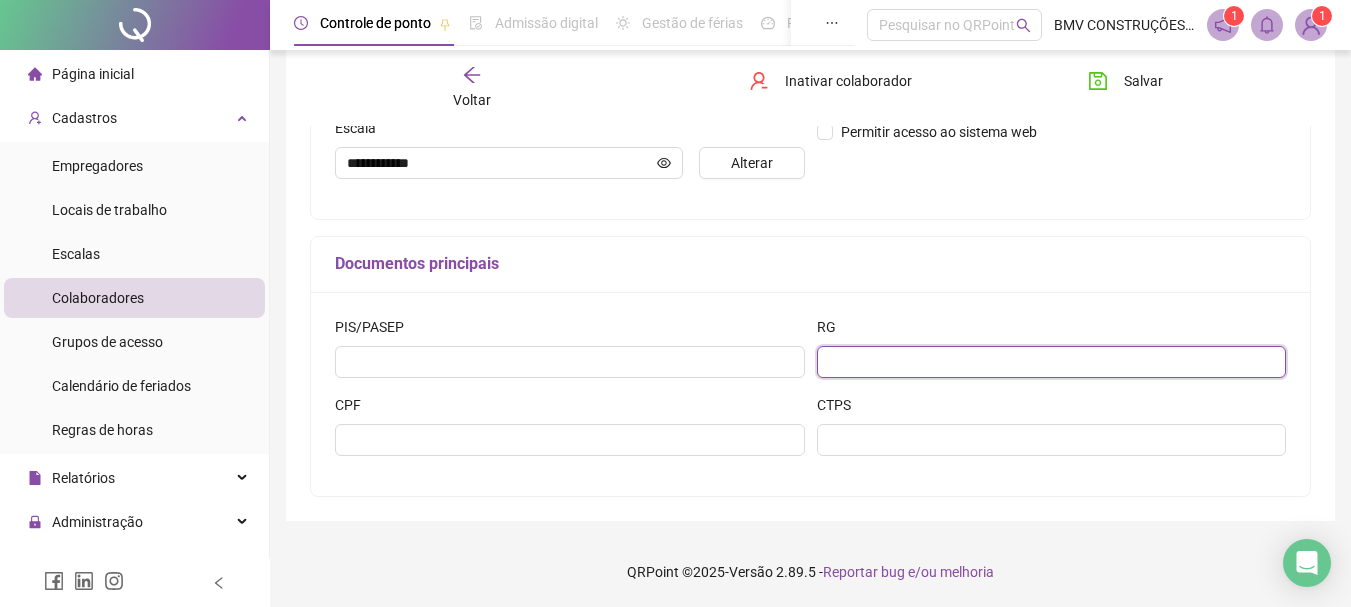 click at bounding box center (1052, 362) 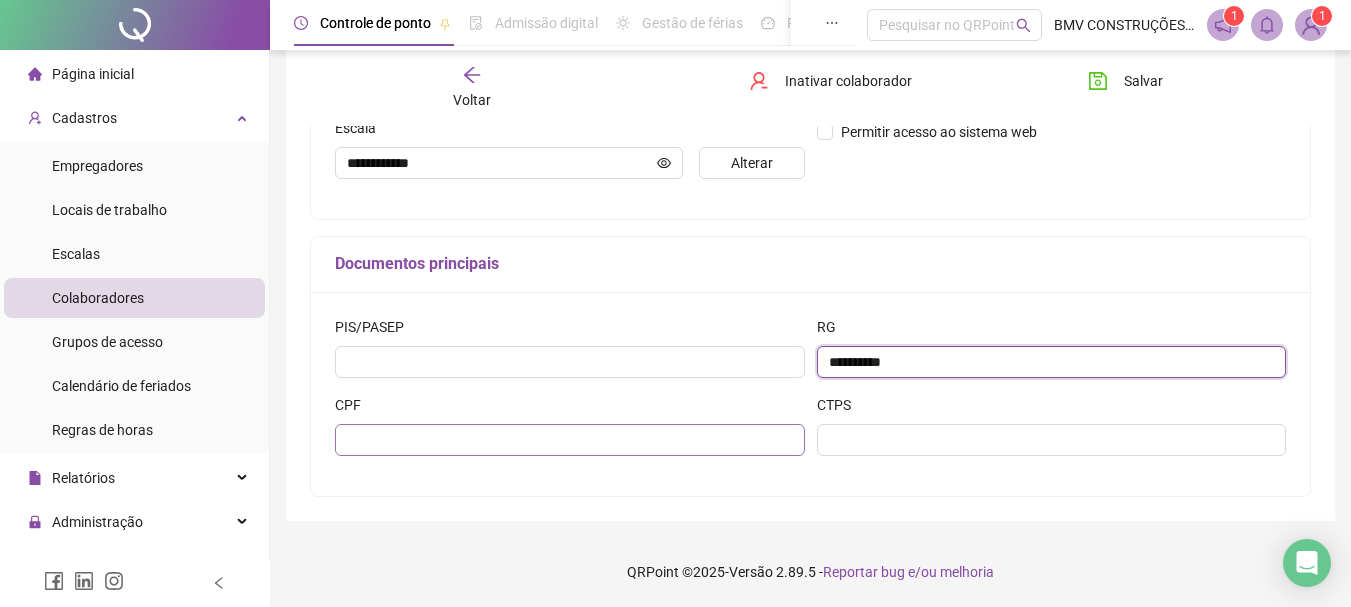 type on "**********" 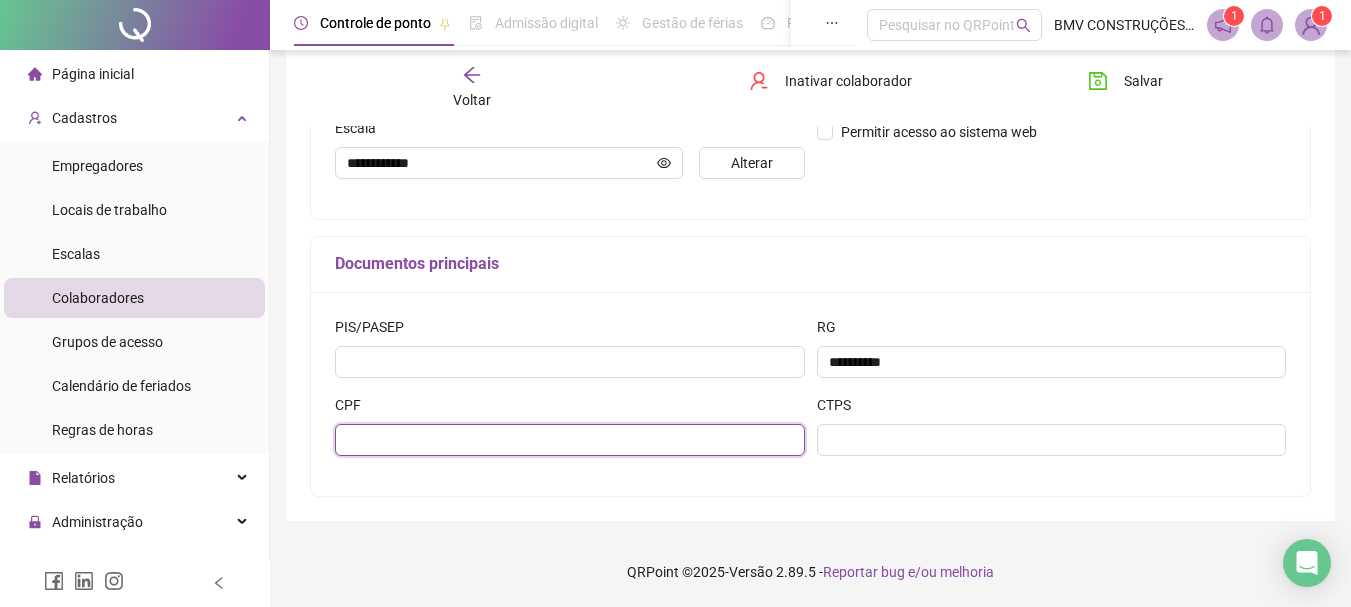 click at bounding box center [570, 440] 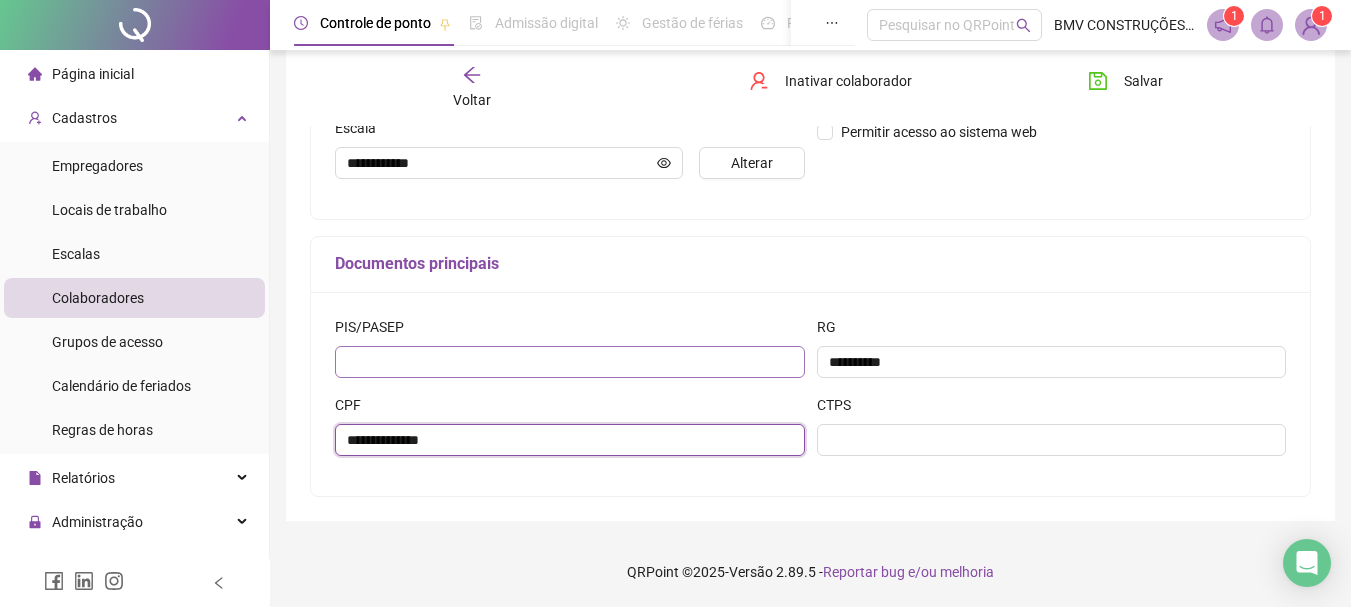 type on "**********" 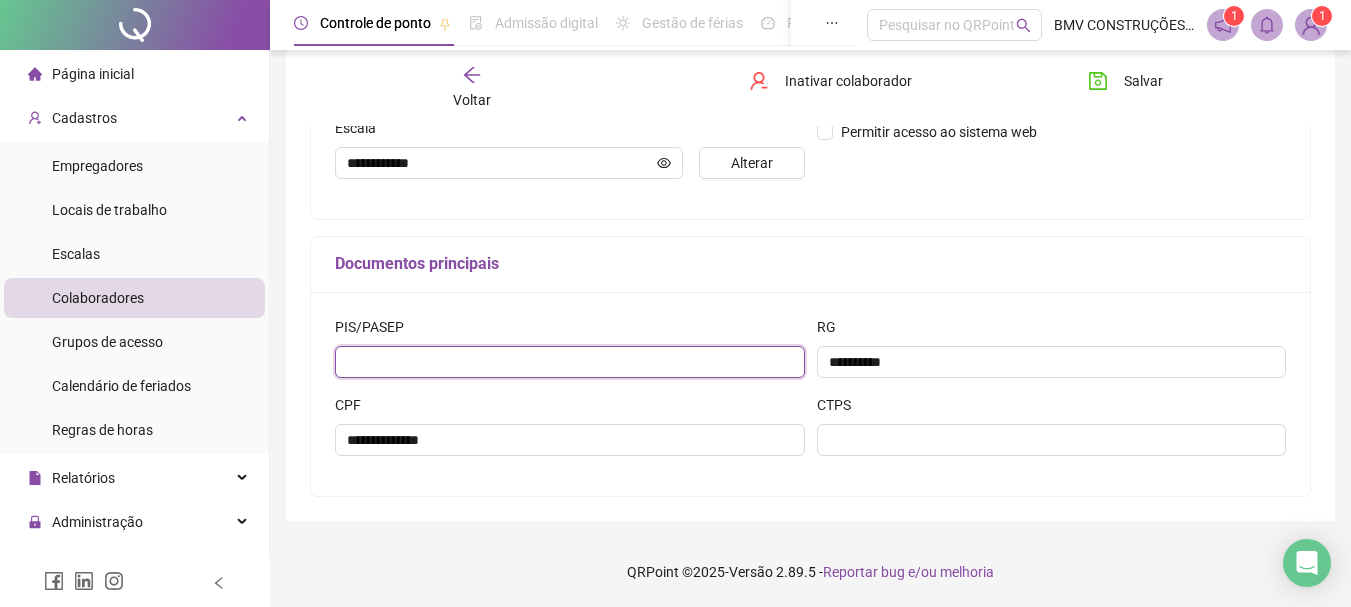 click at bounding box center [570, 362] 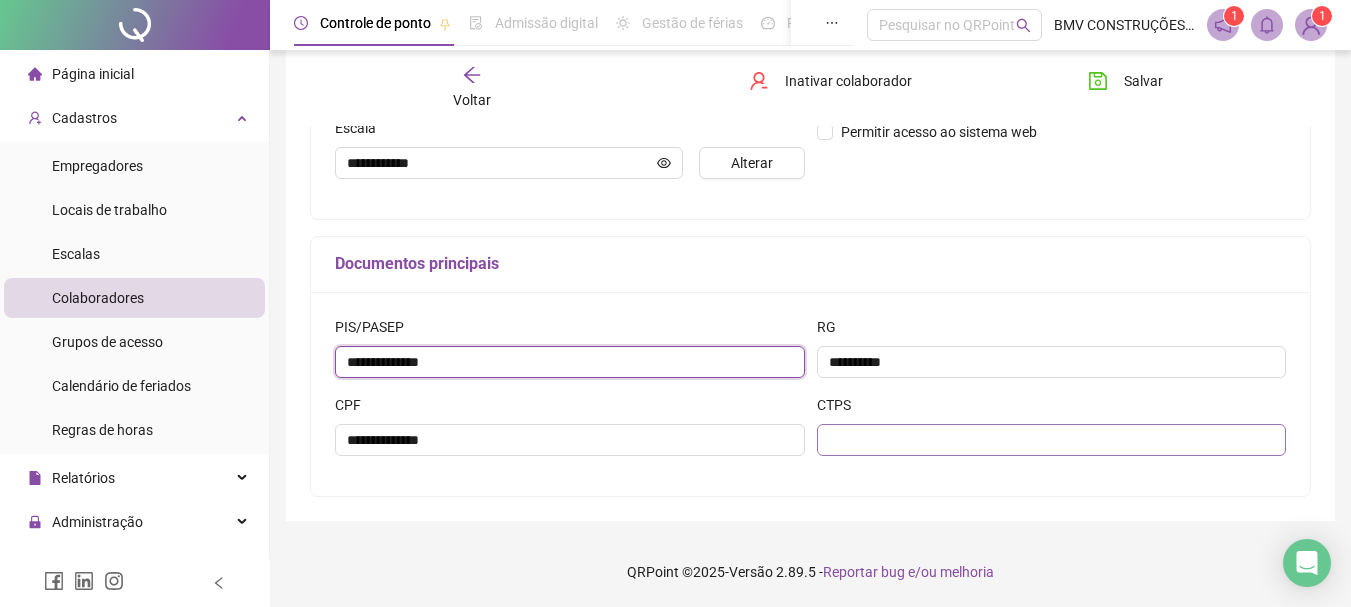 type on "**********" 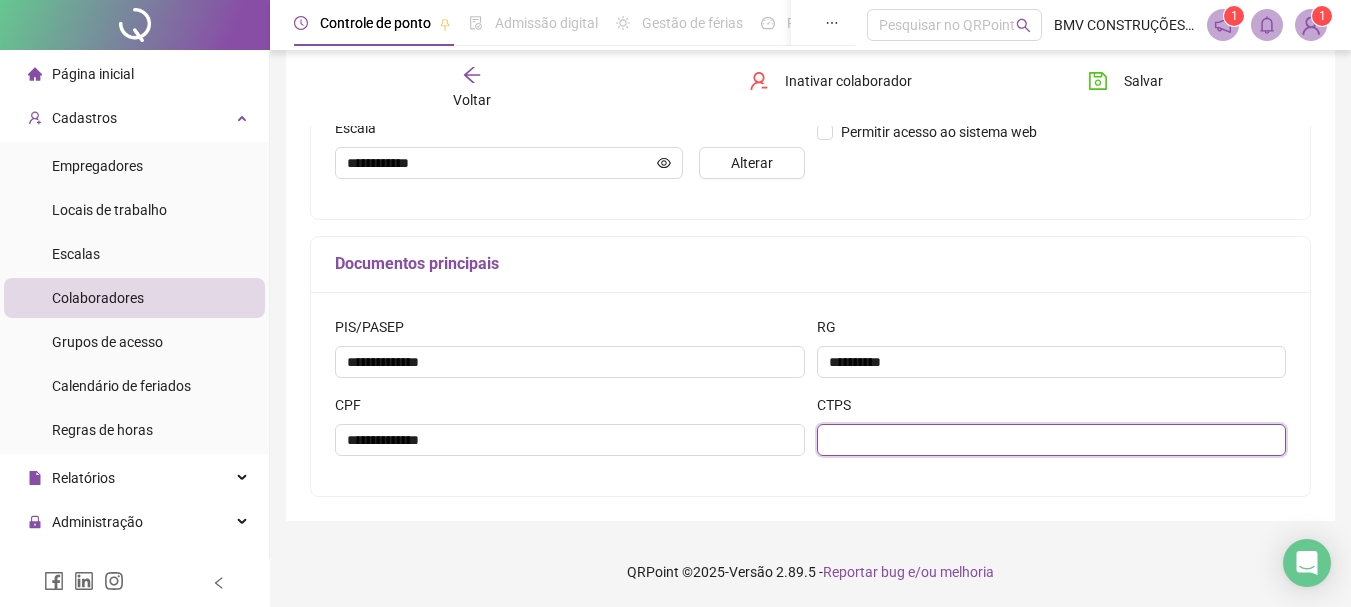 drag, startPoint x: 1040, startPoint y: 434, endPoint x: 1003, endPoint y: 447, distance: 39.217342 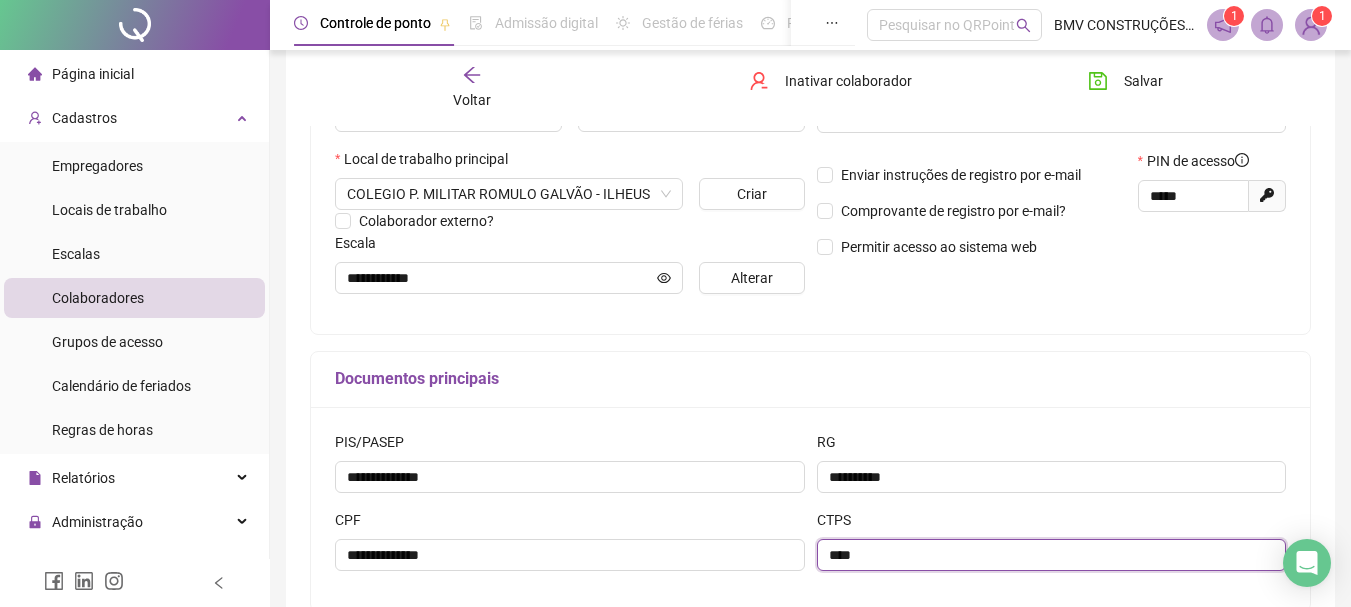 scroll, scrollTop: 234, scrollLeft: 0, axis: vertical 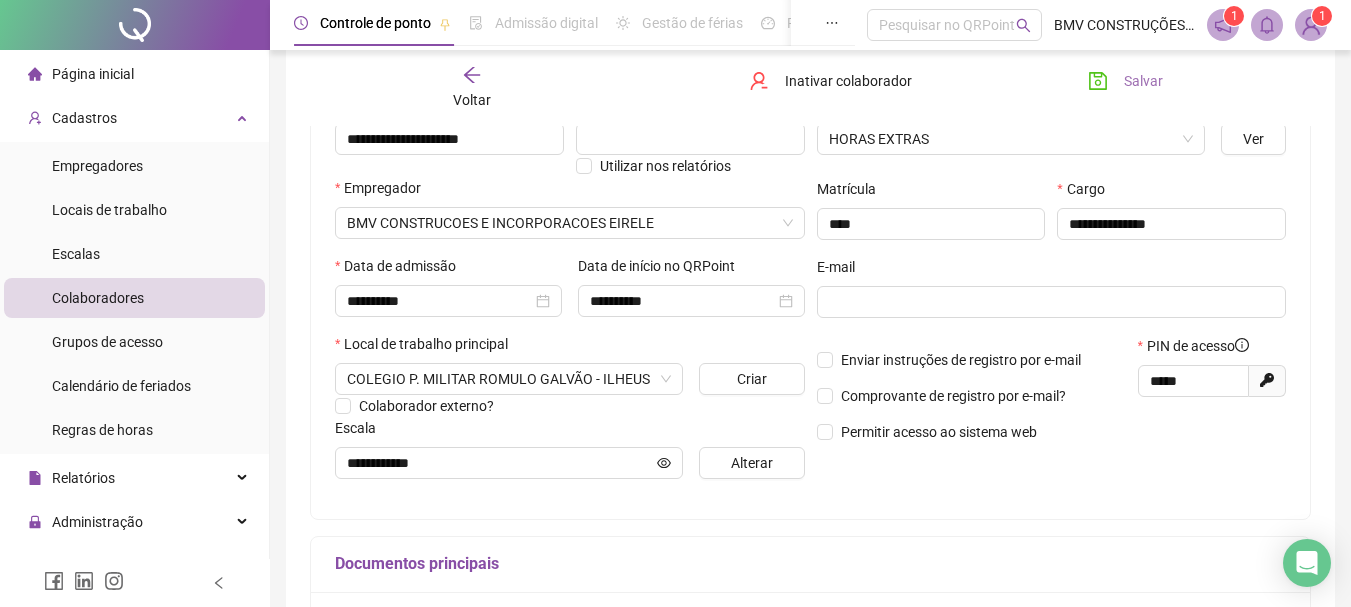 type on "****" 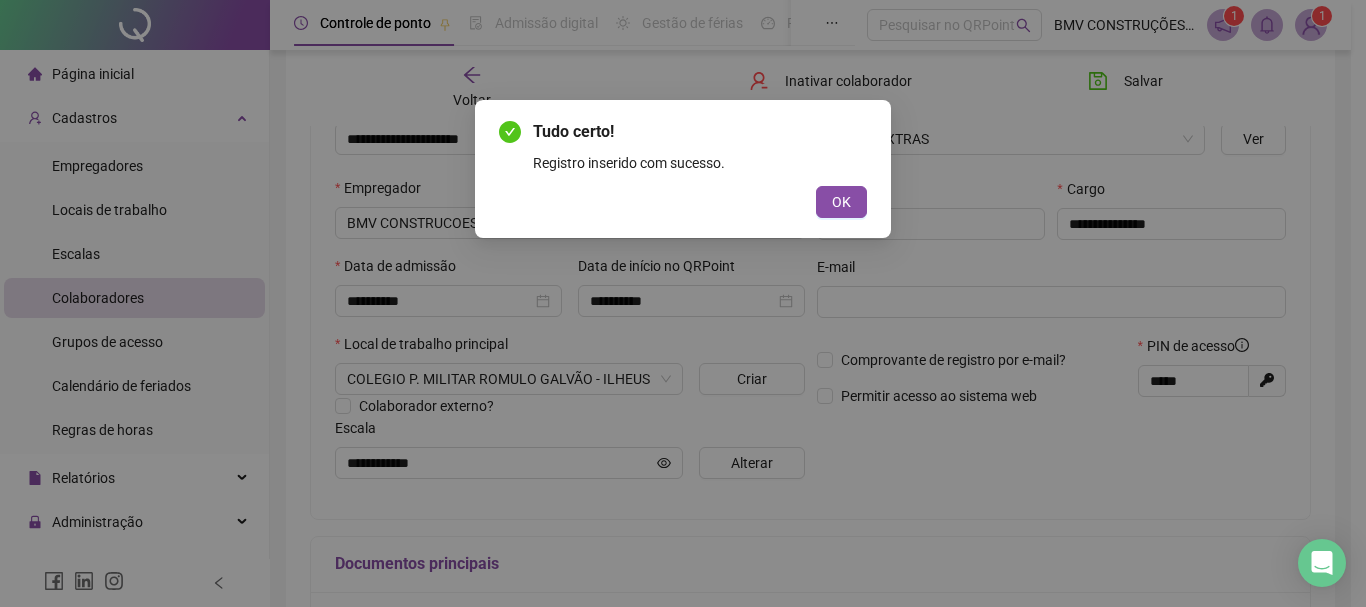 click on "Tudo certo! Registro inserido com sucesso. OK" at bounding box center [683, 169] 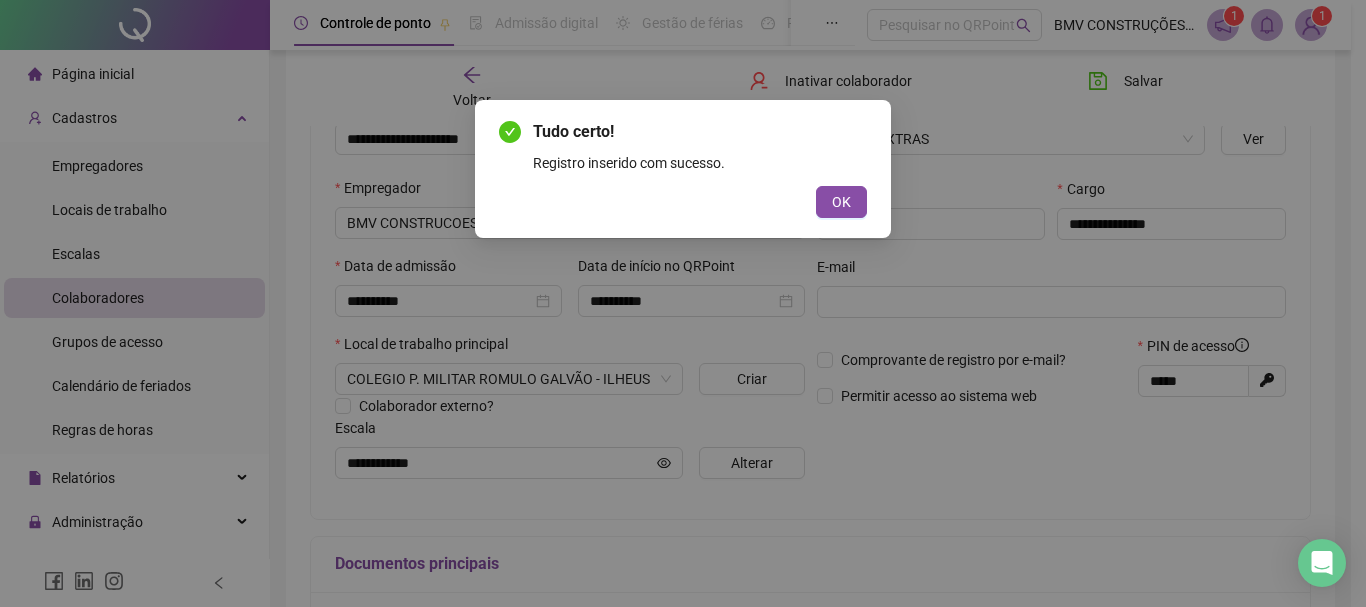 drag, startPoint x: 842, startPoint y: 210, endPoint x: 855, endPoint y: 205, distance: 13.928389 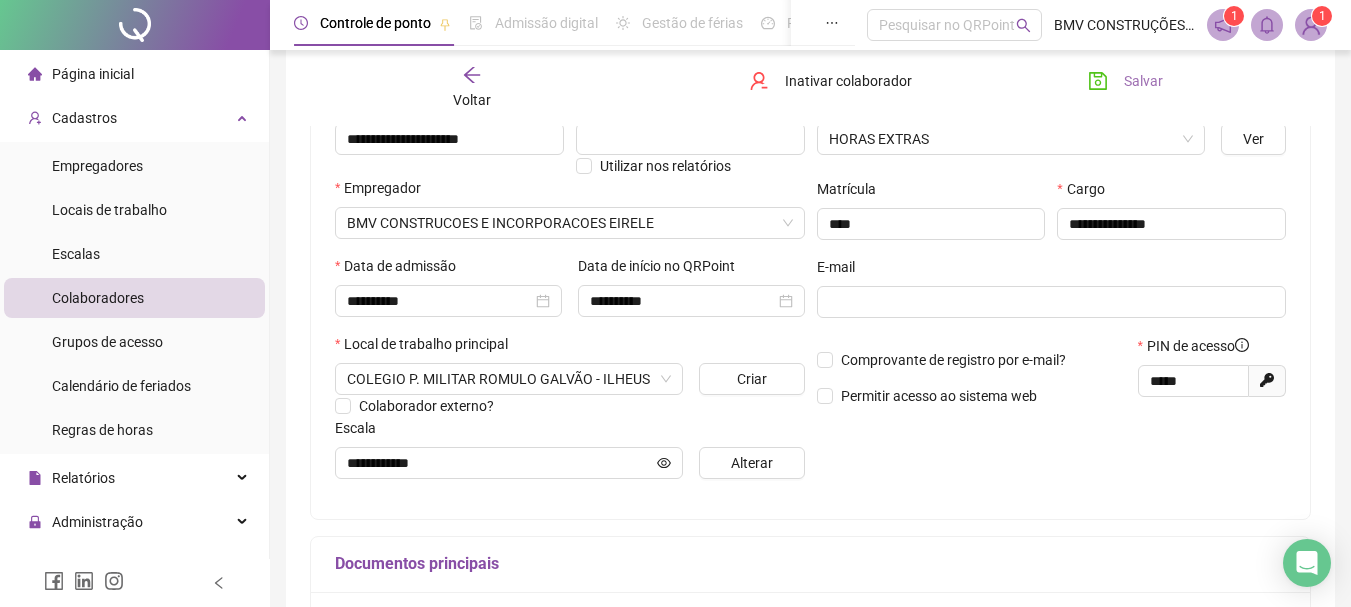 drag, startPoint x: 1153, startPoint y: 72, endPoint x: 1144, endPoint y: 83, distance: 14.21267 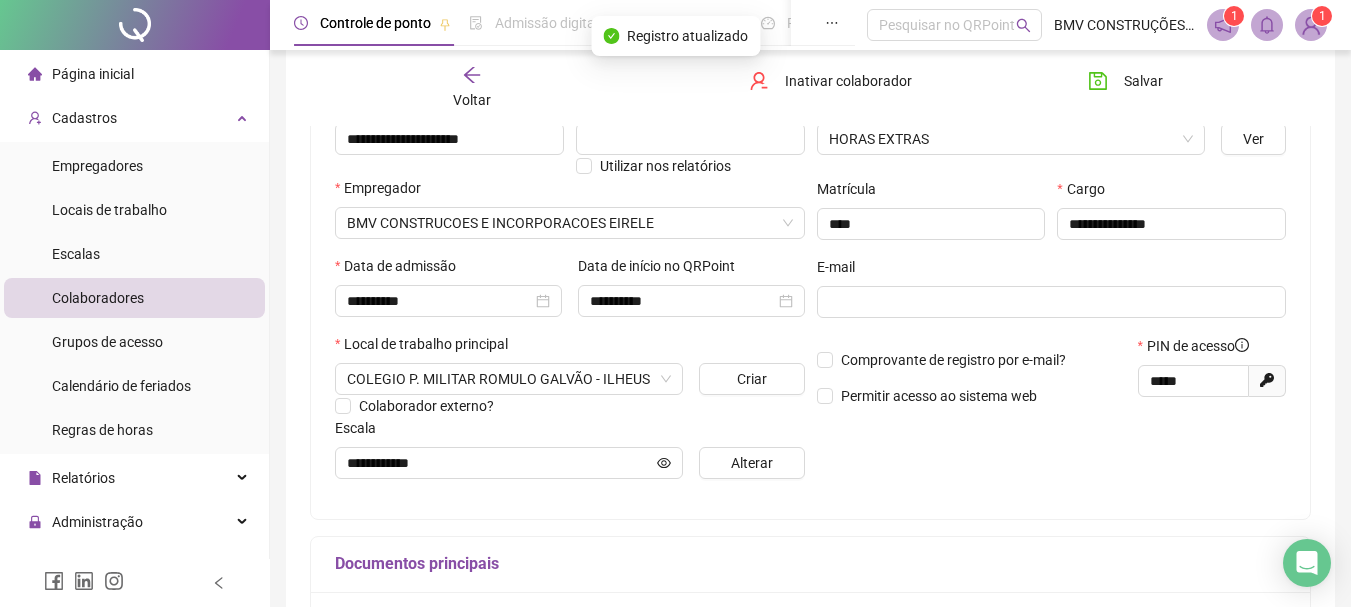click on "Voltar" at bounding box center [472, 88] 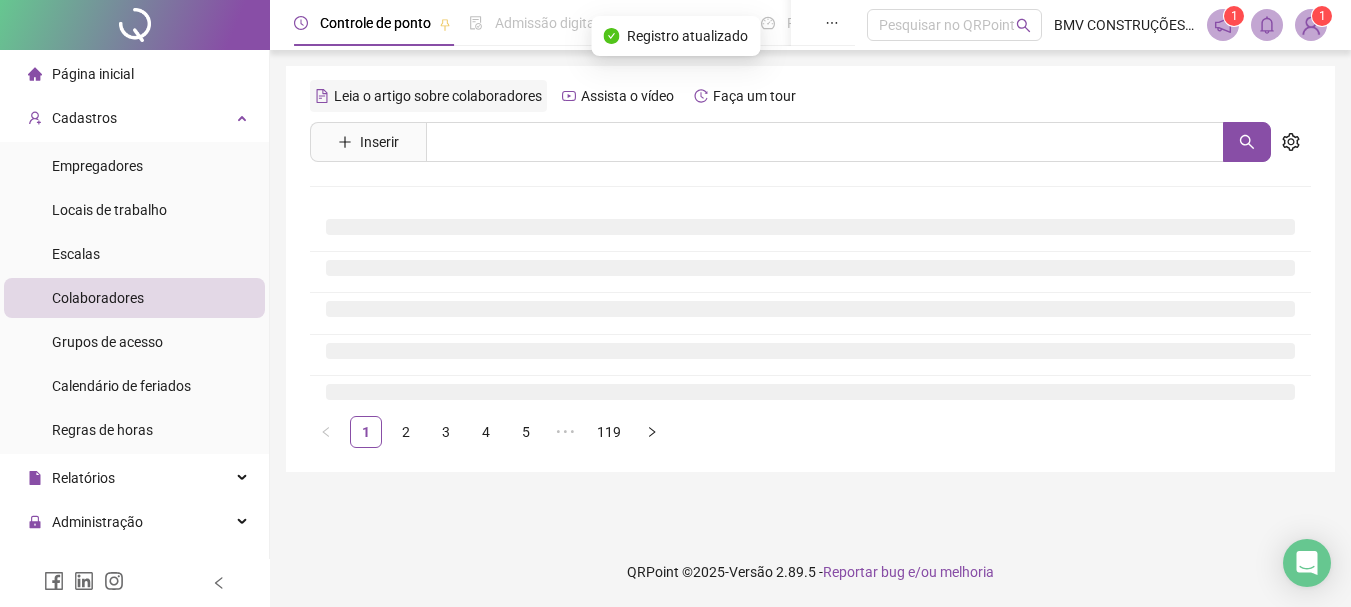 scroll, scrollTop: 0, scrollLeft: 0, axis: both 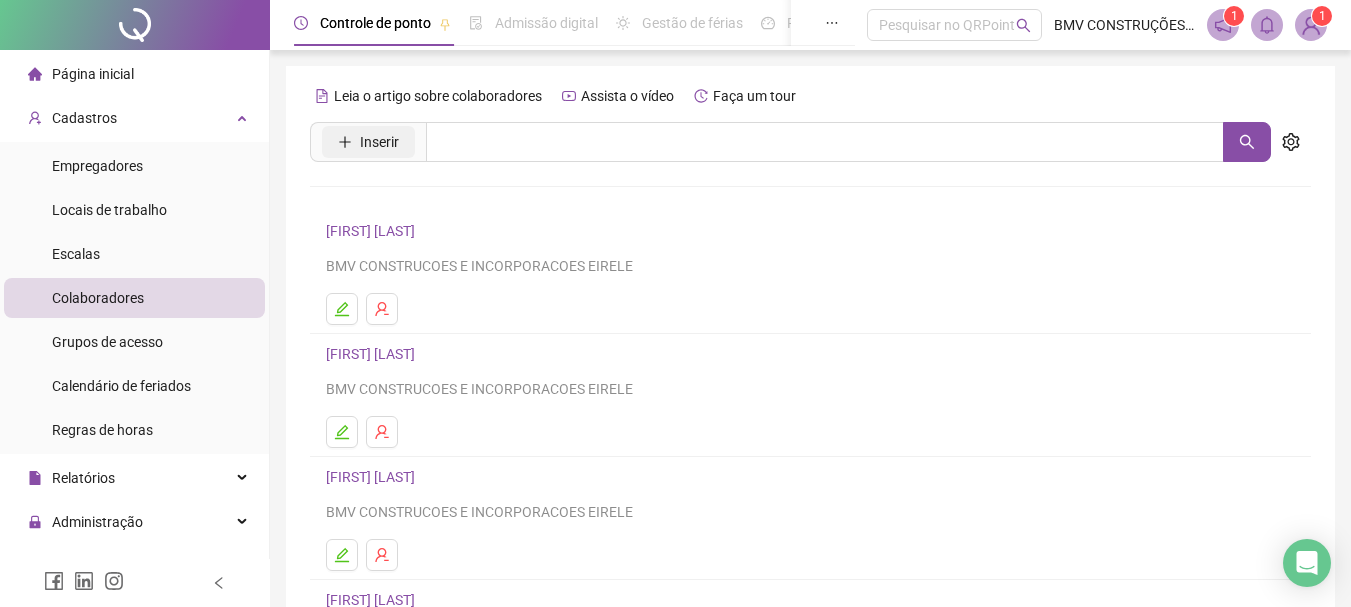 click on "Inserir" at bounding box center [379, 142] 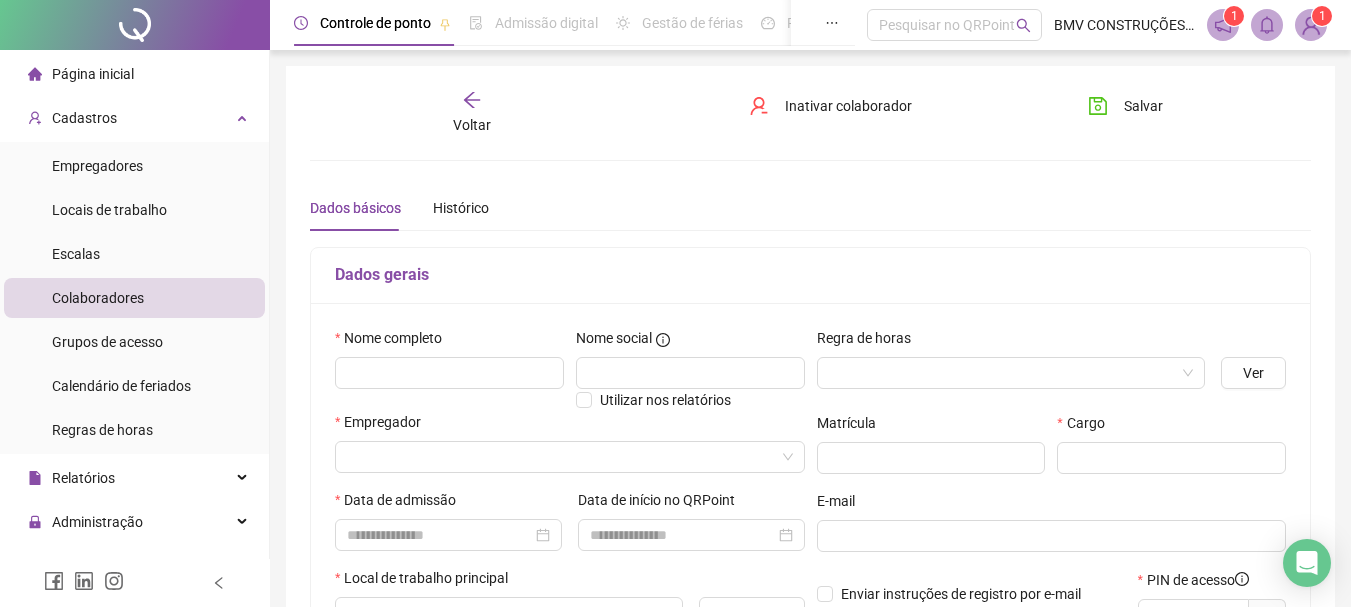 type on "*****" 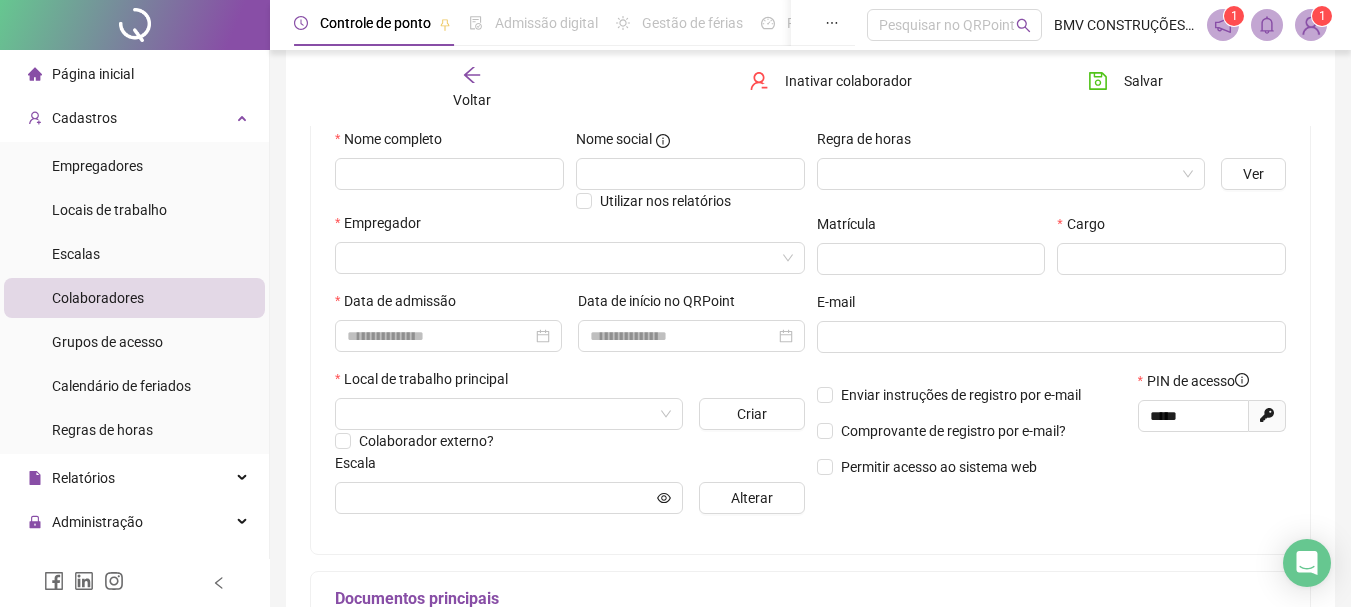 scroll, scrollTop: 200, scrollLeft: 0, axis: vertical 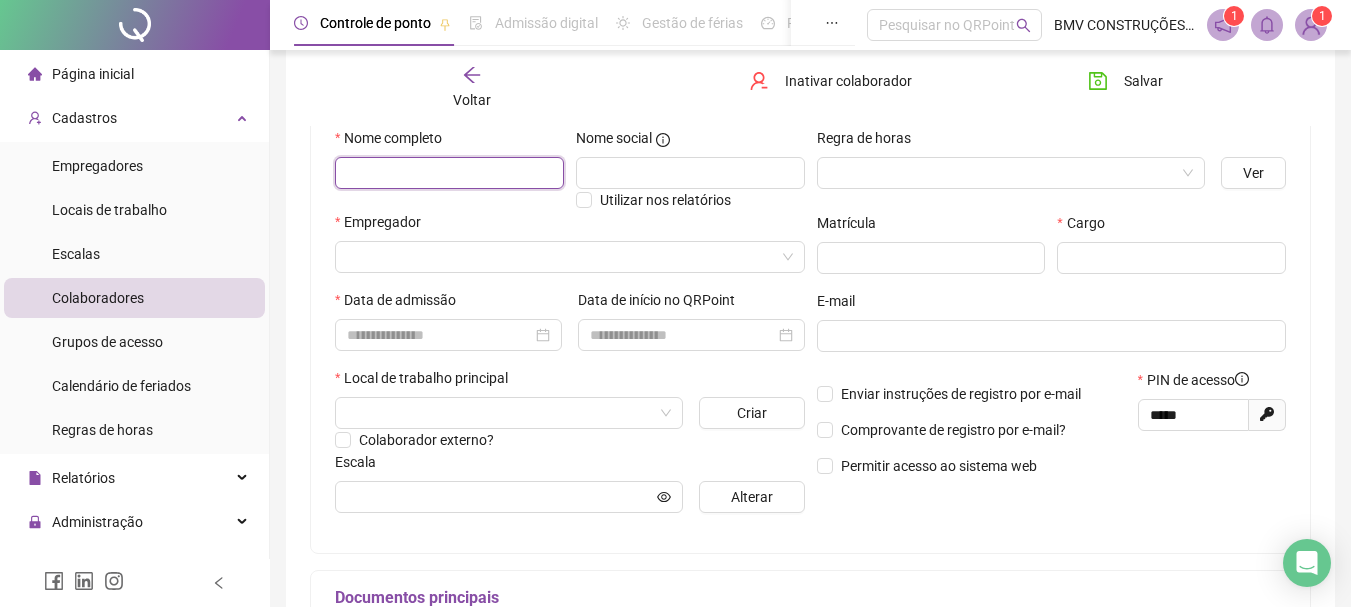 click at bounding box center [449, 173] 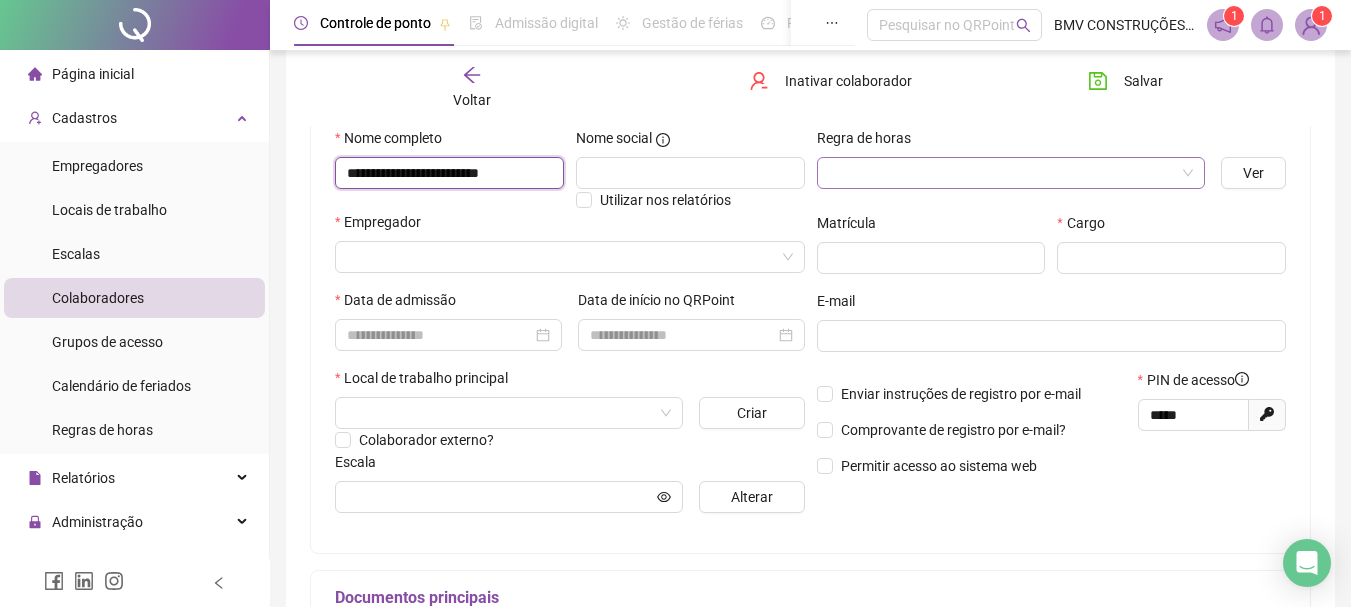 type on "**********" 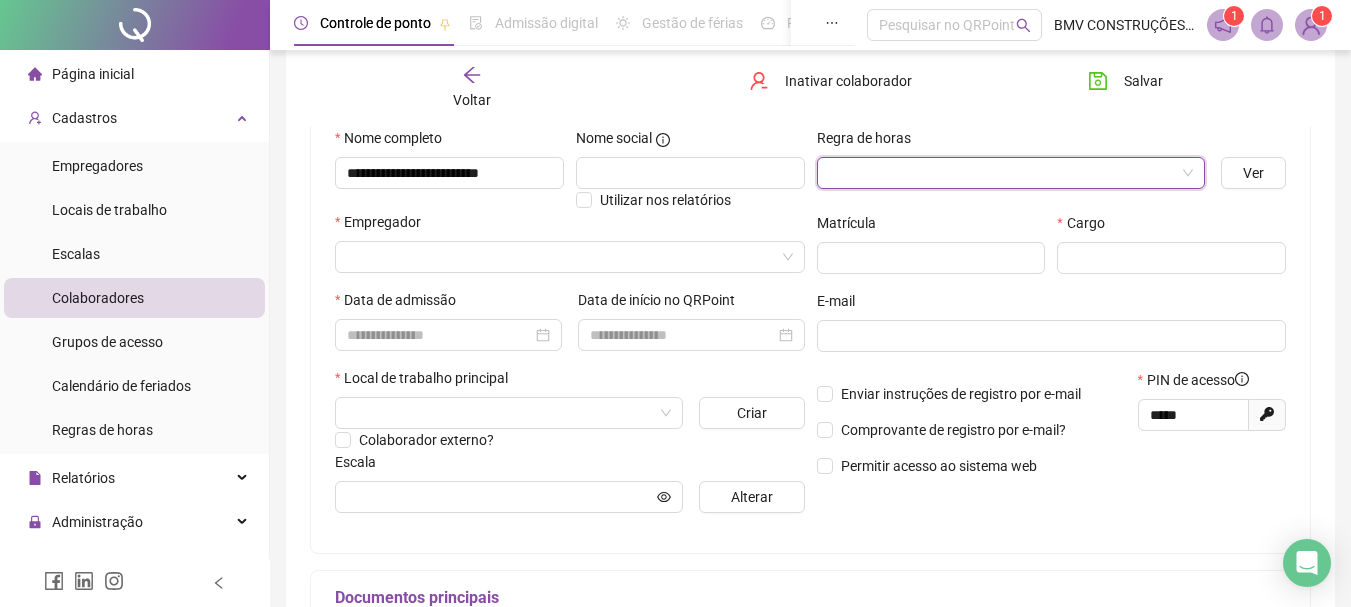 click at bounding box center (1002, 173) 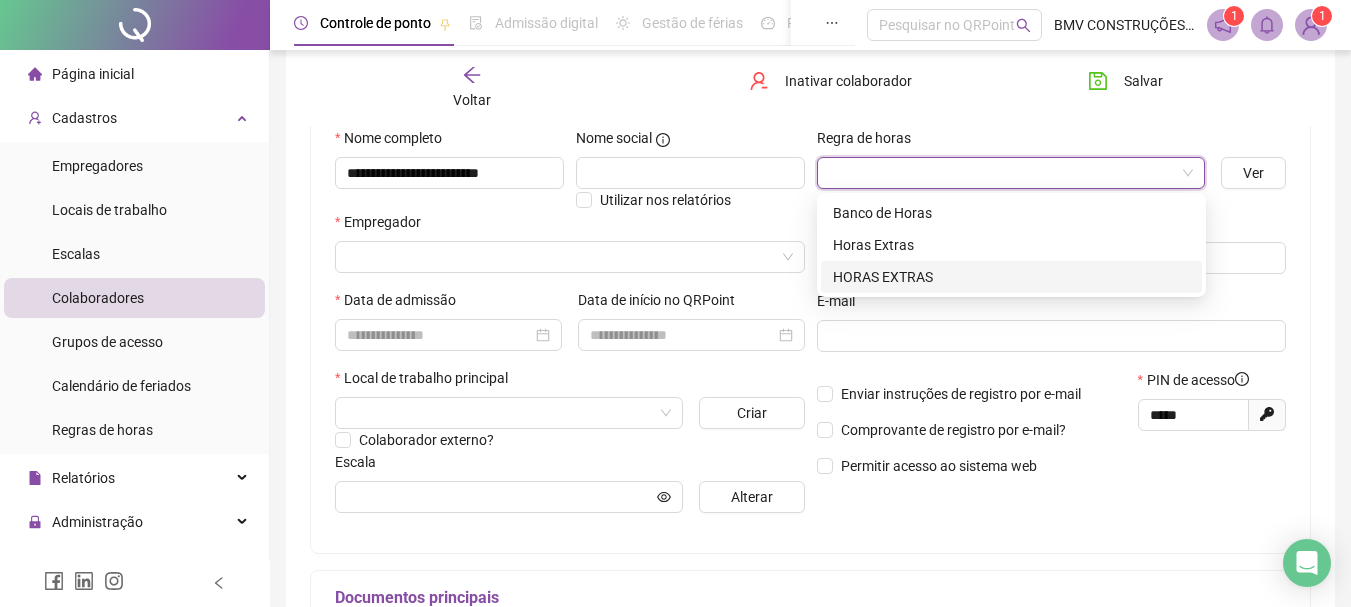 click on "HORAS EXTRAS" at bounding box center [1011, 277] 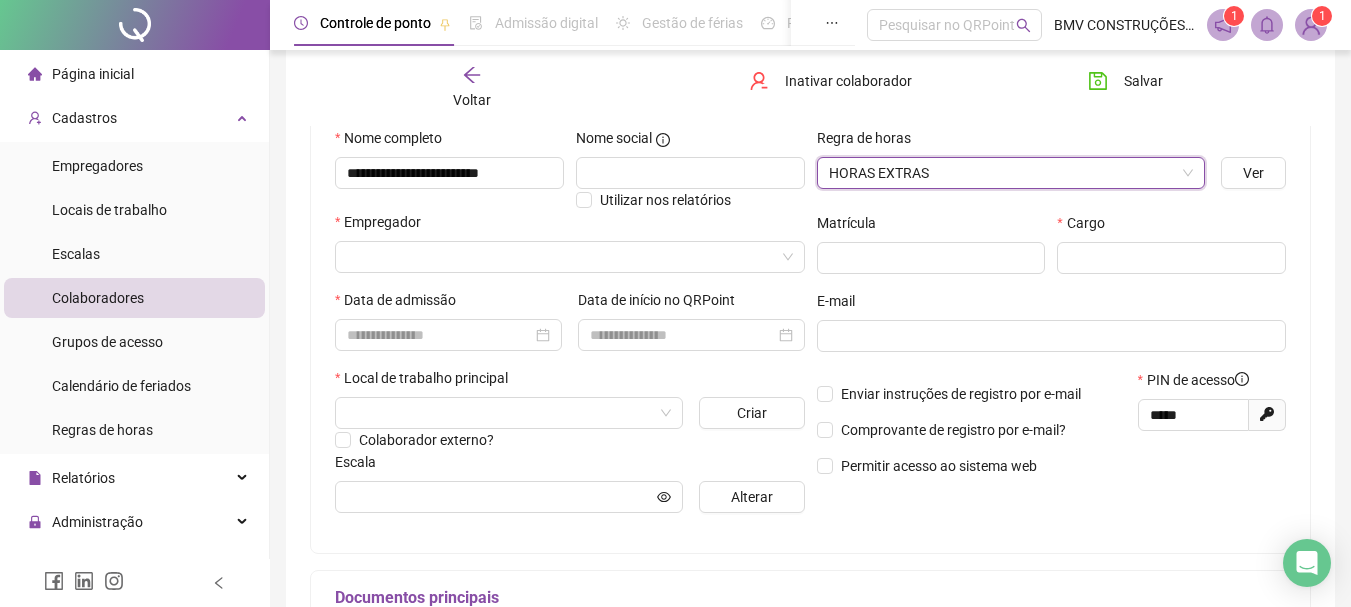 click on "Empregador" at bounding box center [570, 250] 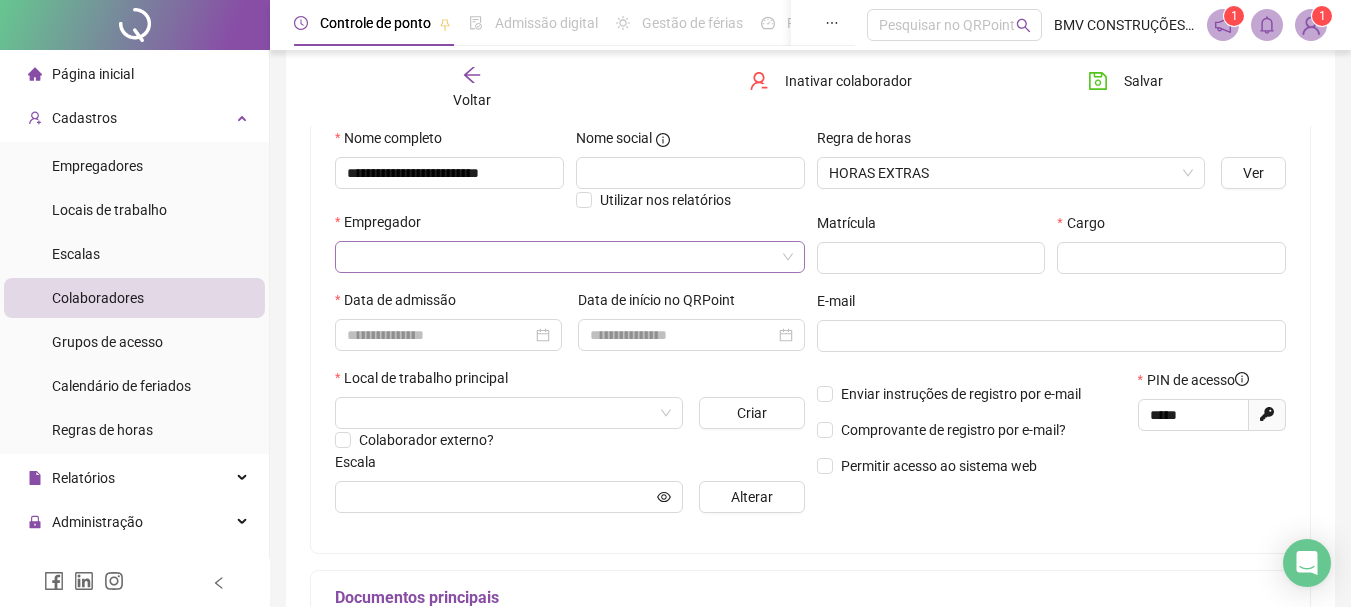 click at bounding box center [561, 257] 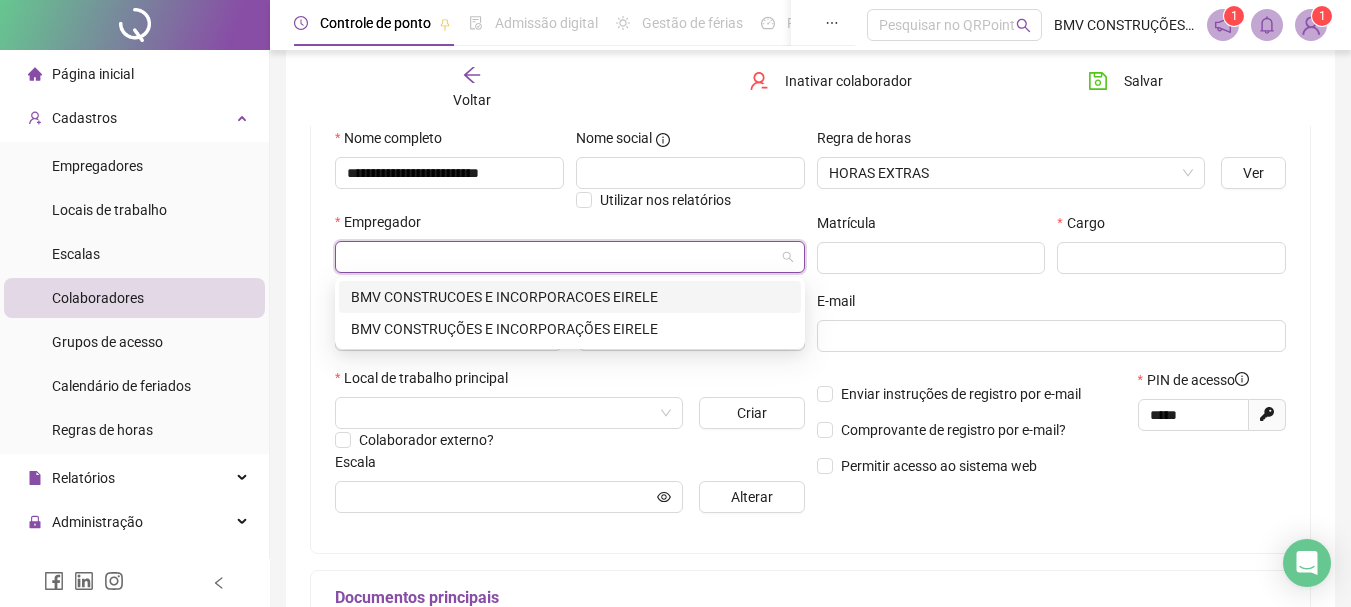 drag, startPoint x: 535, startPoint y: 291, endPoint x: 662, endPoint y: 301, distance: 127.39309 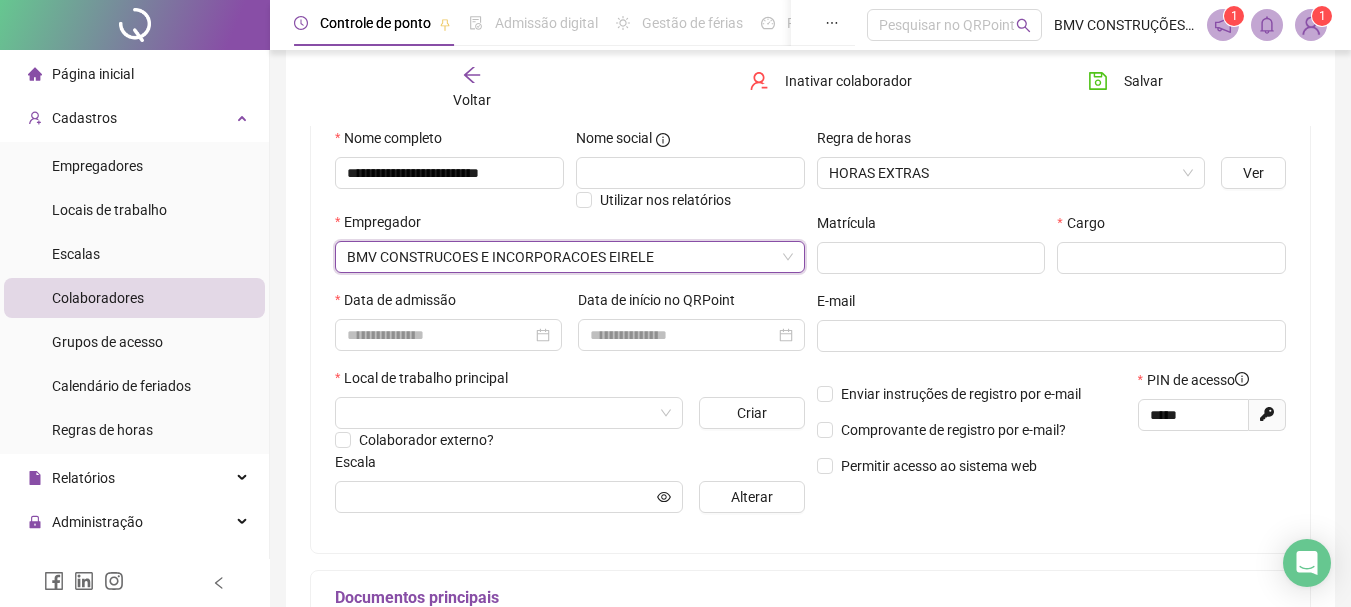 click on "Matrícula" at bounding box center [931, 251] 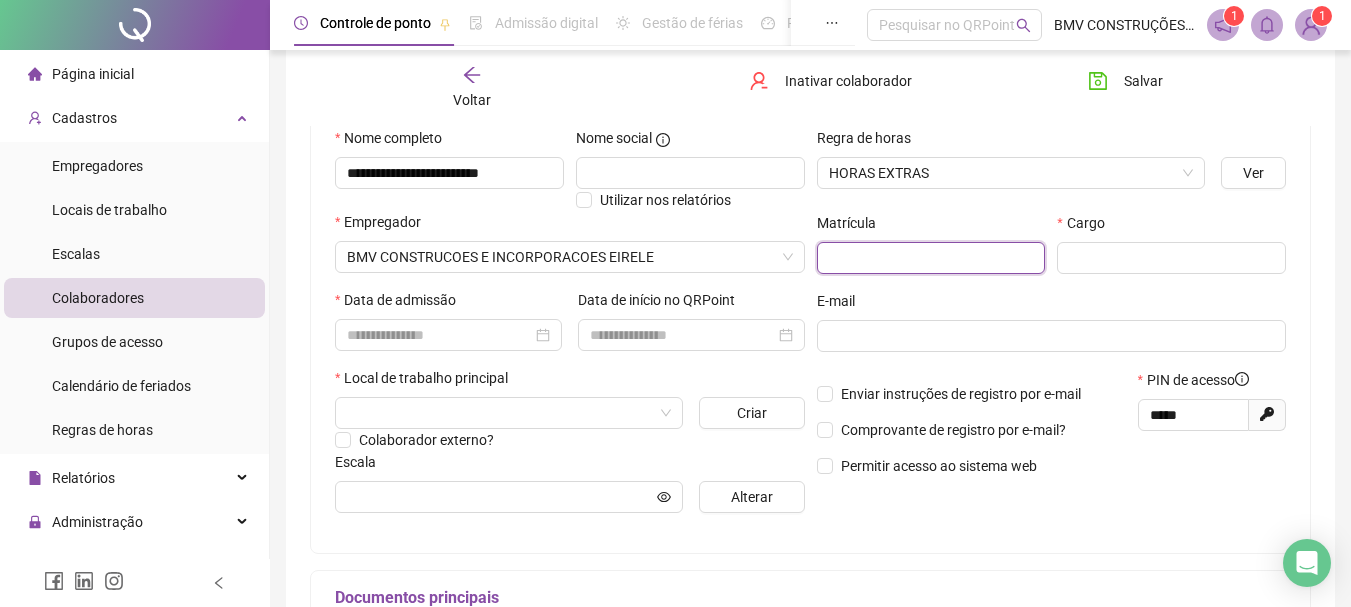 drag, startPoint x: 893, startPoint y: 265, endPoint x: 876, endPoint y: 272, distance: 18.384777 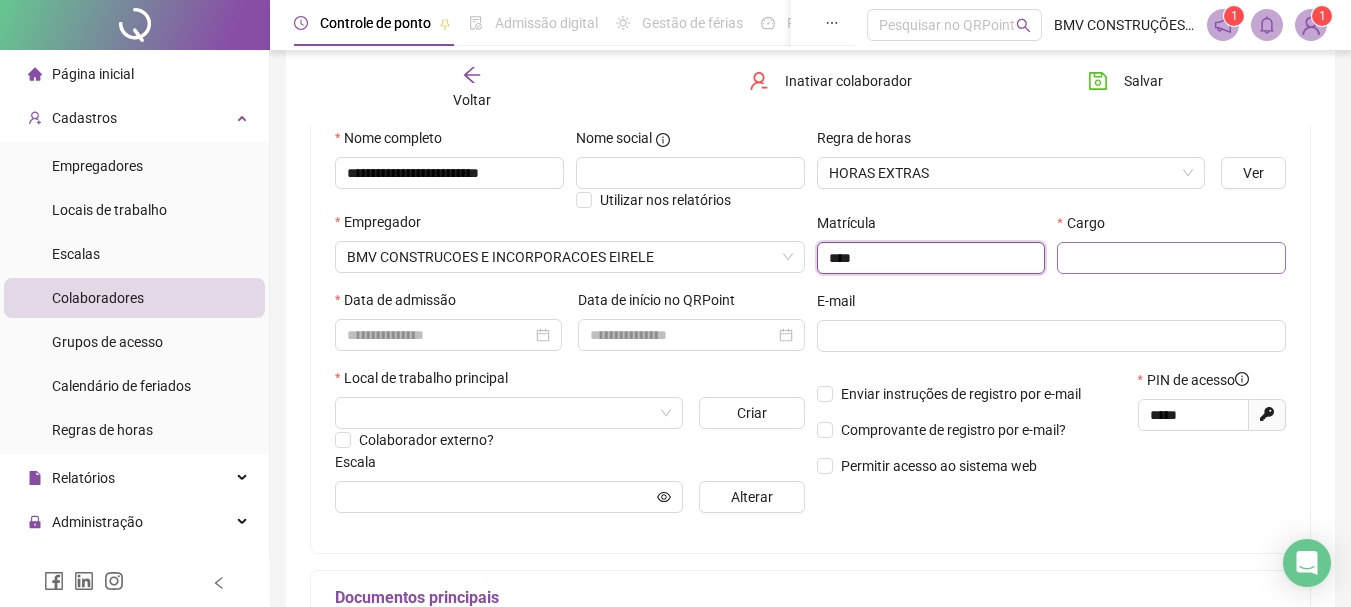 type on "****" 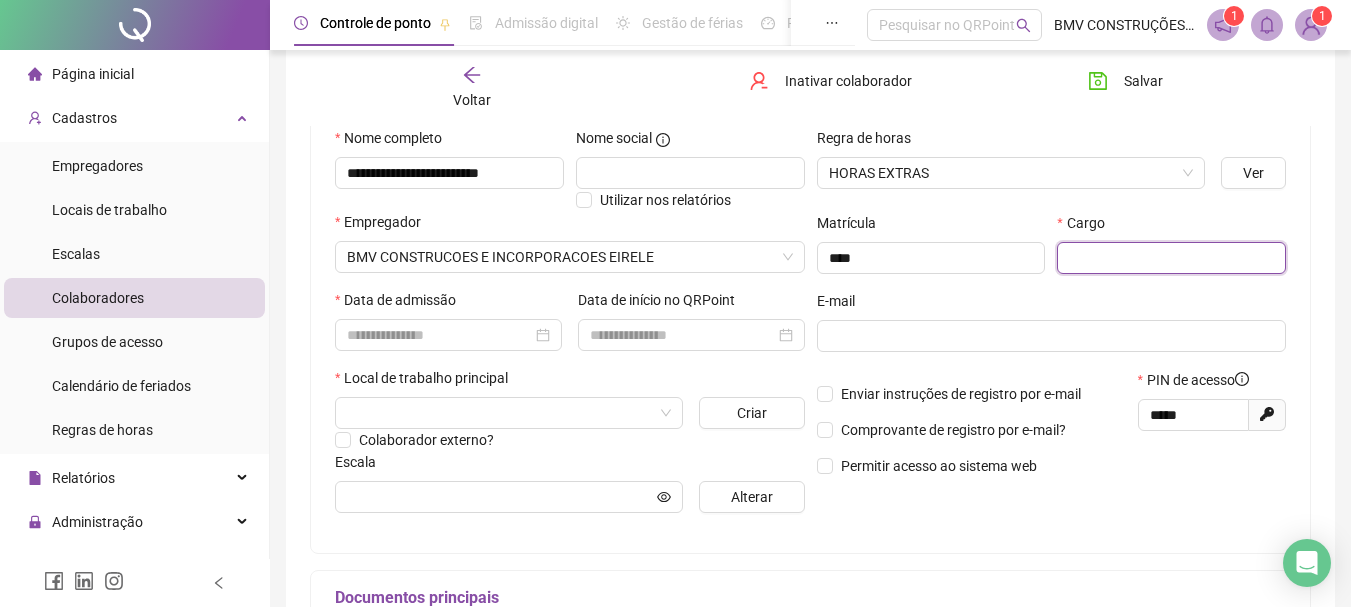 click at bounding box center [1171, 258] 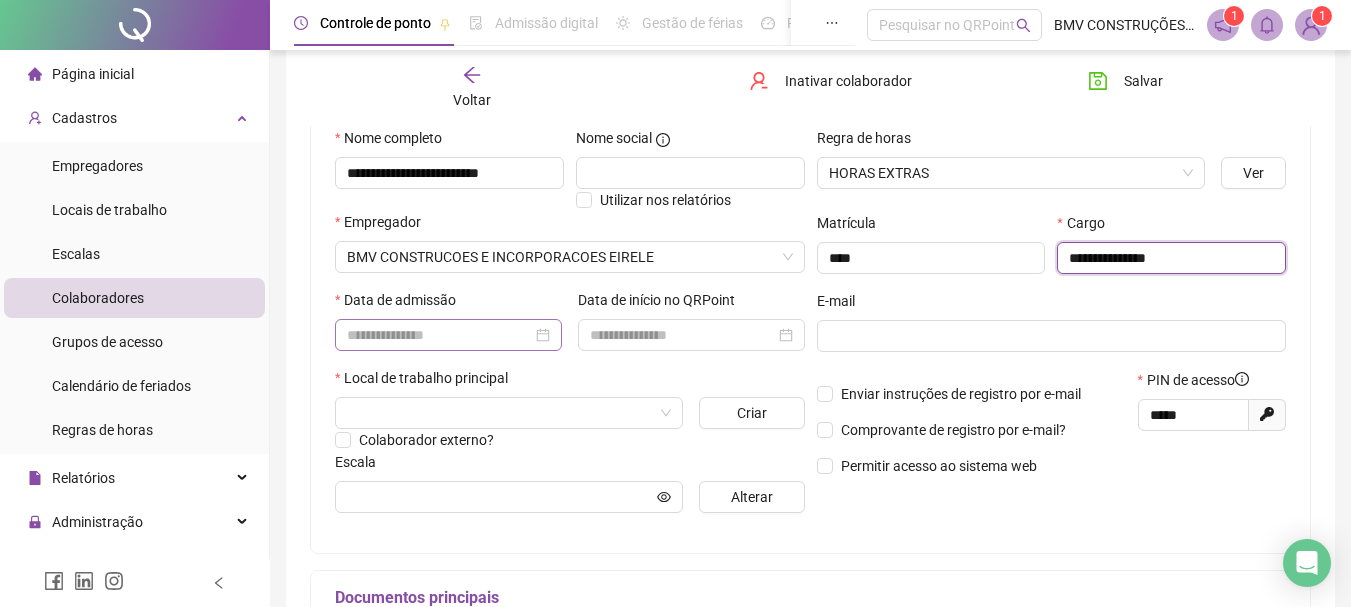 click at bounding box center [448, 335] 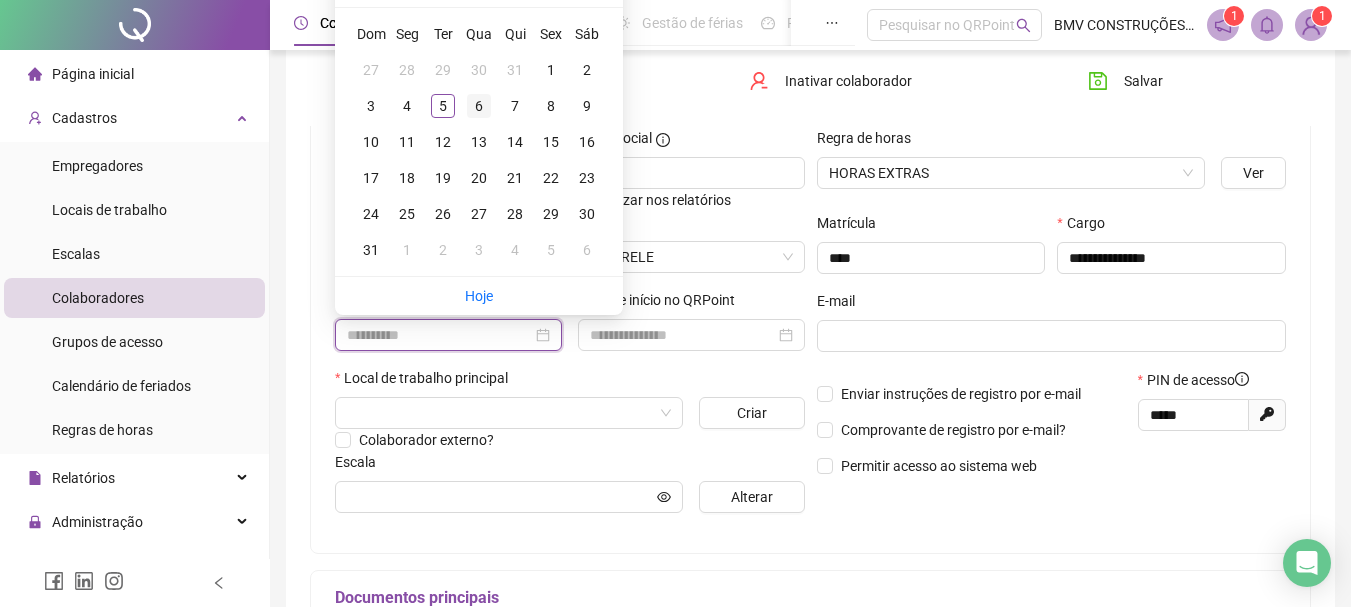 type on "**********" 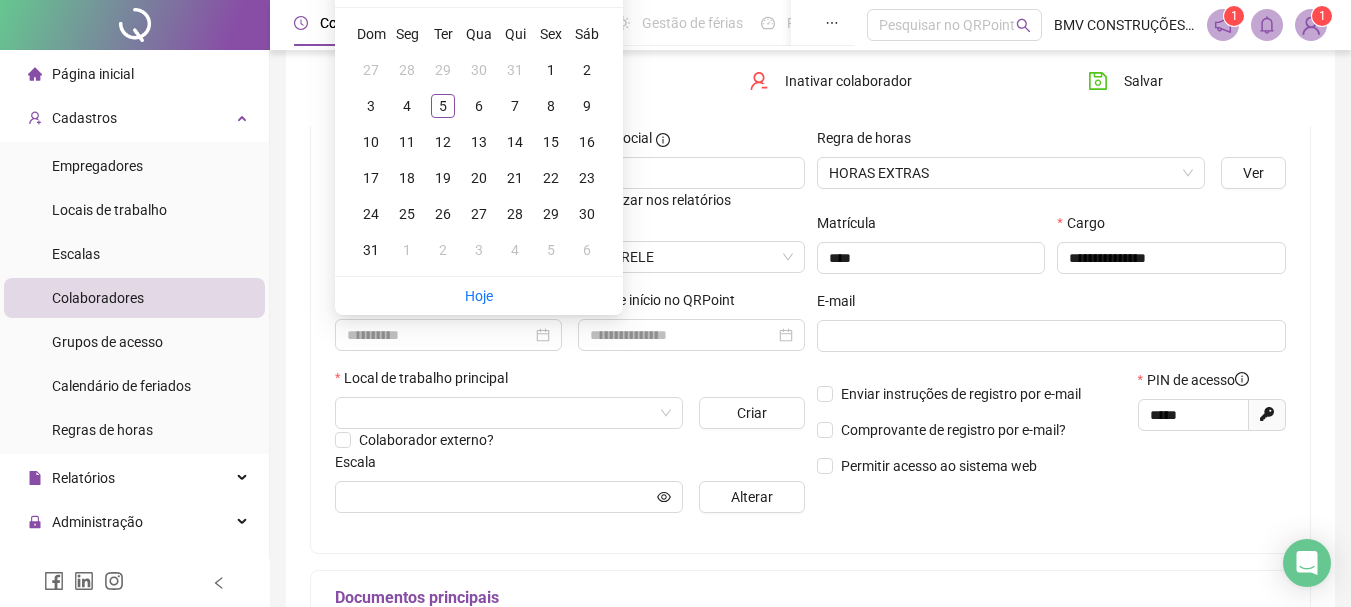 drag, startPoint x: 473, startPoint y: 94, endPoint x: 475, endPoint y: 147, distance: 53.037724 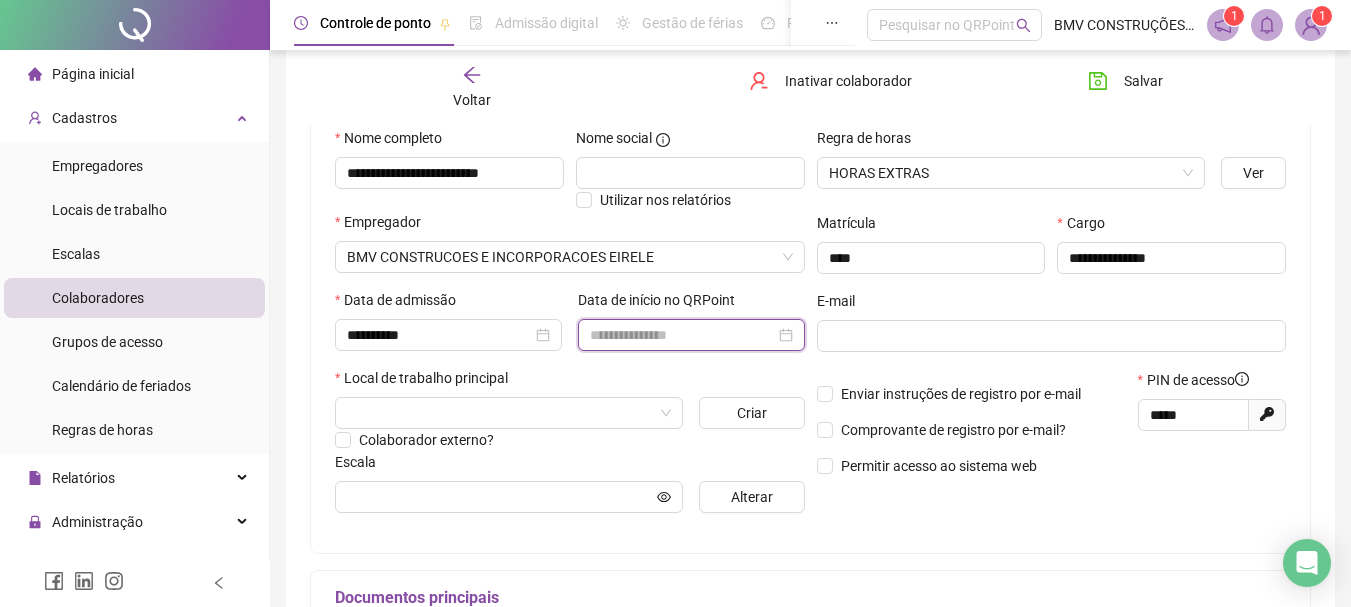 click at bounding box center [682, 335] 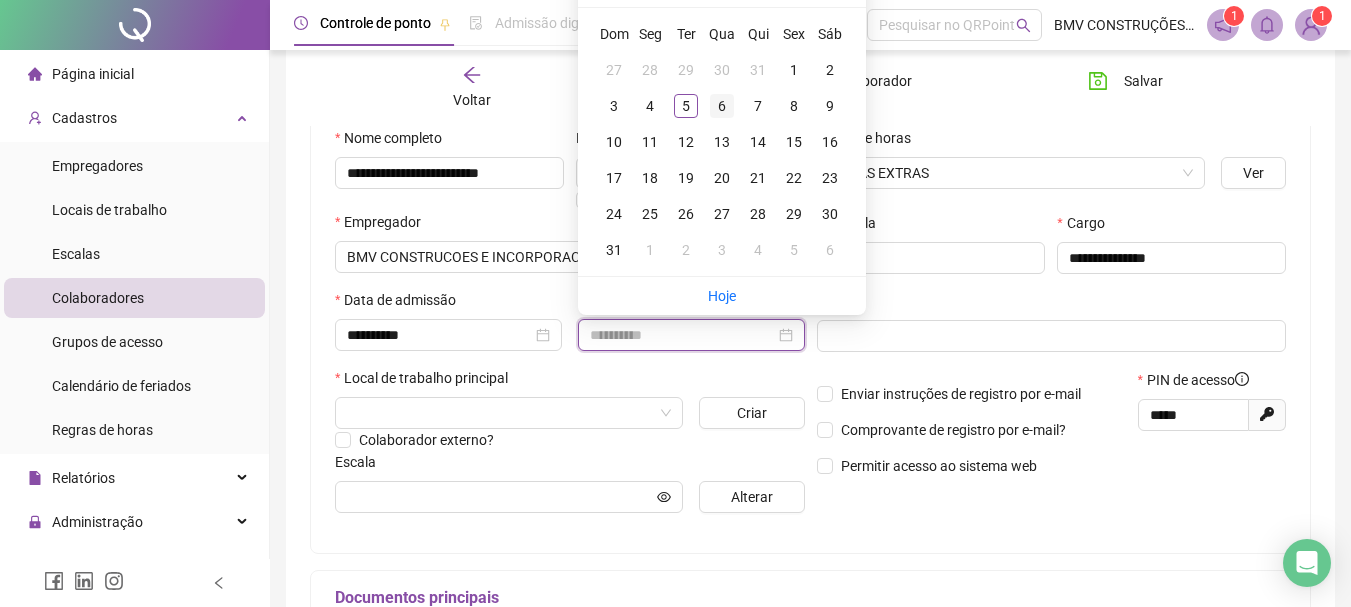 type on "**********" 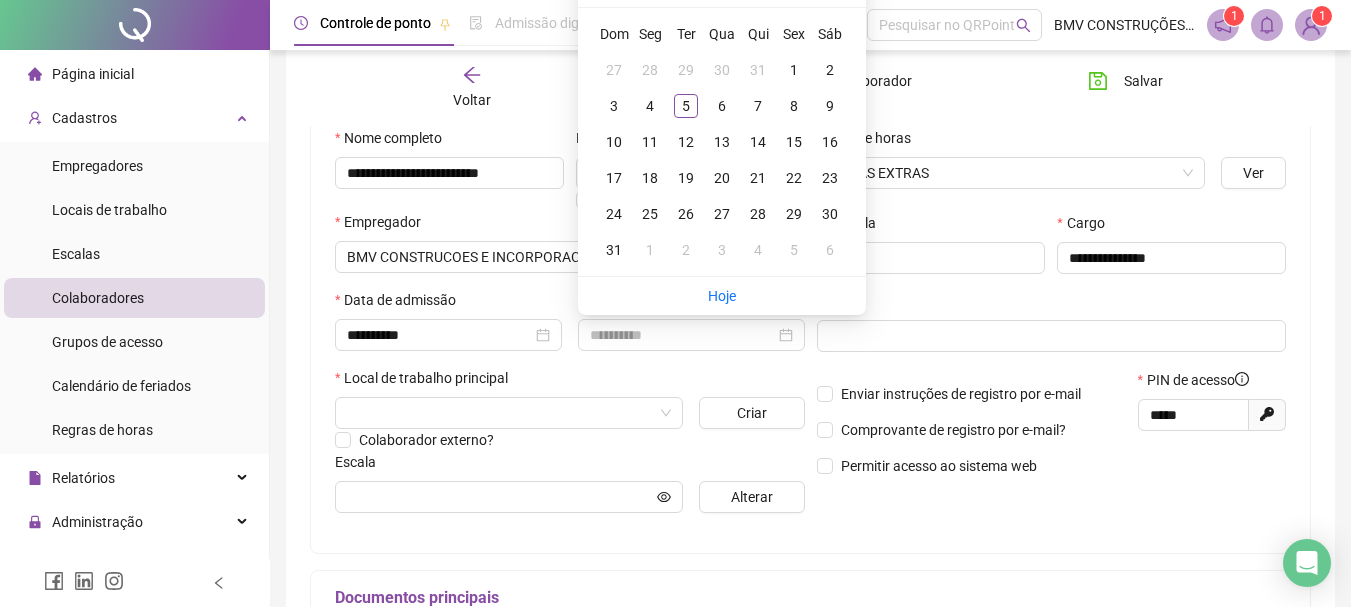 drag, startPoint x: 715, startPoint y: 99, endPoint x: 720, endPoint y: 133, distance: 34.36568 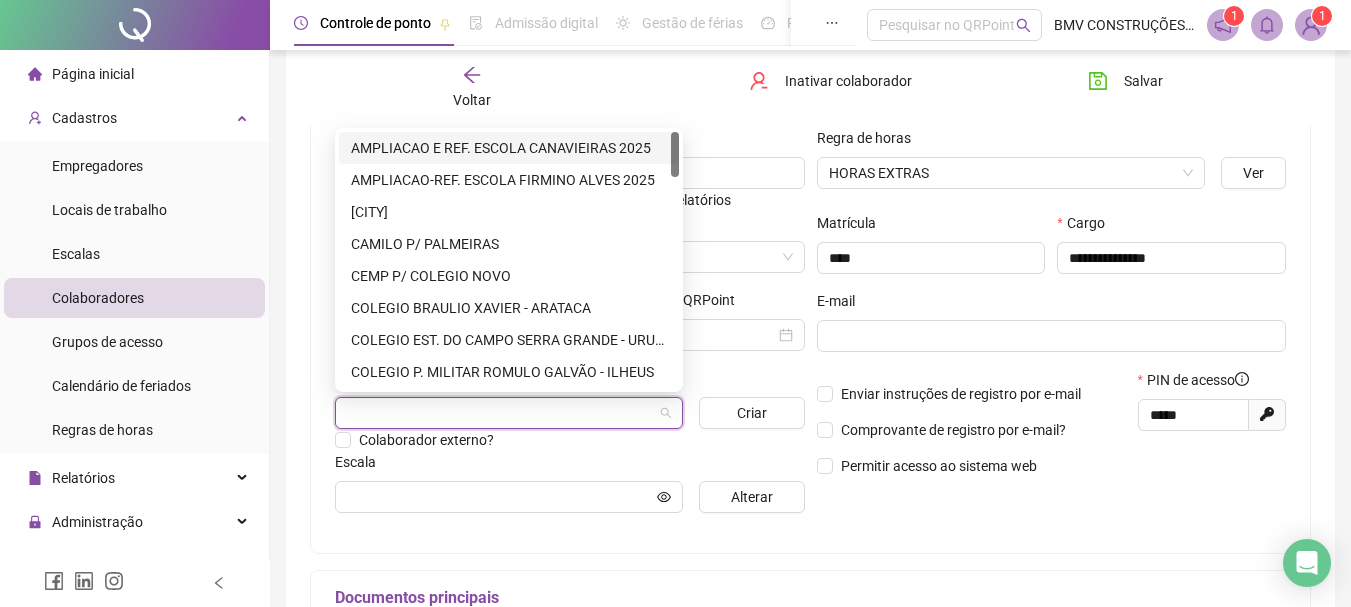 click at bounding box center (500, 413) 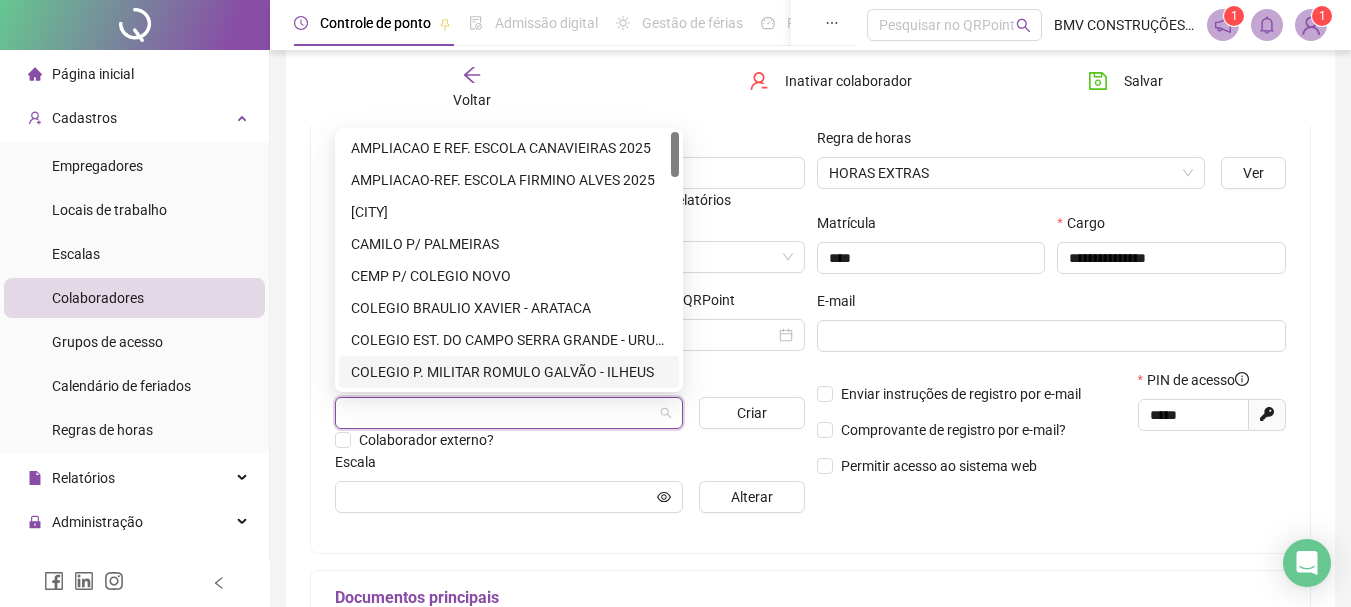 click on "COLEGIO P. MILITAR ROMULO GALVÃO - ILHEUS" at bounding box center (509, 372) 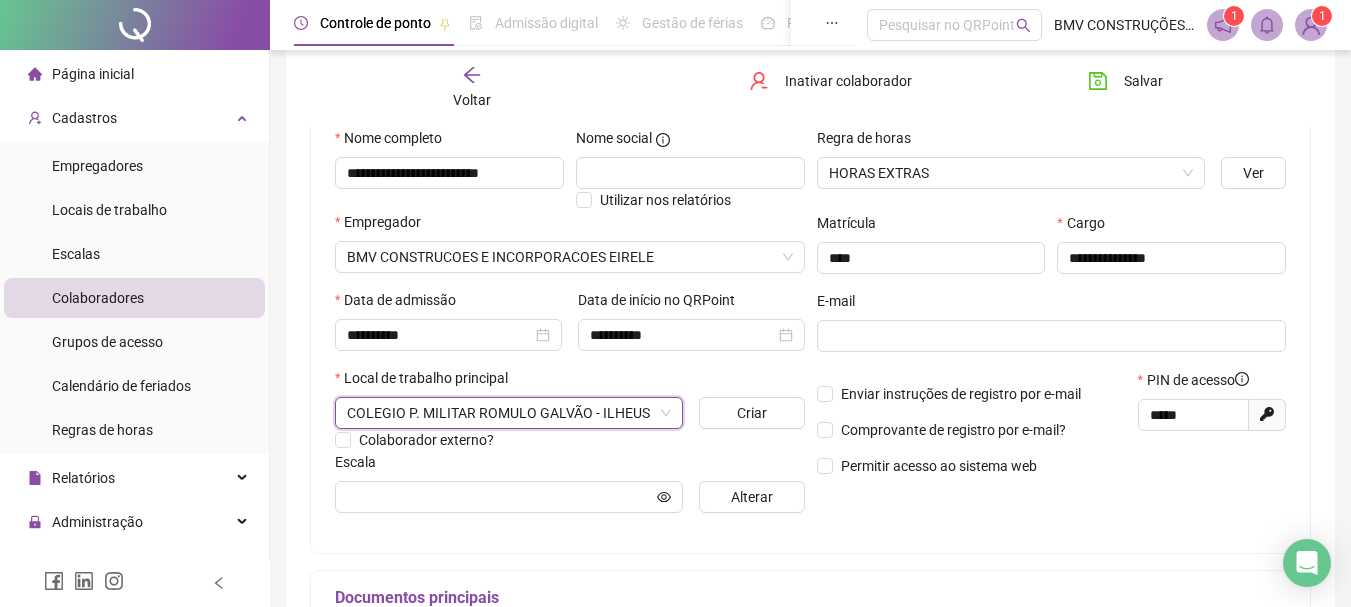 drag, startPoint x: 657, startPoint y: 449, endPoint x: 666, endPoint y: 454, distance: 10.29563 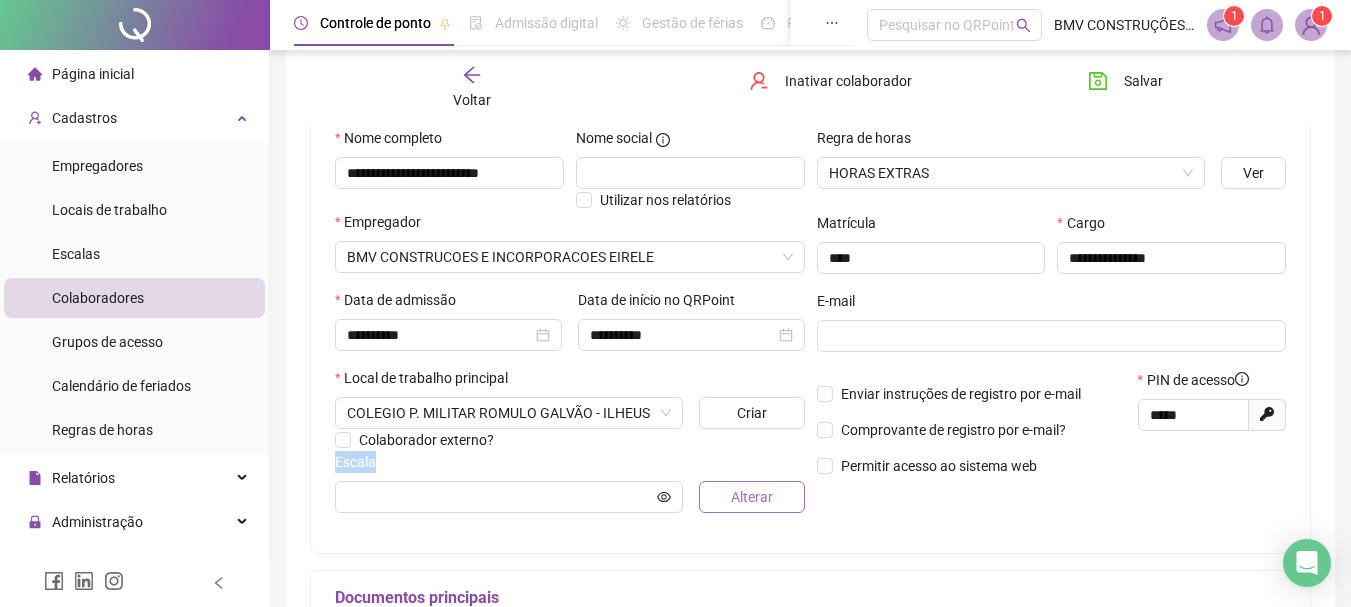 click on "Alterar" at bounding box center (751, 497) 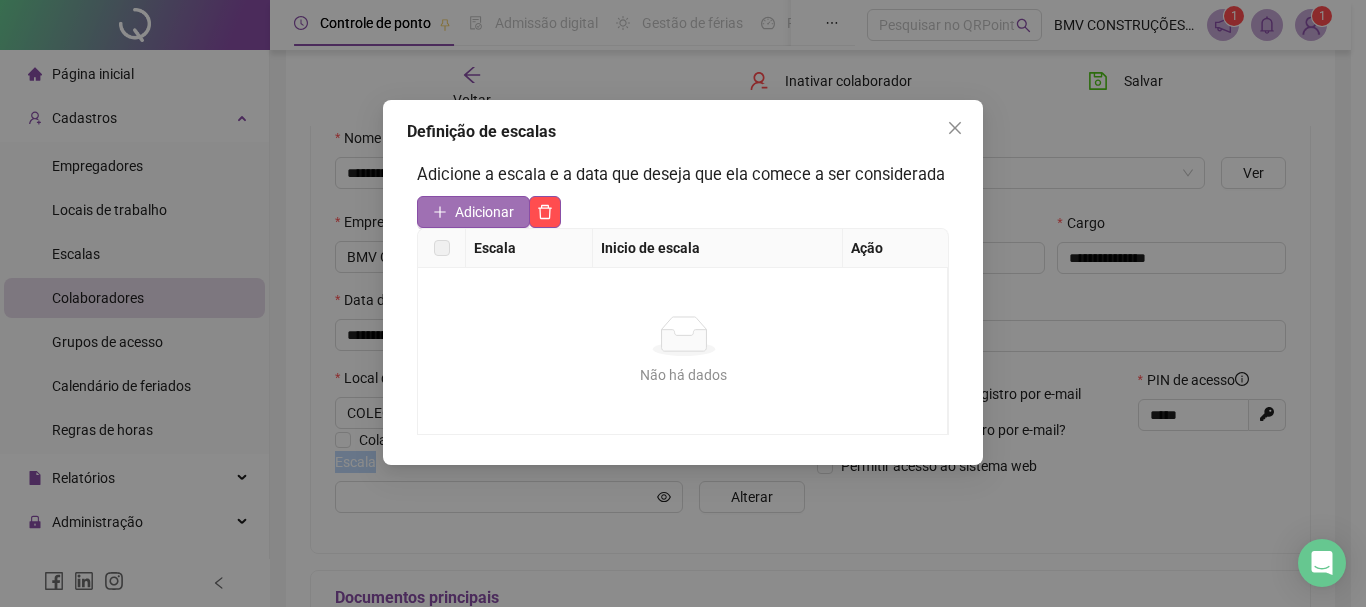 click on "Adicionar" at bounding box center [484, 212] 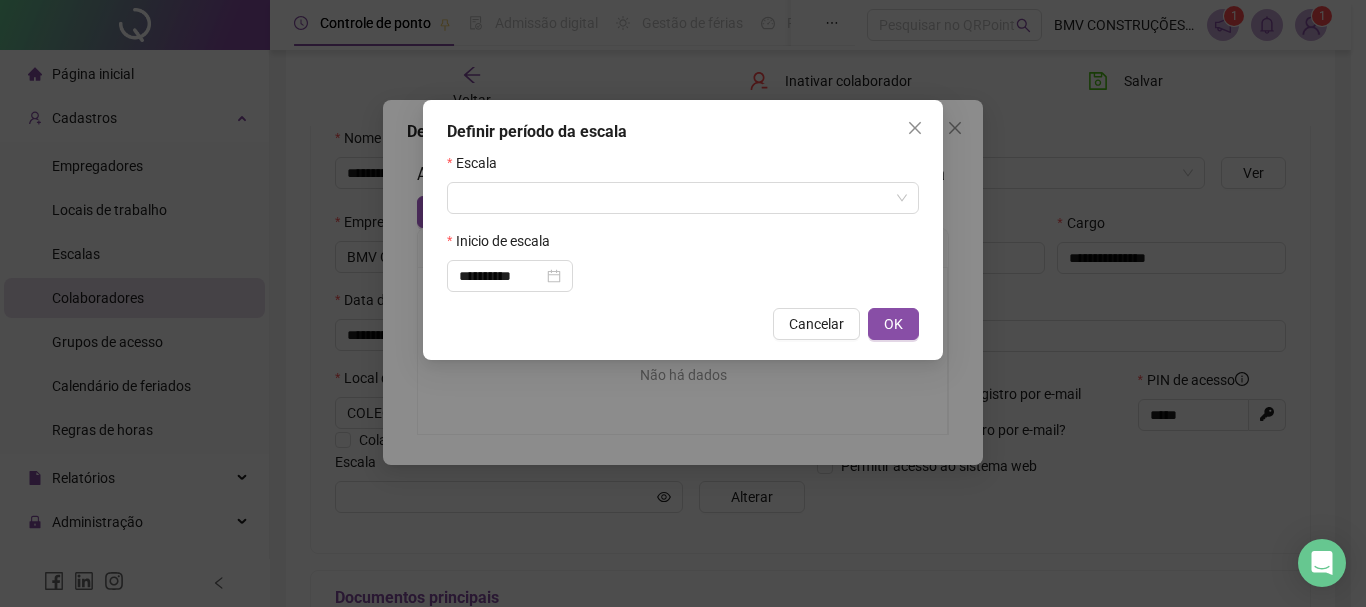 click on "**********" at bounding box center (683, 222) 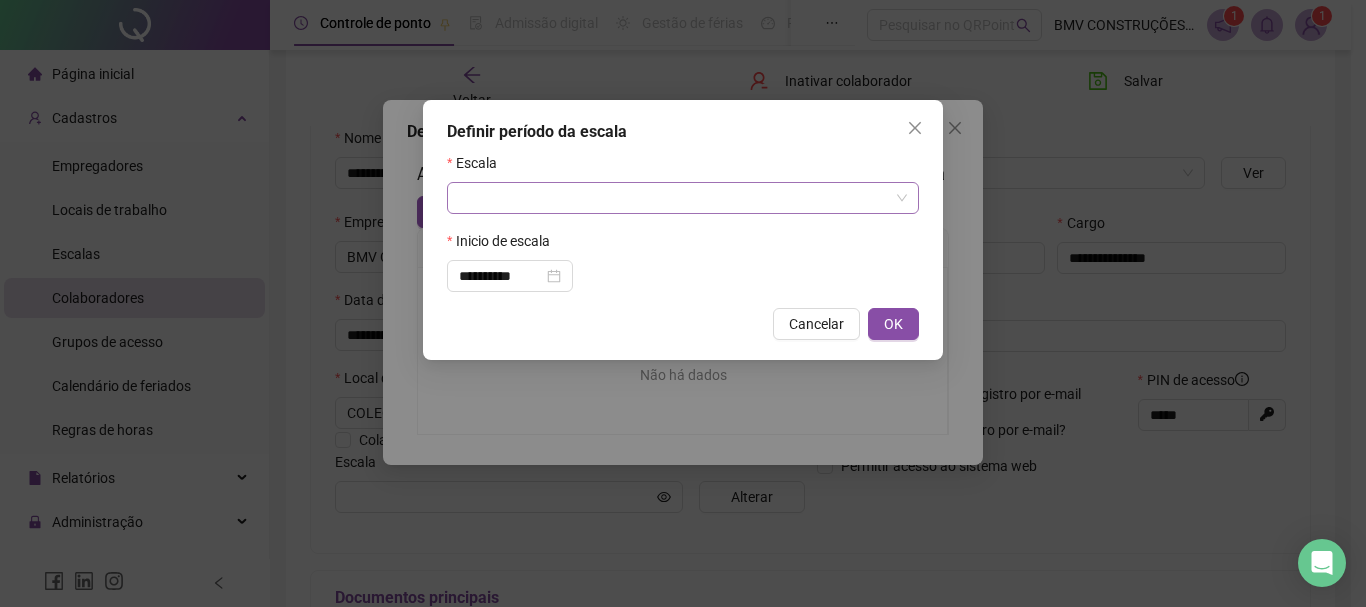 drag, startPoint x: 696, startPoint y: 218, endPoint x: 721, endPoint y: 207, distance: 27.313 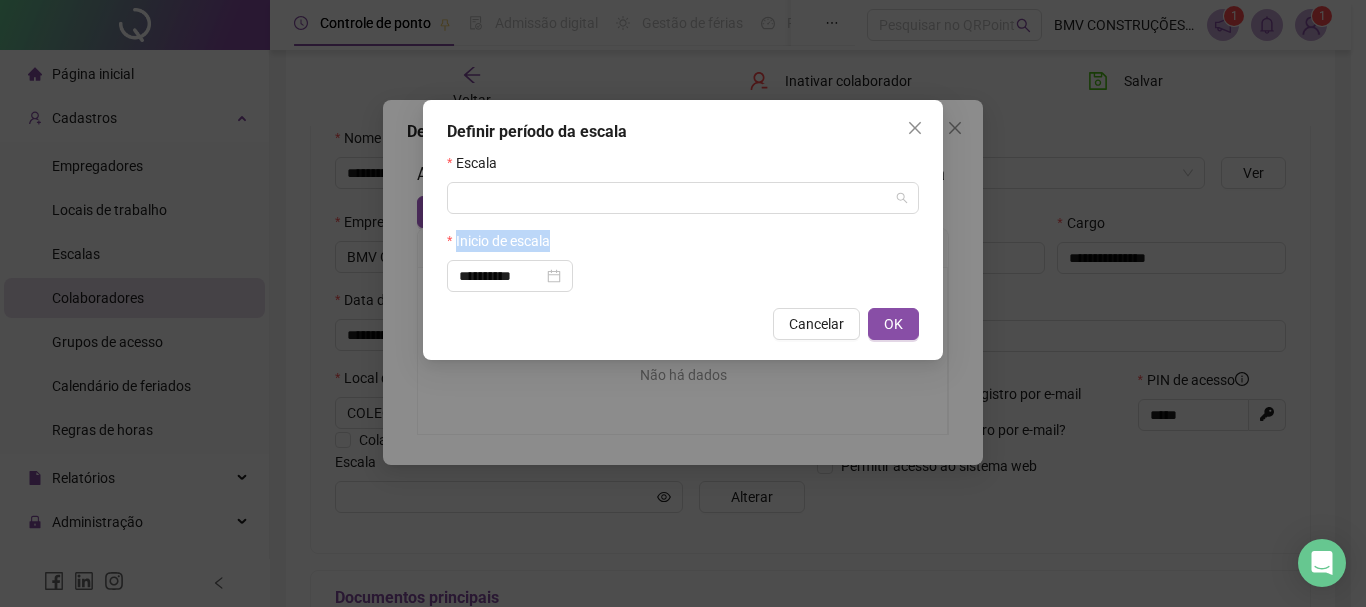 drag, startPoint x: 721, startPoint y: 207, endPoint x: 662, endPoint y: 256, distance: 76.6942 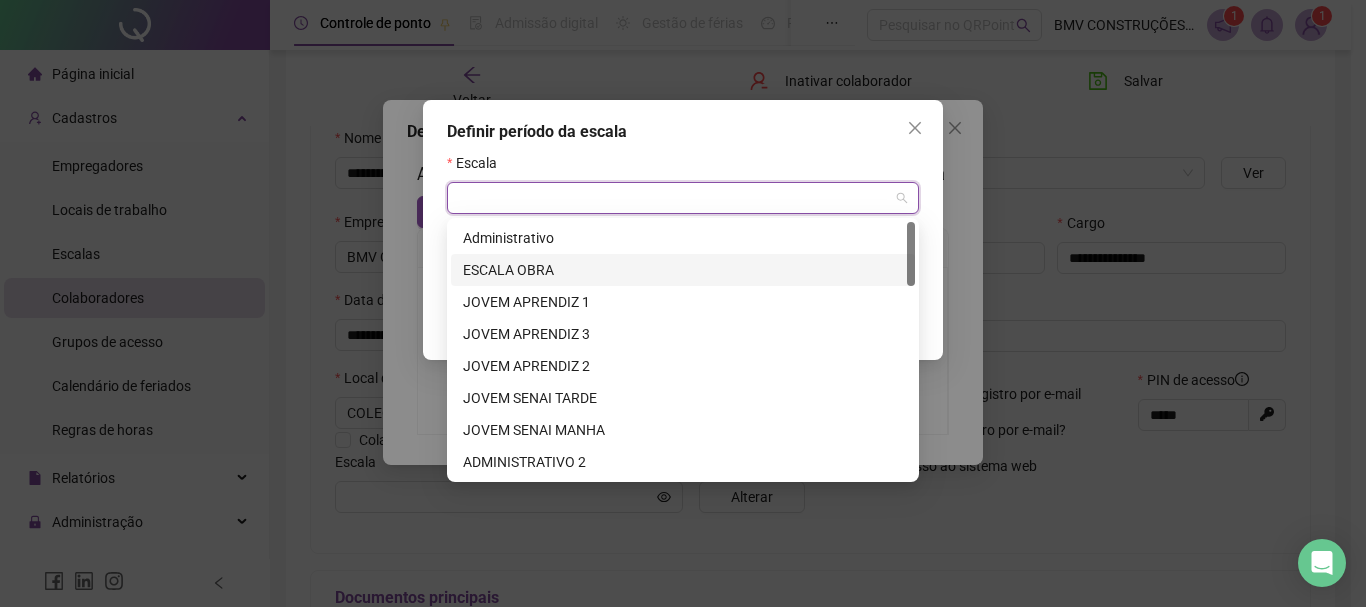 drag, startPoint x: 615, startPoint y: 278, endPoint x: 625, endPoint y: 277, distance: 10.049875 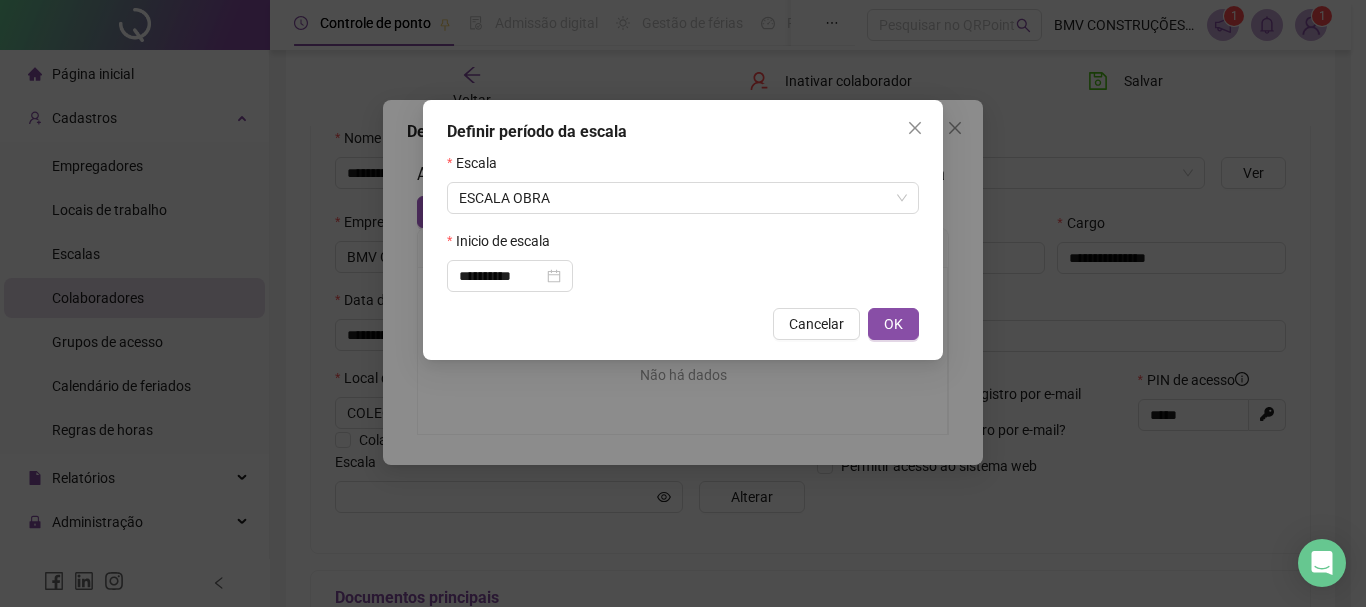 drag, startPoint x: 882, startPoint y: 322, endPoint x: 889, endPoint y: 306, distance: 17.464249 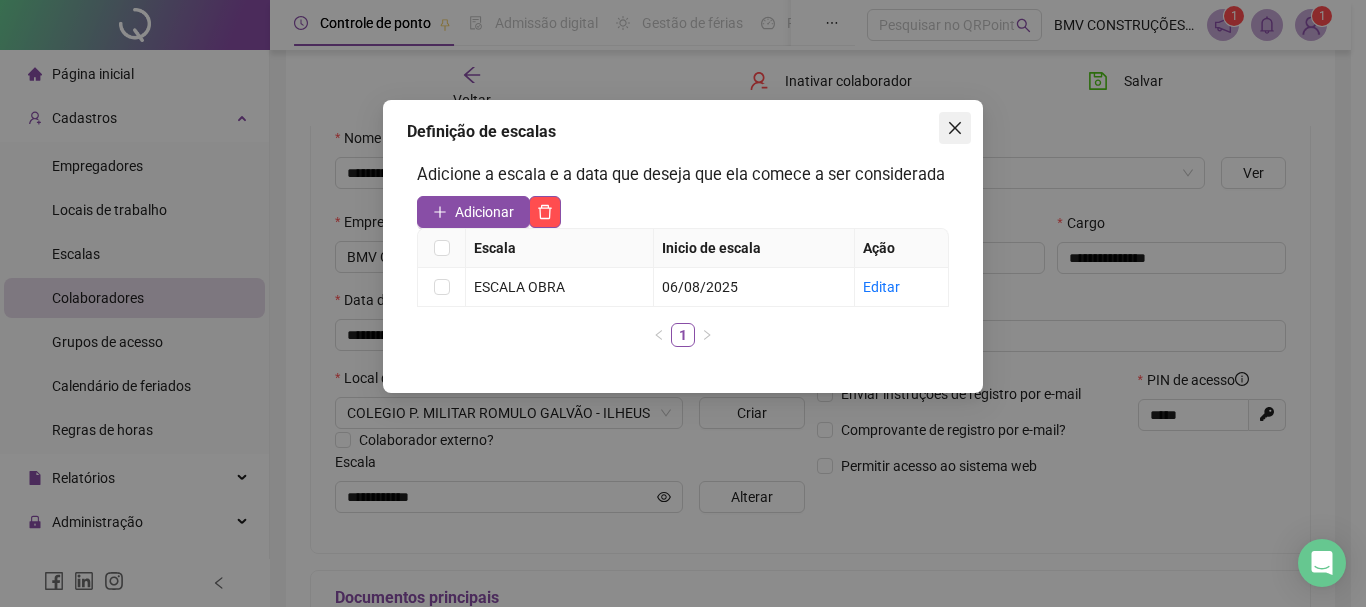 click at bounding box center [955, 128] 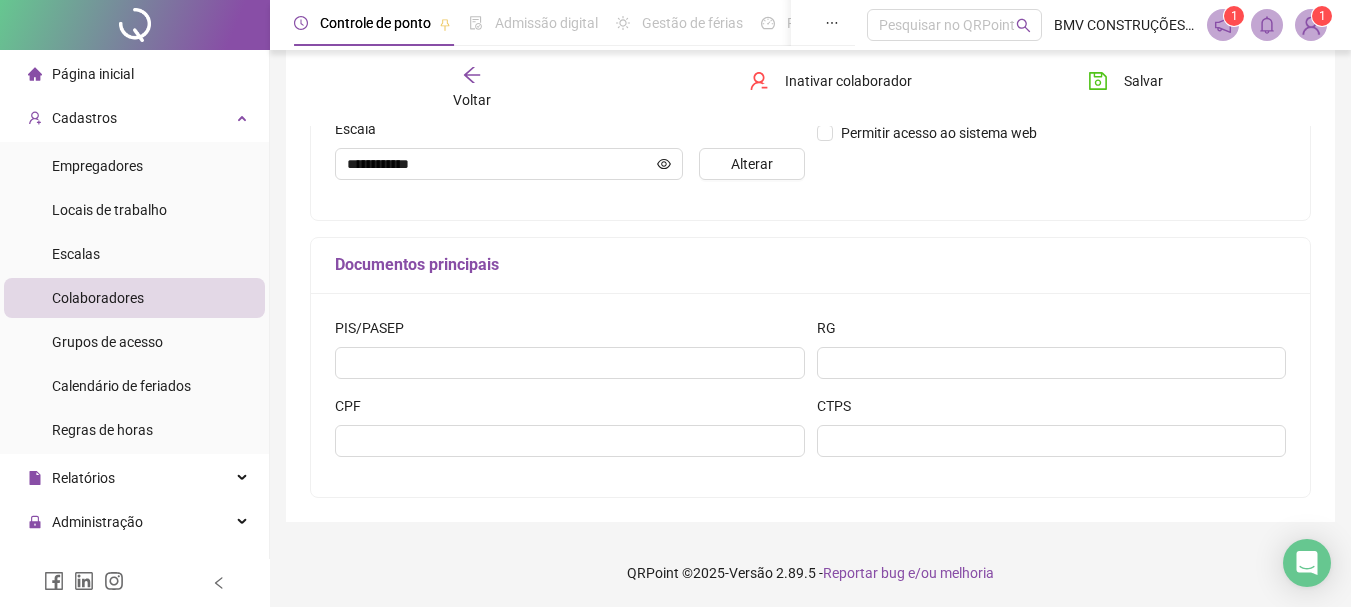 scroll, scrollTop: 534, scrollLeft: 0, axis: vertical 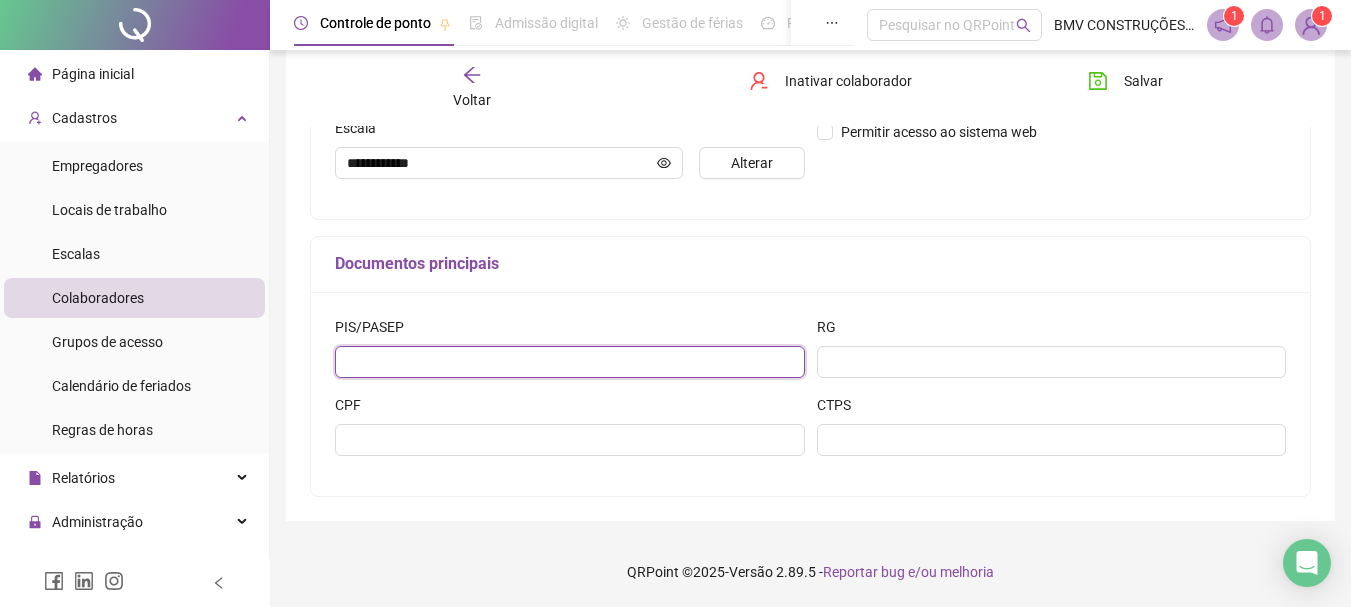 click at bounding box center (570, 362) 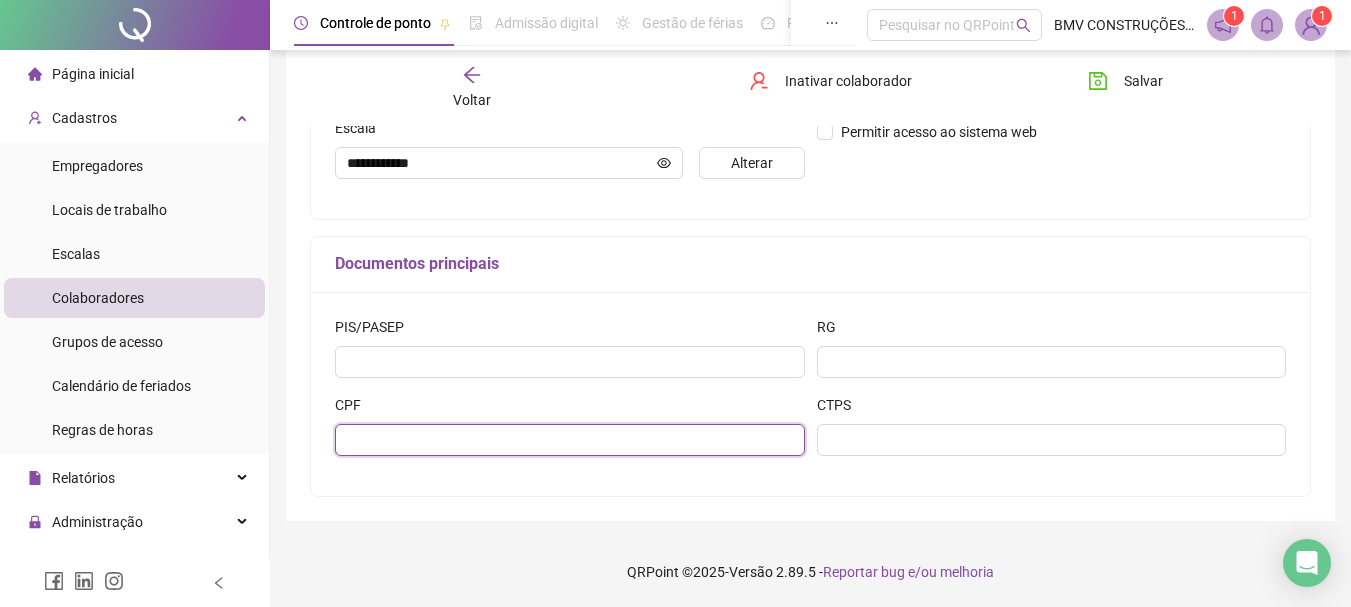 click at bounding box center (570, 440) 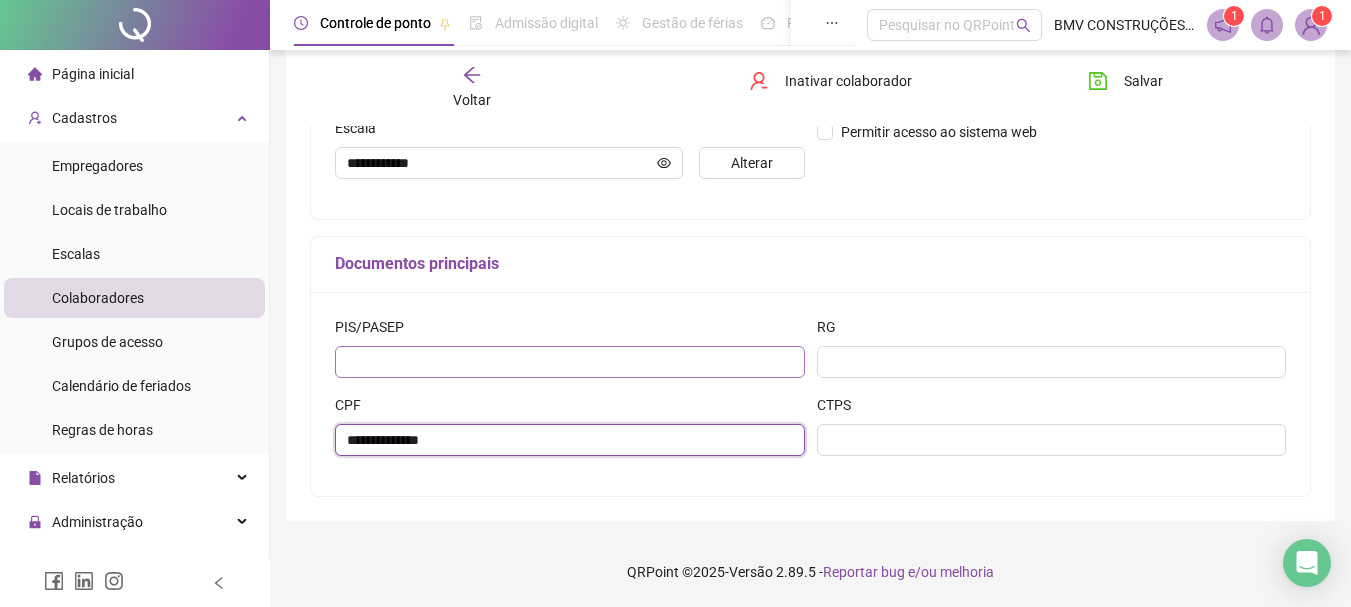 type on "**********" 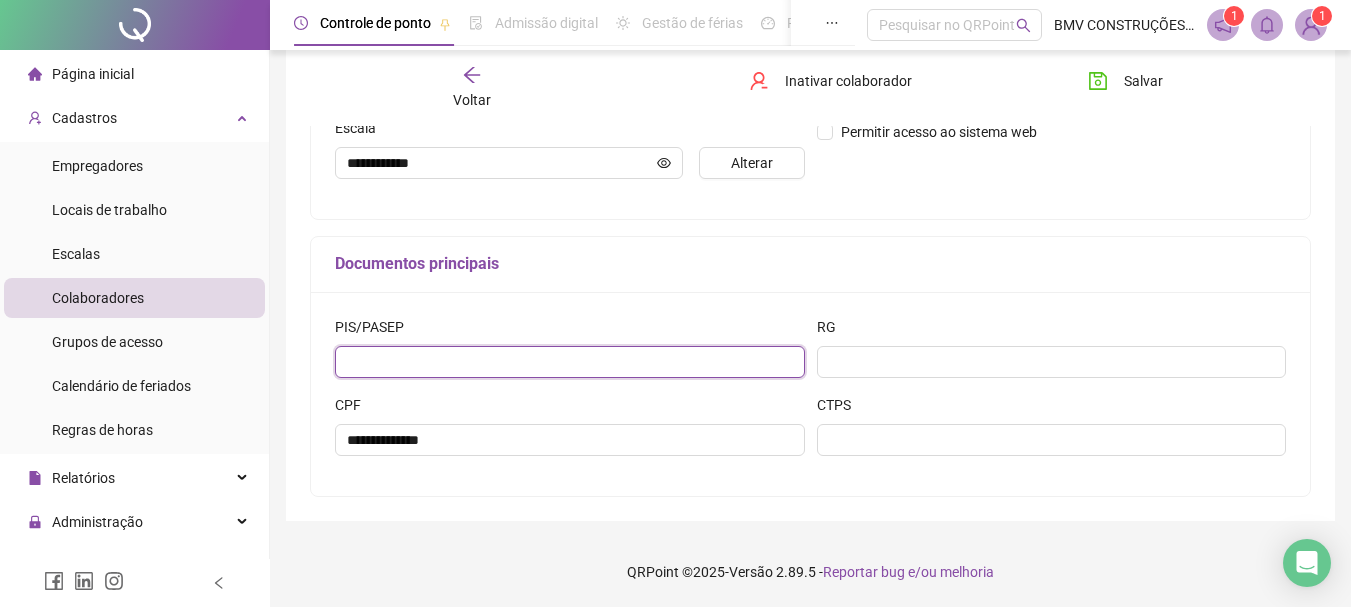 click at bounding box center (570, 362) 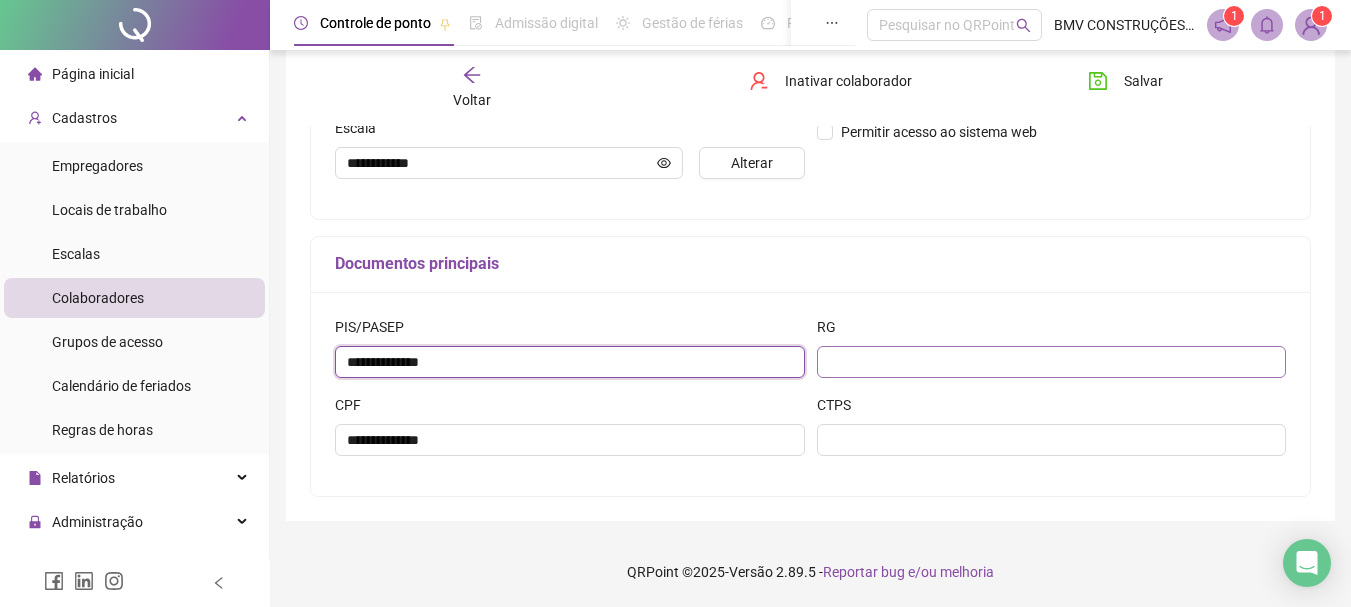 type on "**********" 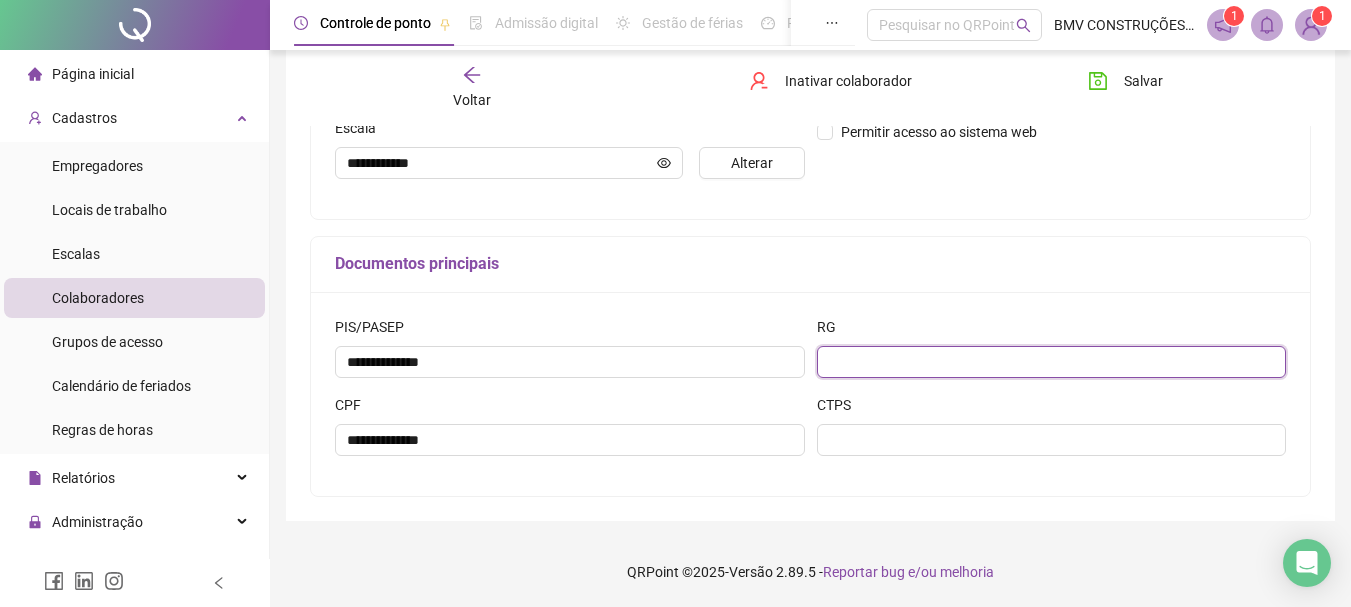 click at bounding box center (1052, 362) 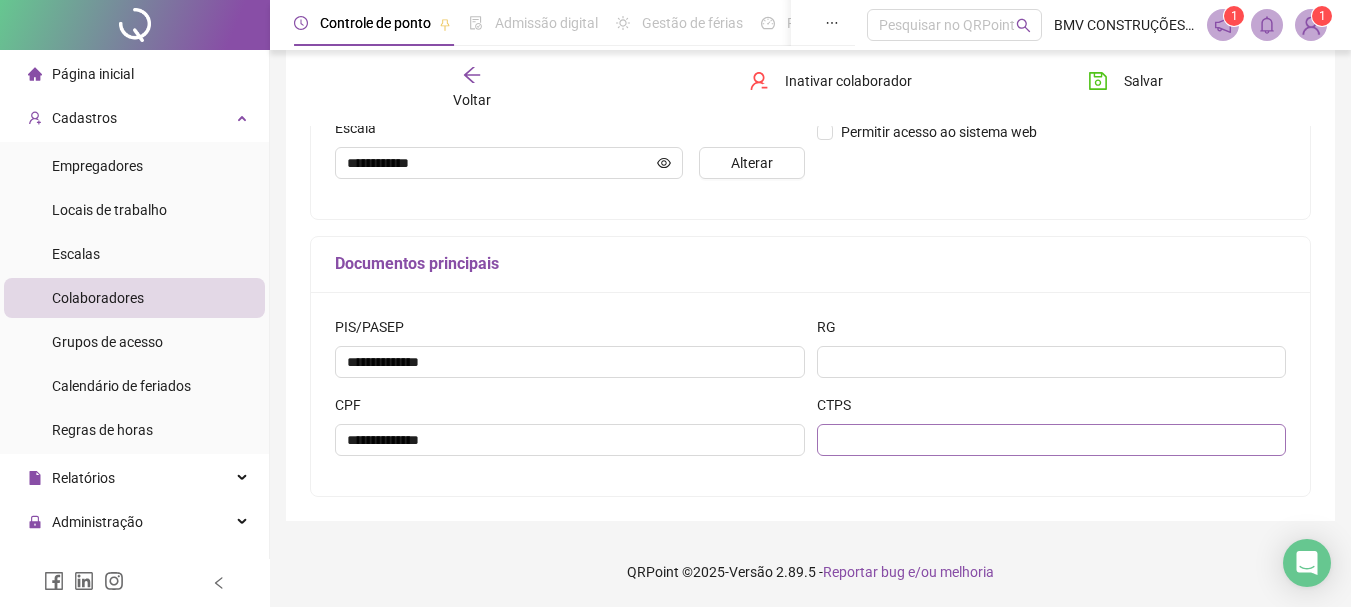 click on "CTPS" at bounding box center [1052, 425] 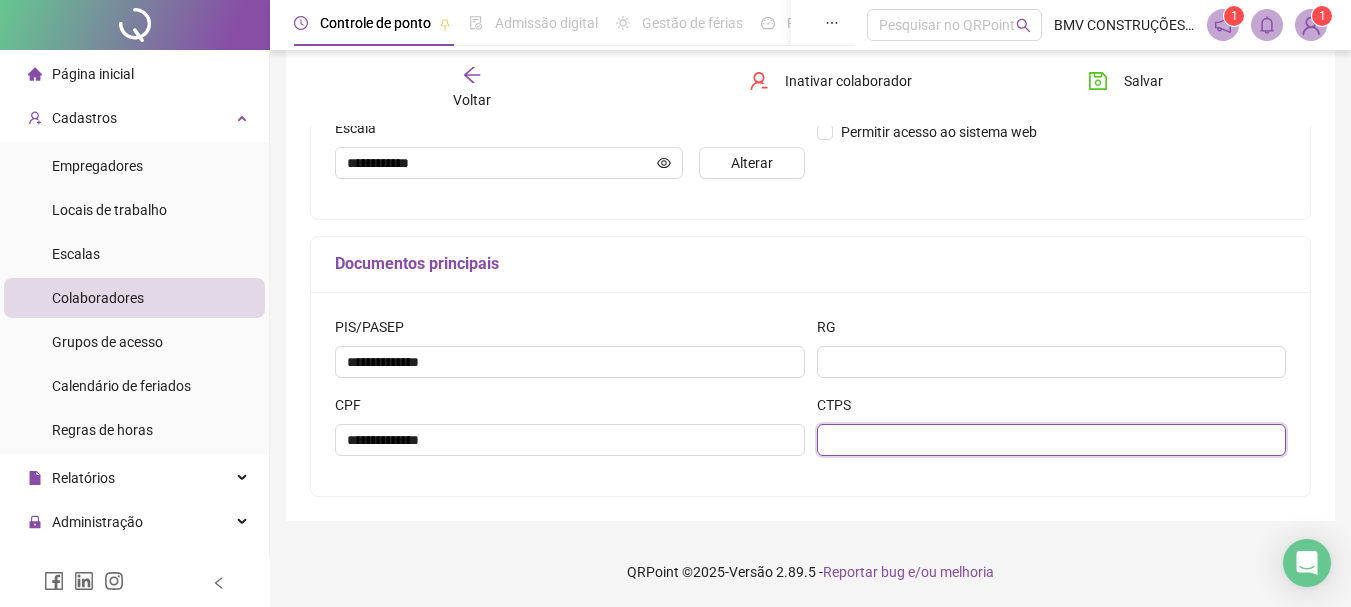 click at bounding box center (1052, 440) 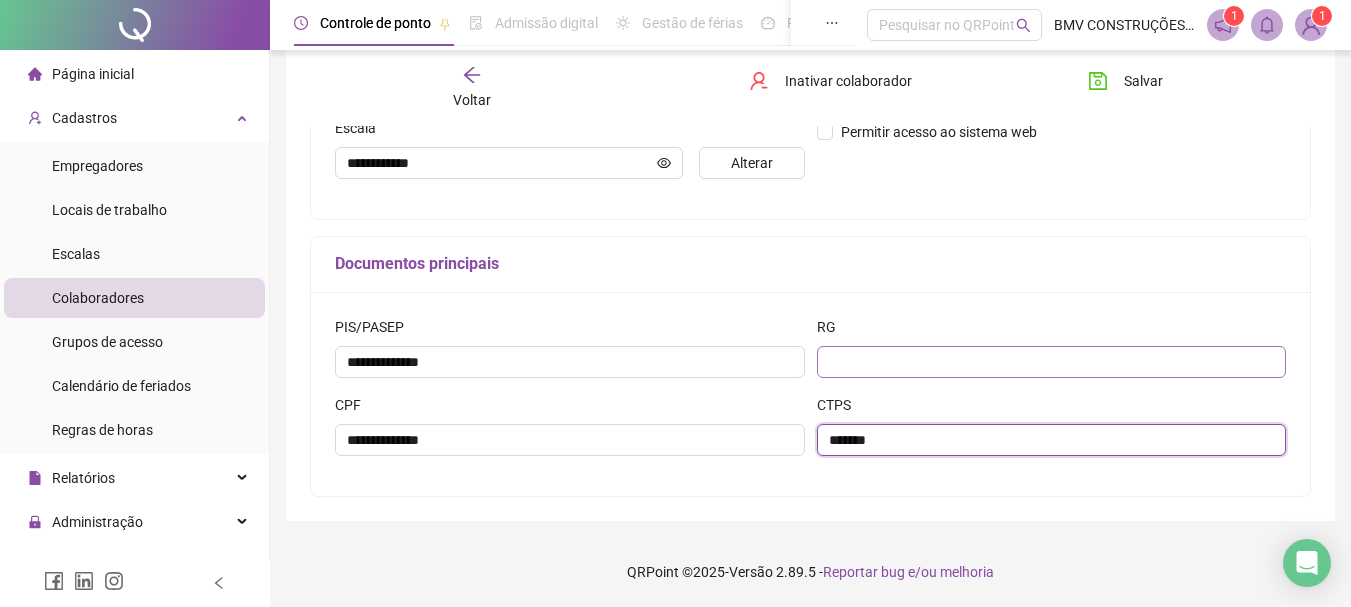 type on "*******" 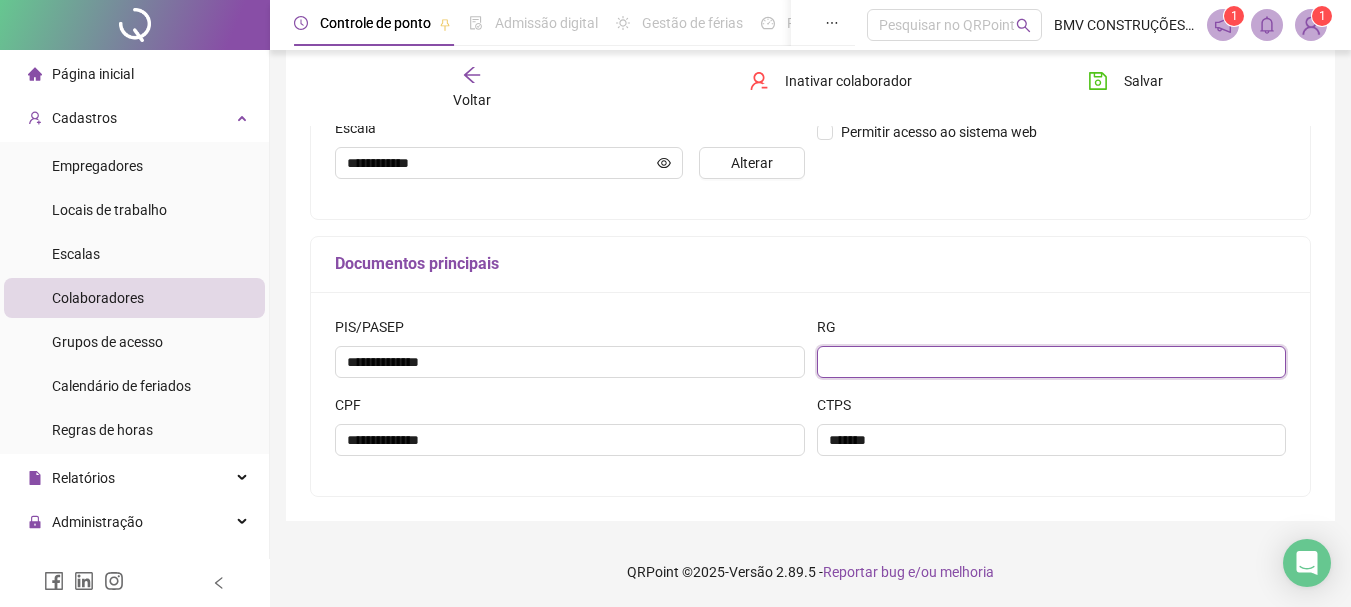 click at bounding box center [1052, 362] 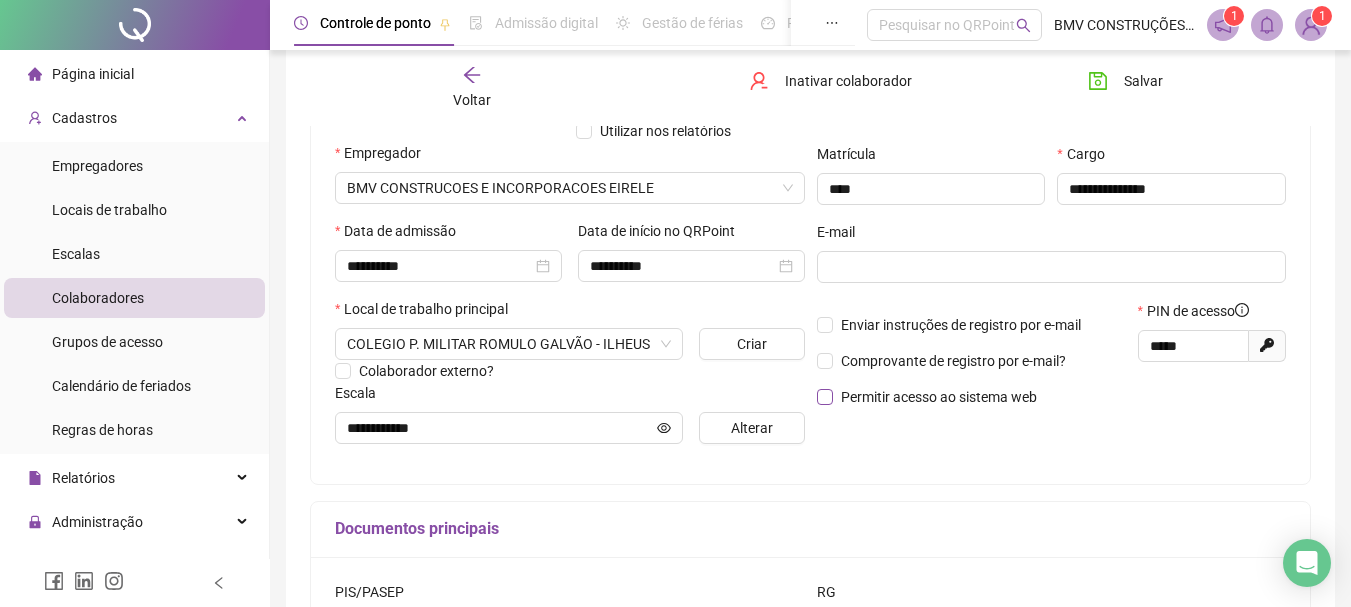 scroll, scrollTop: 234, scrollLeft: 0, axis: vertical 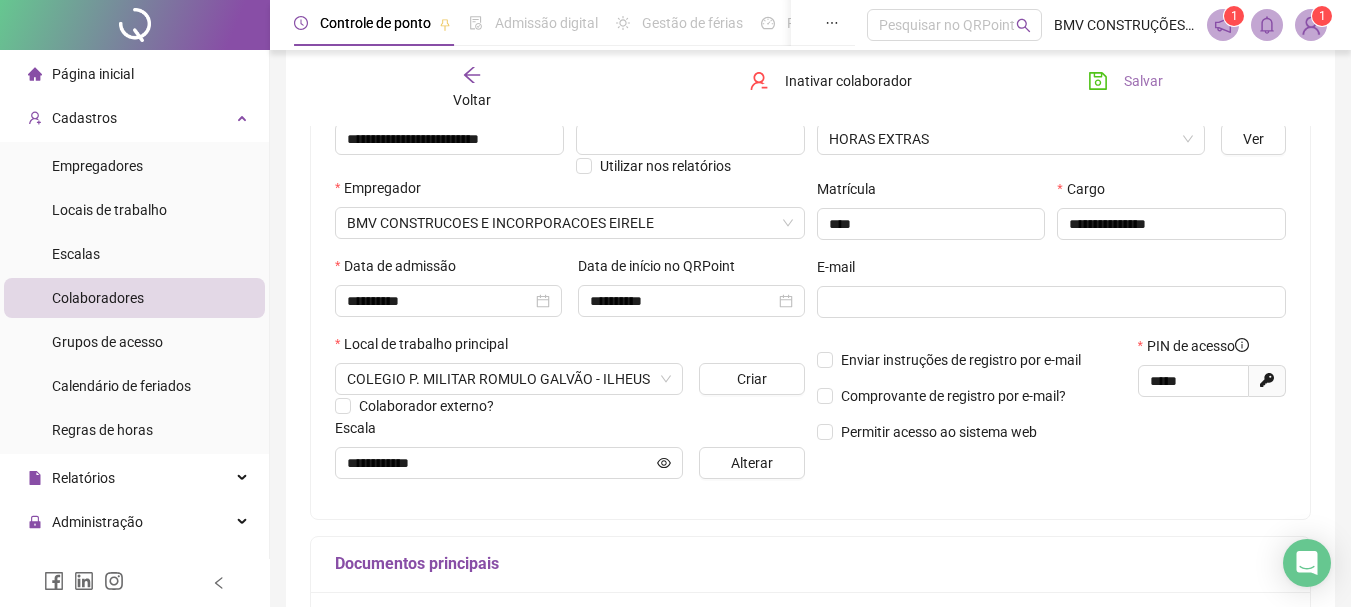 type on "**********" 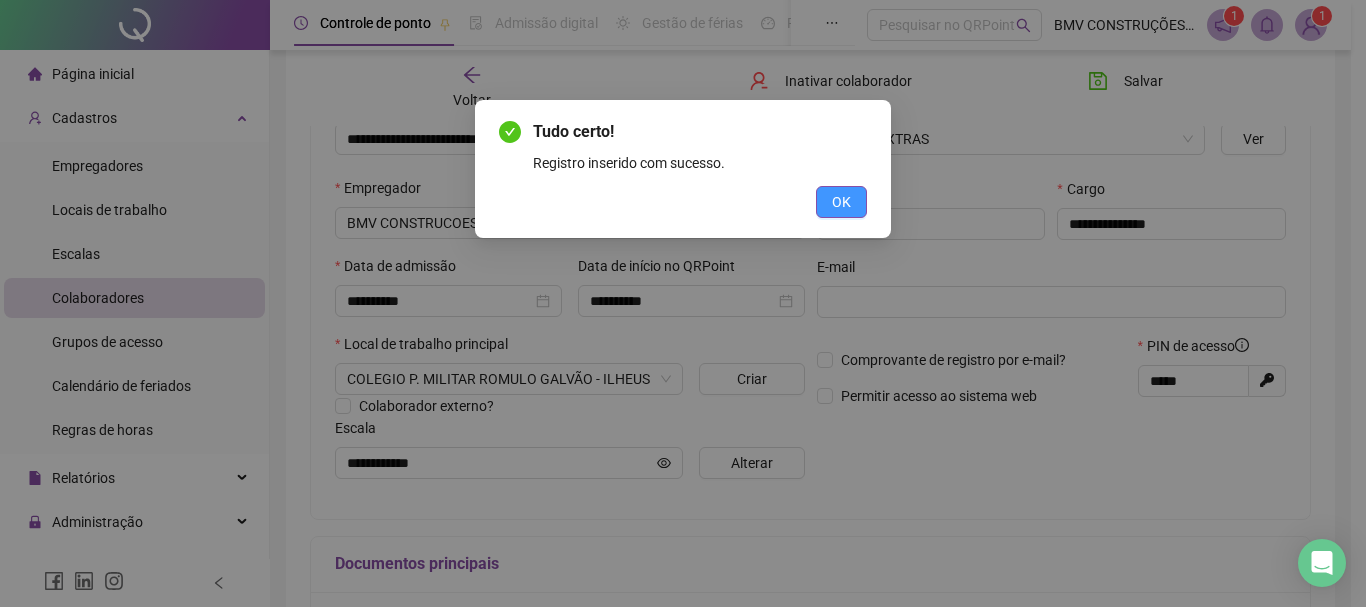 click on "OK" at bounding box center [841, 202] 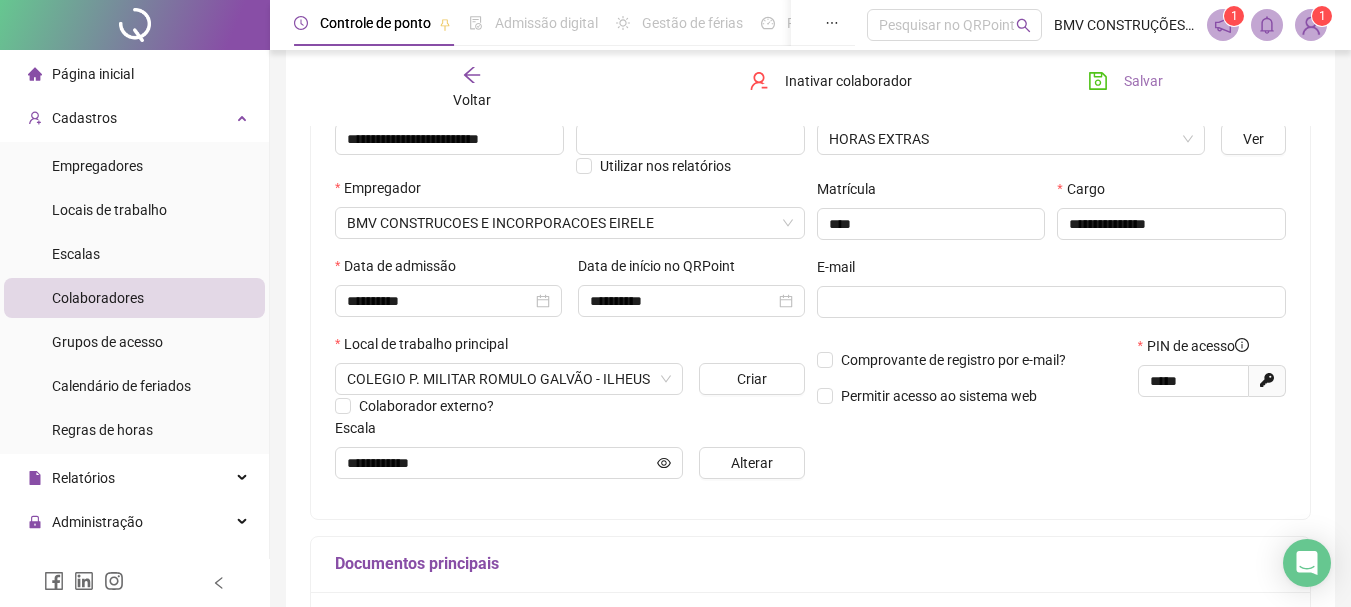 drag, startPoint x: 1156, startPoint y: 41, endPoint x: 1147, endPoint y: 79, distance: 39.051247 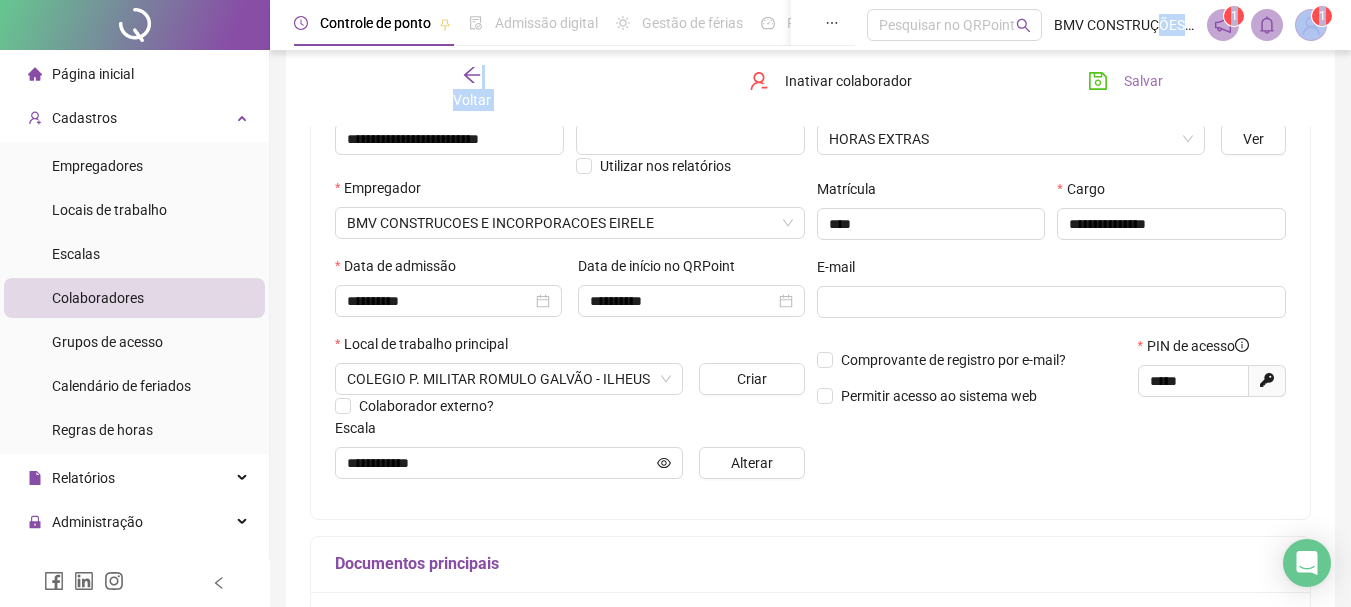 click on "Salvar" at bounding box center [1143, 81] 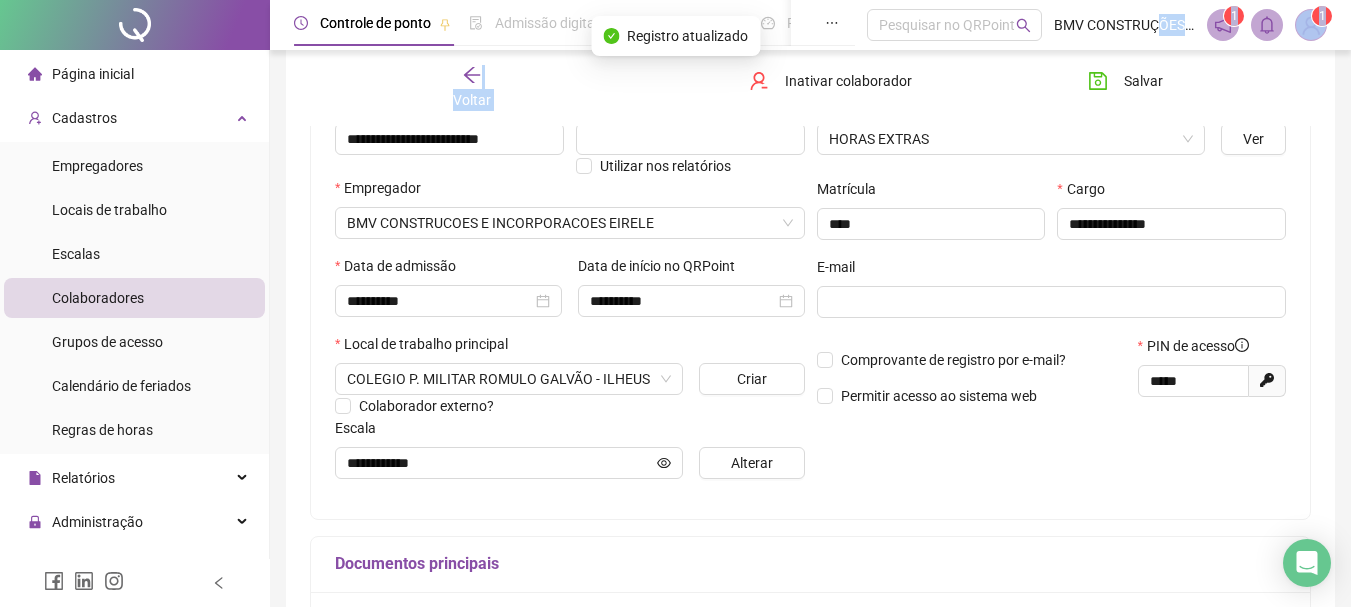 click on "Voltar" at bounding box center [472, 88] 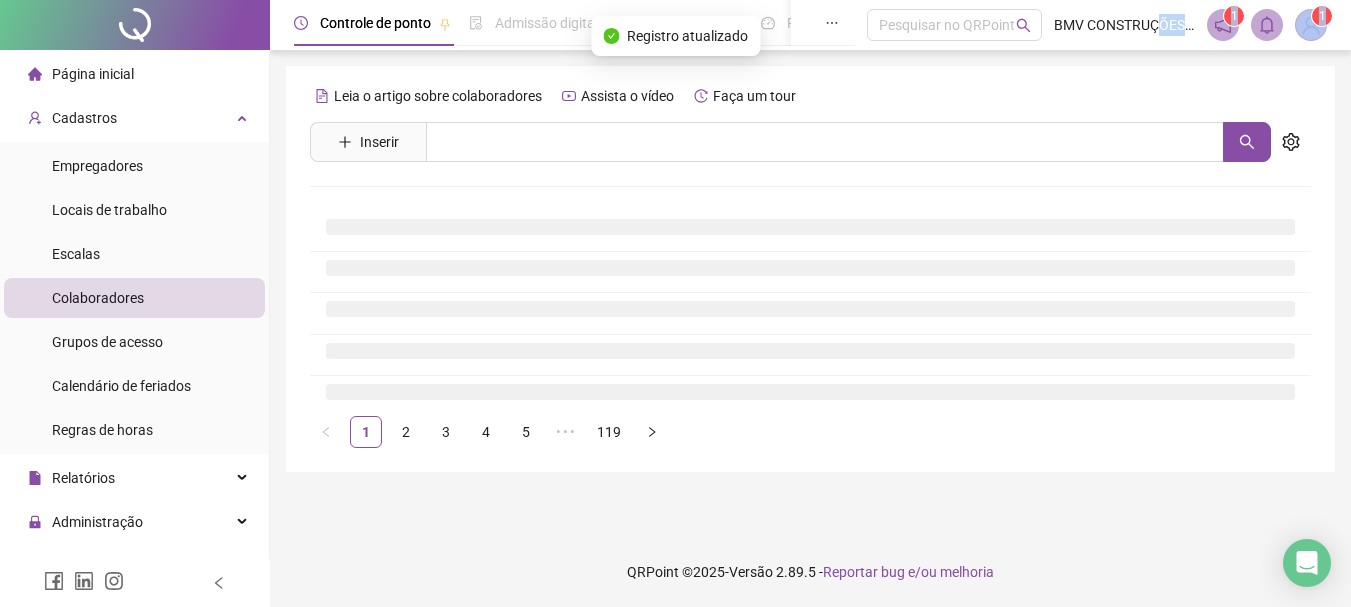 scroll, scrollTop: 0, scrollLeft: 0, axis: both 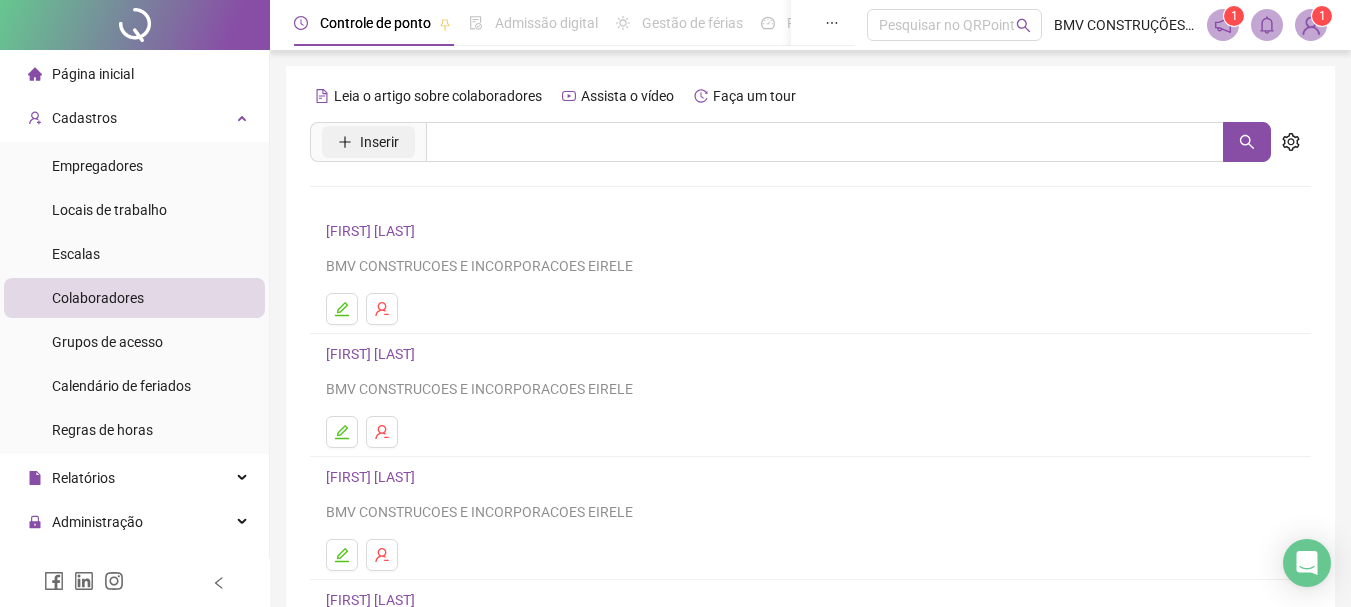 click on "Inserir" at bounding box center (368, 142) 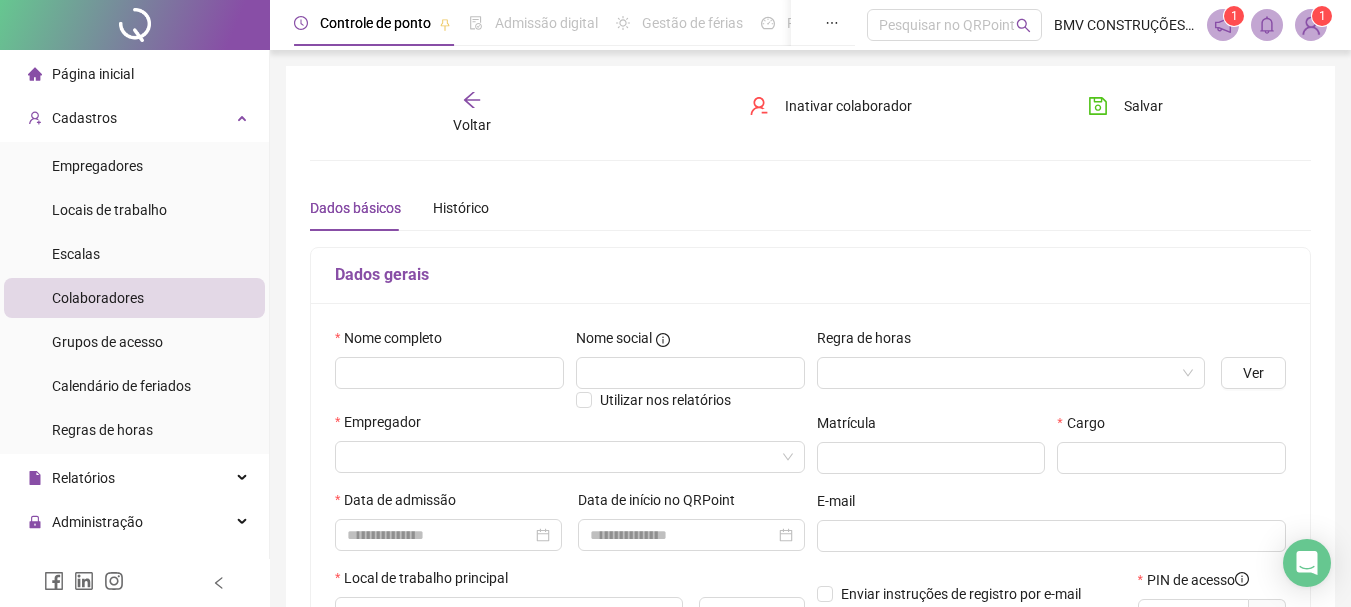 type on "*****" 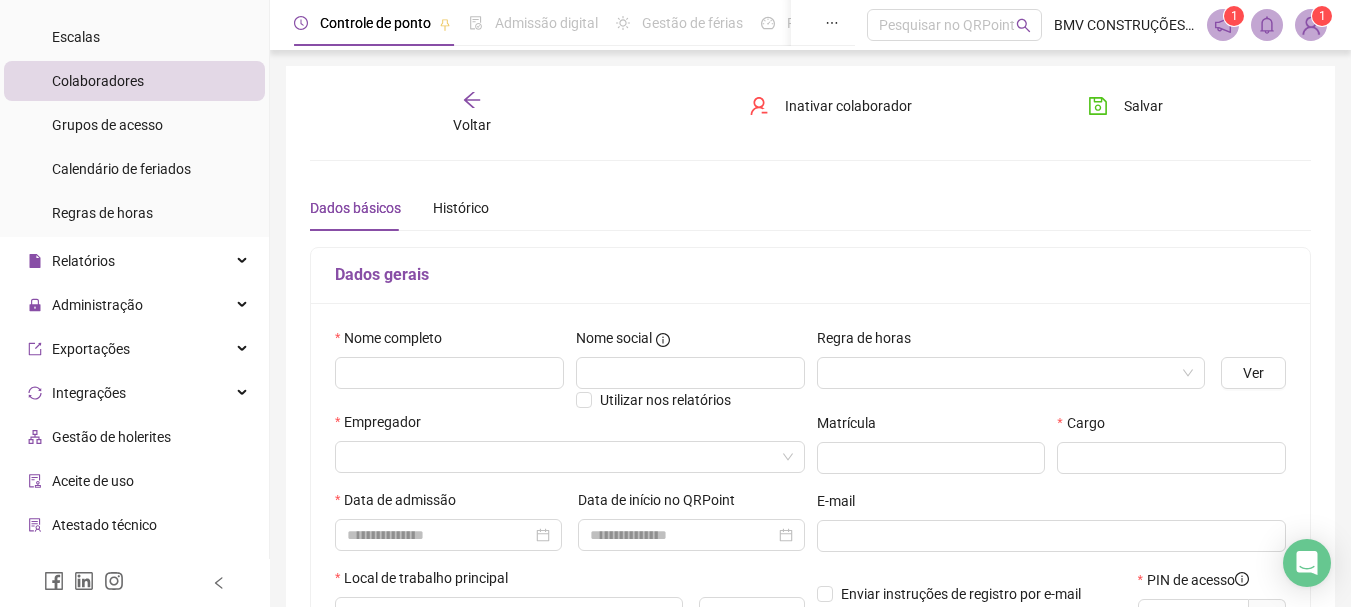 scroll, scrollTop: 300, scrollLeft: 0, axis: vertical 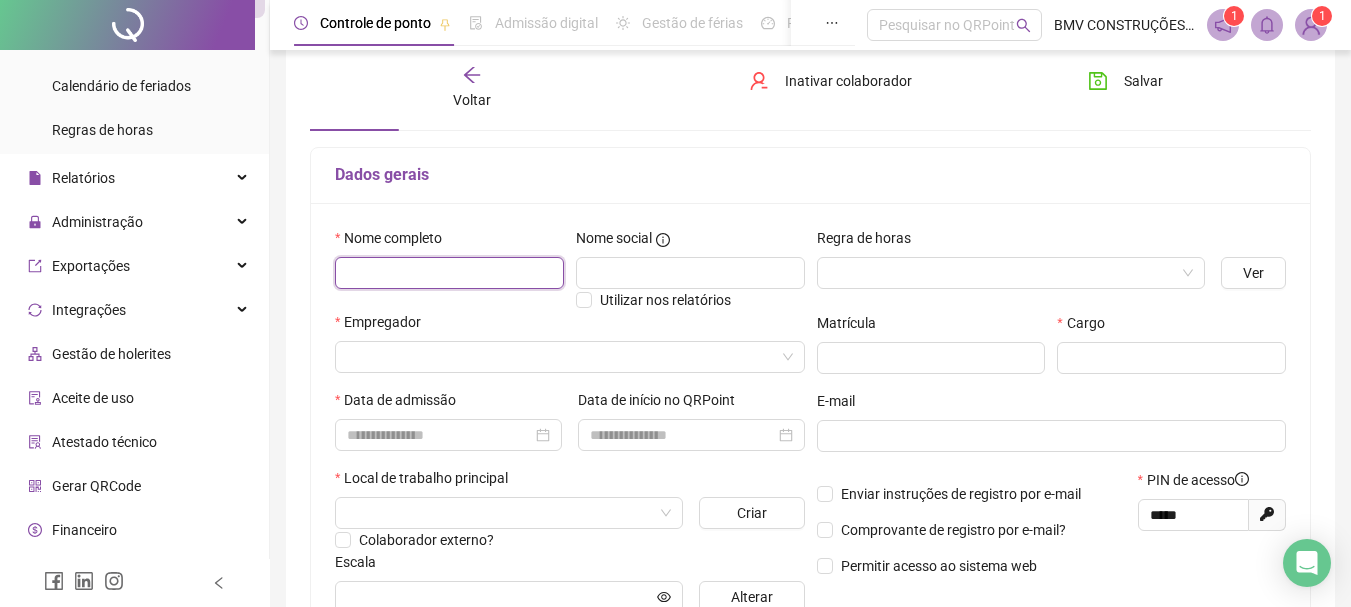 click at bounding box center (449, 273) 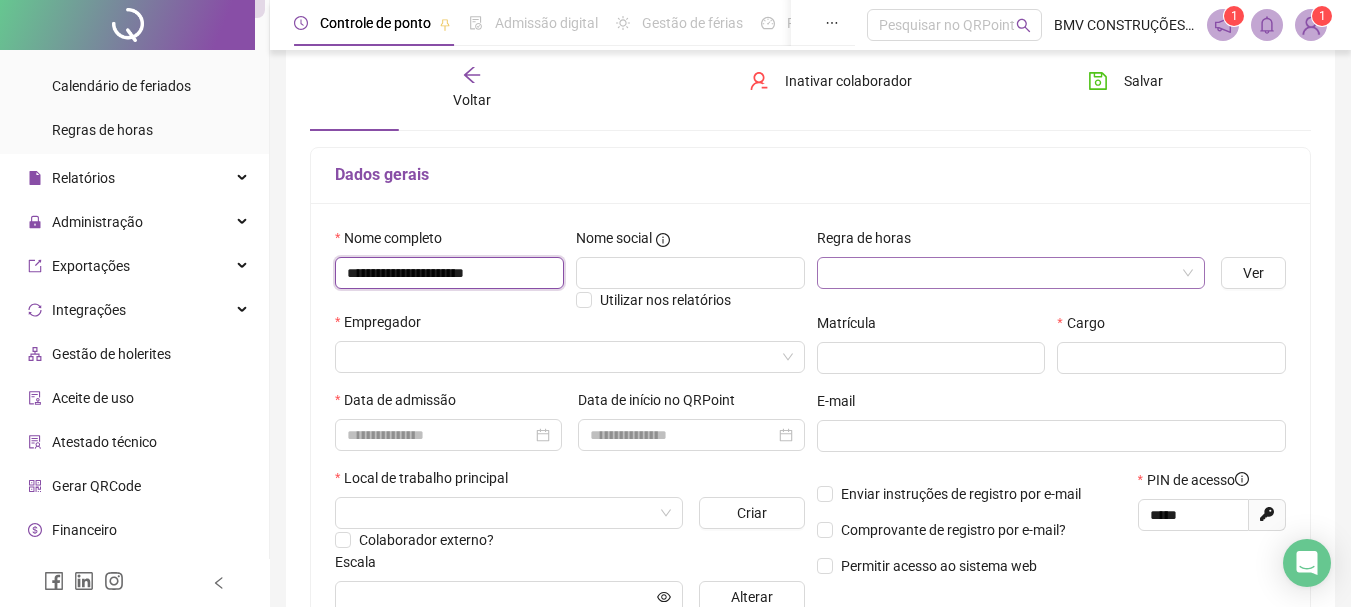 type on "**********" 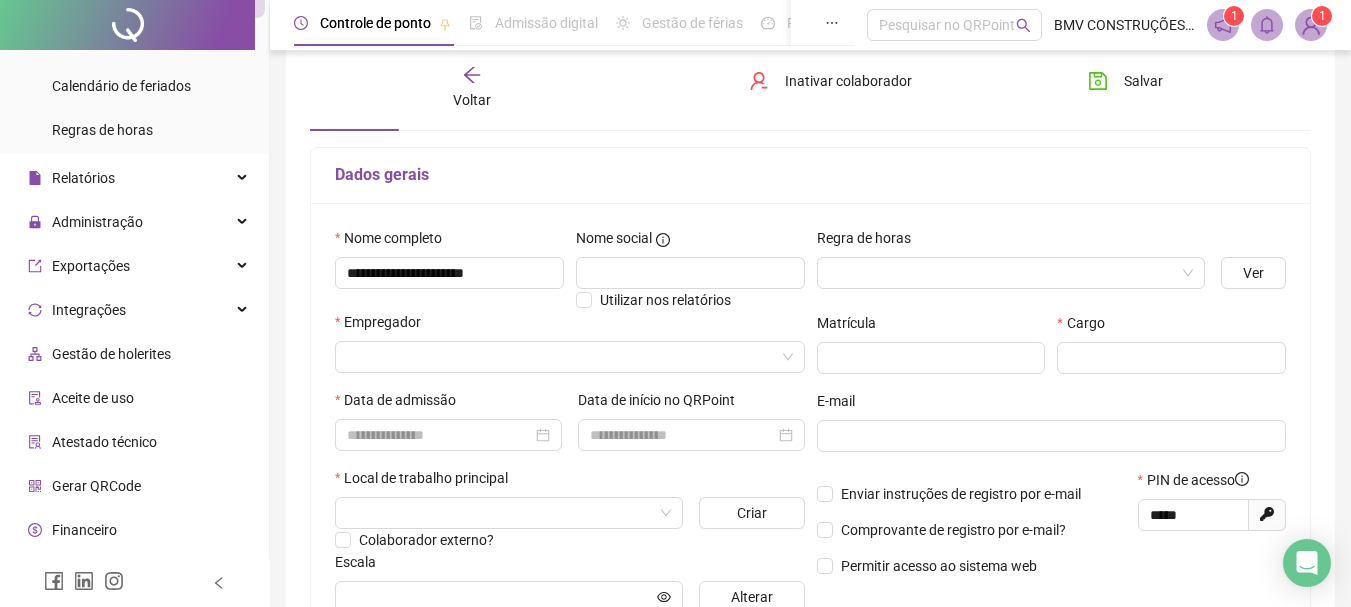drag, startPoint x: 905, startPoint y: 260, endPoint x: 875, endPoint y: 290, distance: 42.426407 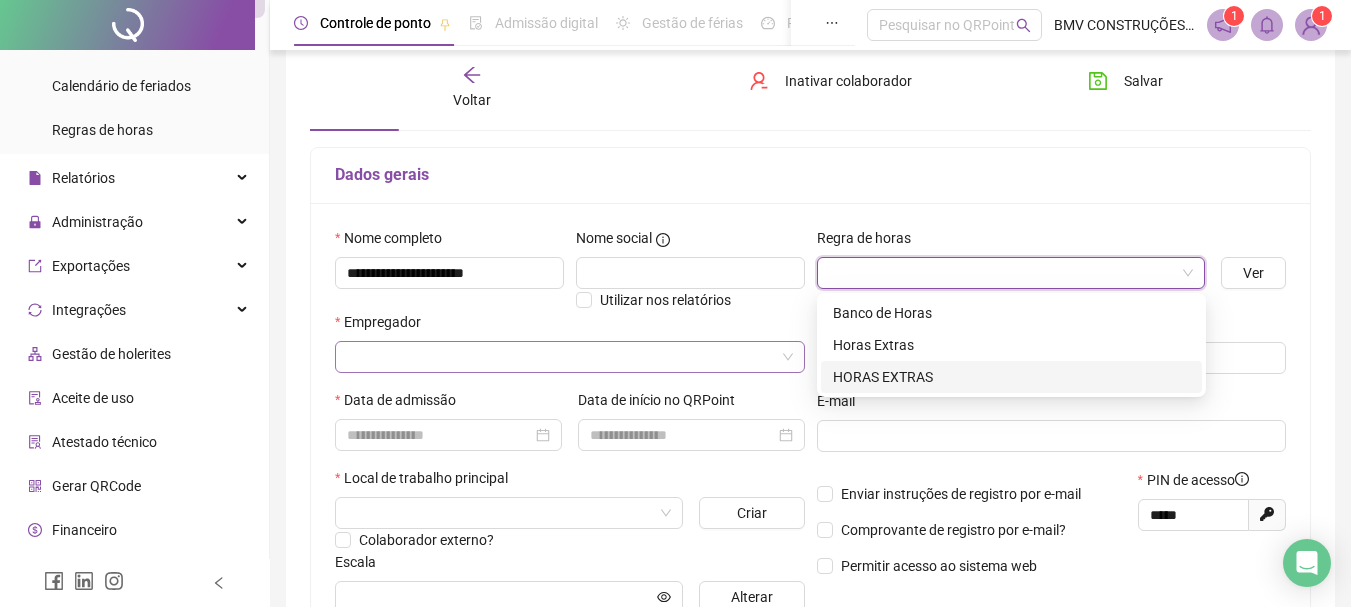 drag, startPoint x: 869, startPoint y: 380, endPoint x: 673, endPoint y: 366, distance: 196.49936 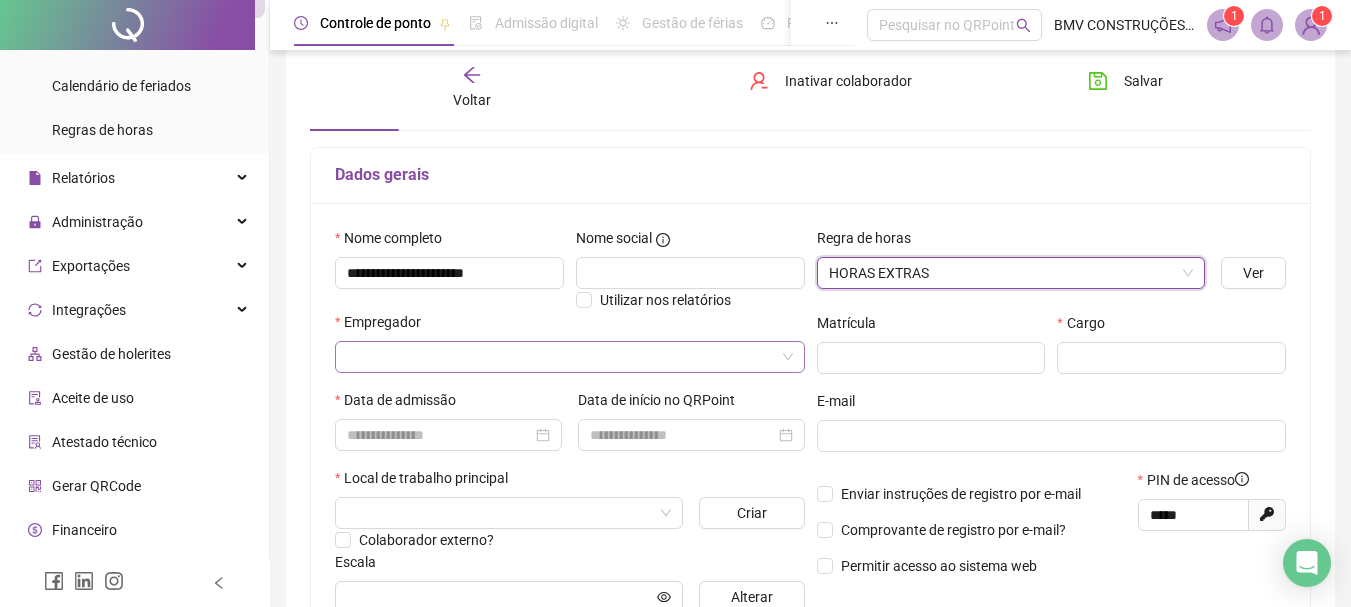 click at bounding box center (561, 357) 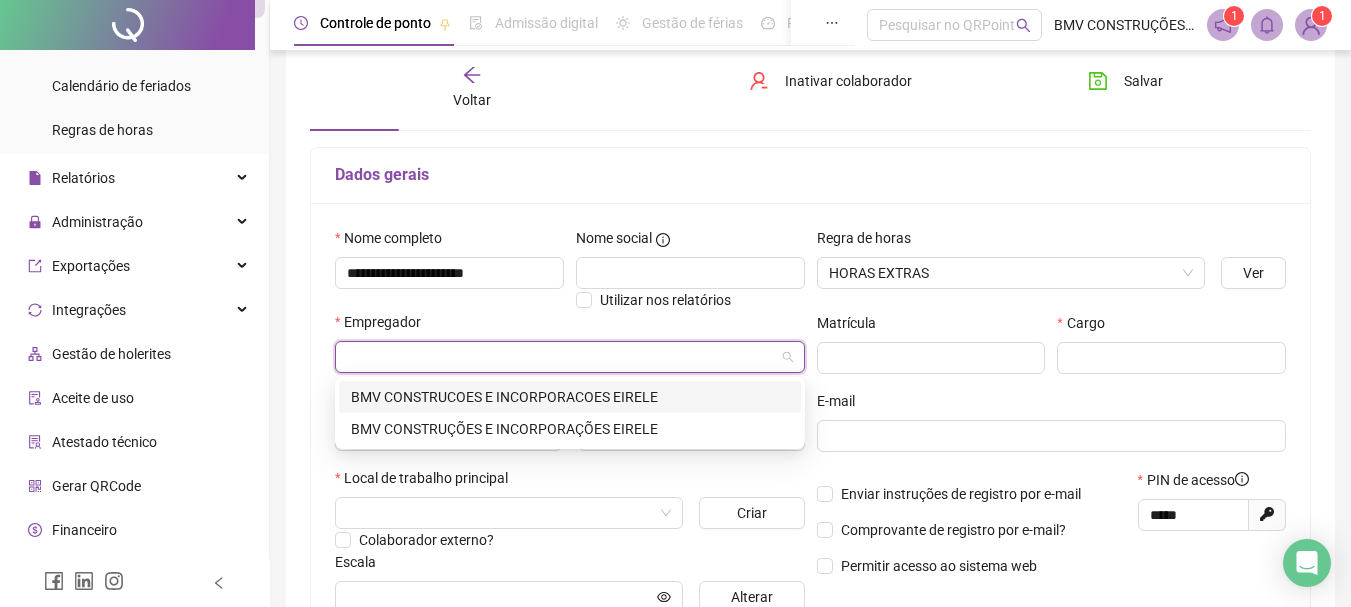 drag, startPoint x: 641, startPoint y: 388, endPoint x: 654, endPoint y: 392, distance: 13.601471 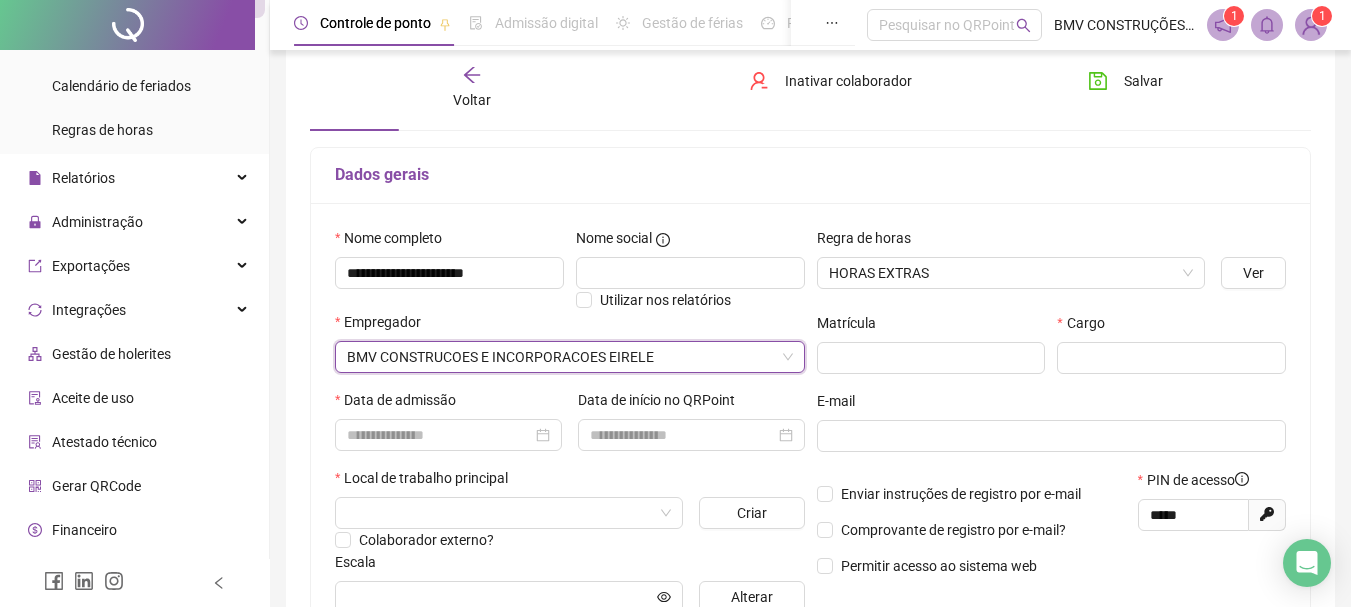 click on "Matrícula" at bounding box center [931, 351] 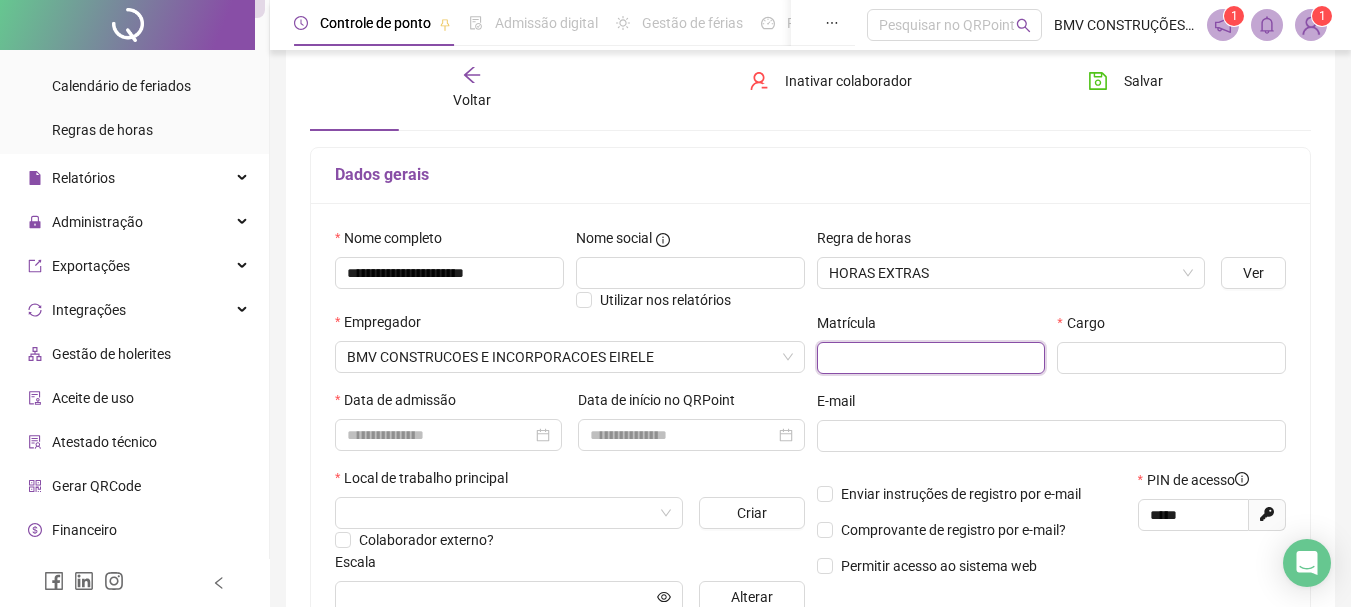 click at bounding box center [931, 358] 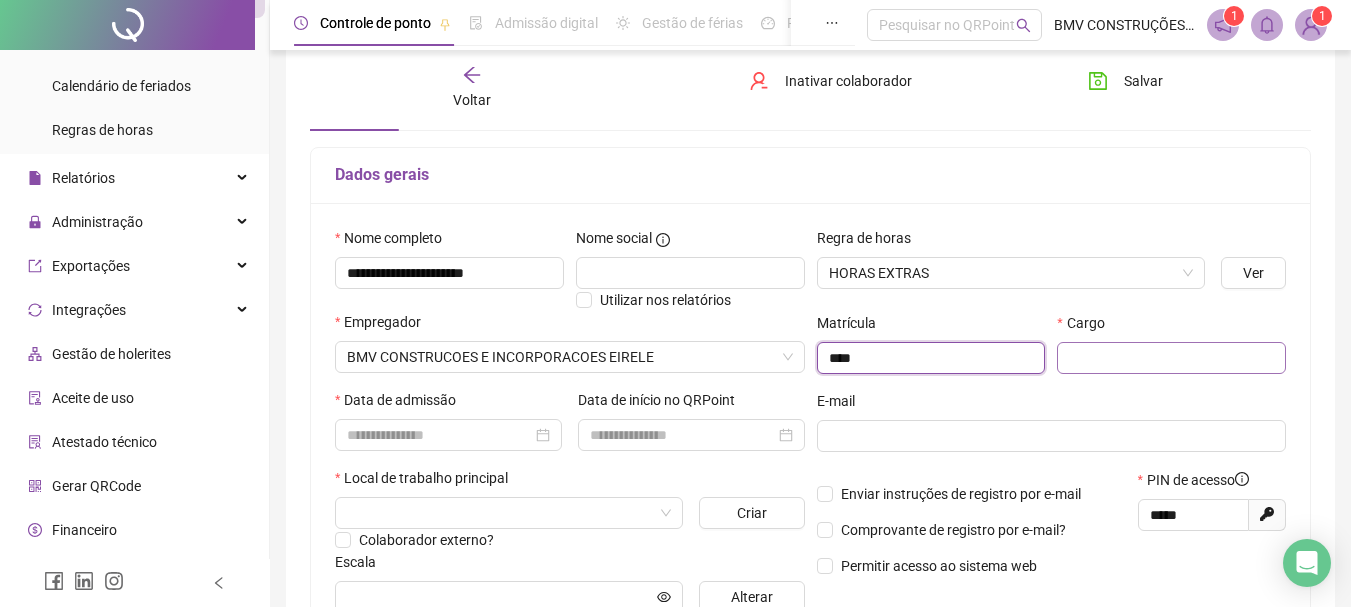 type on "****" 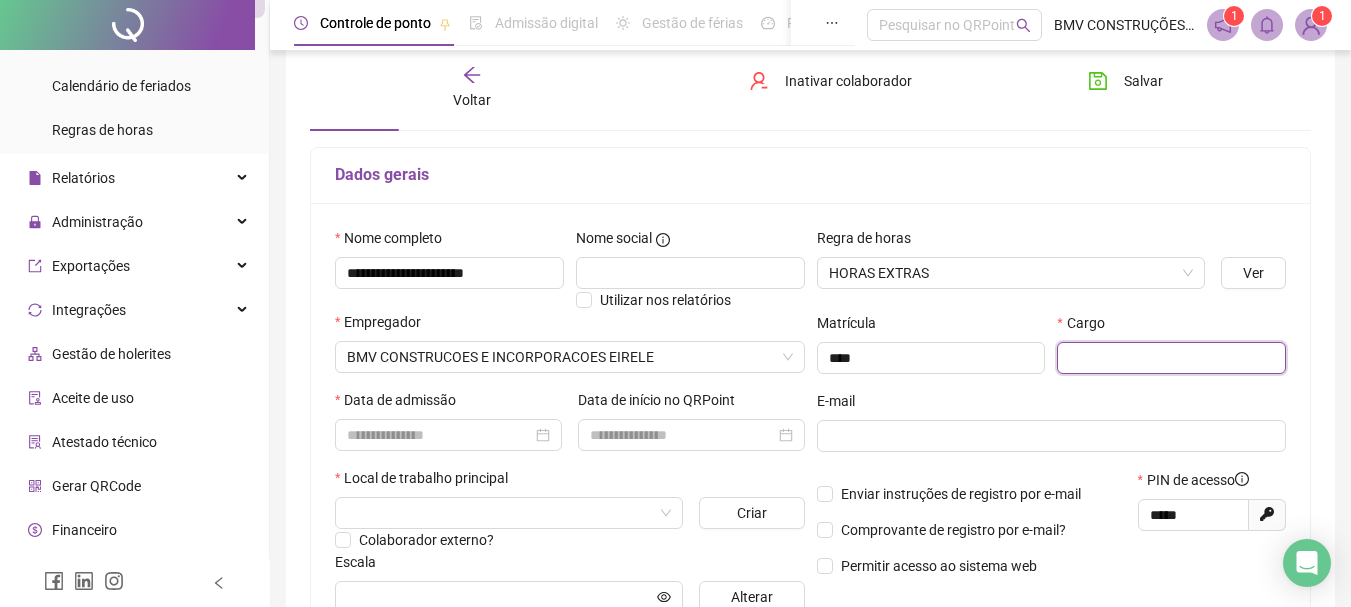 click at bounding box center (1171, 358) 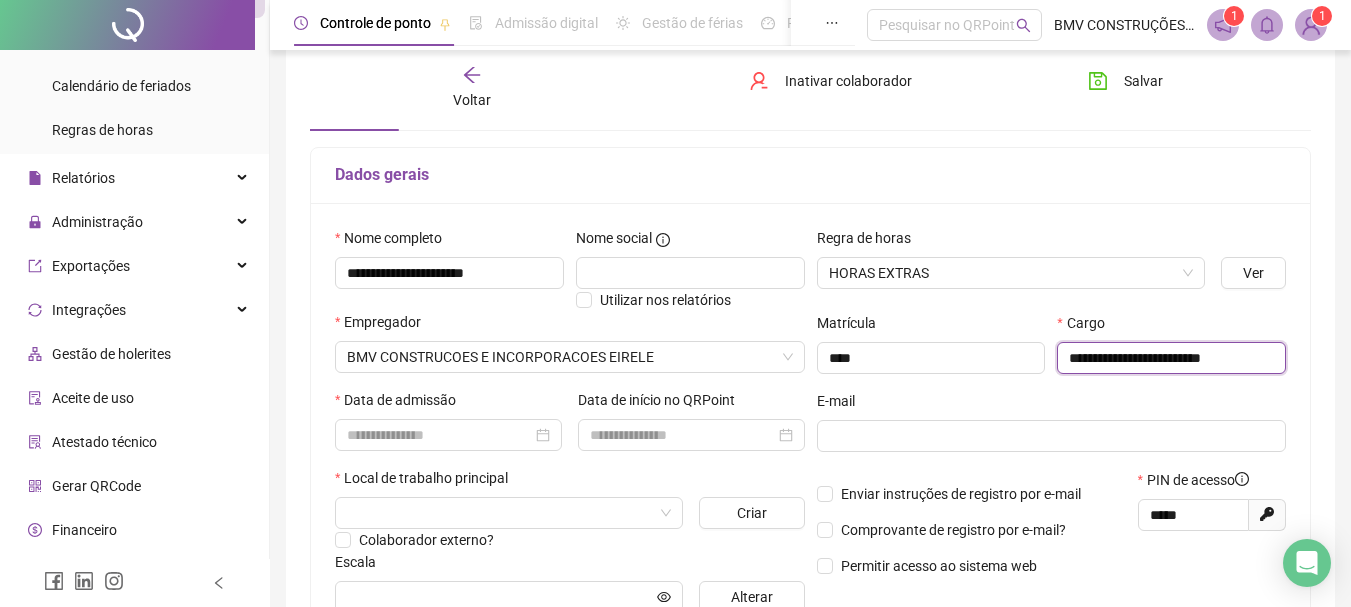 scroll, scrollTop: 0, scrollLeft: 2, axis: horizontal 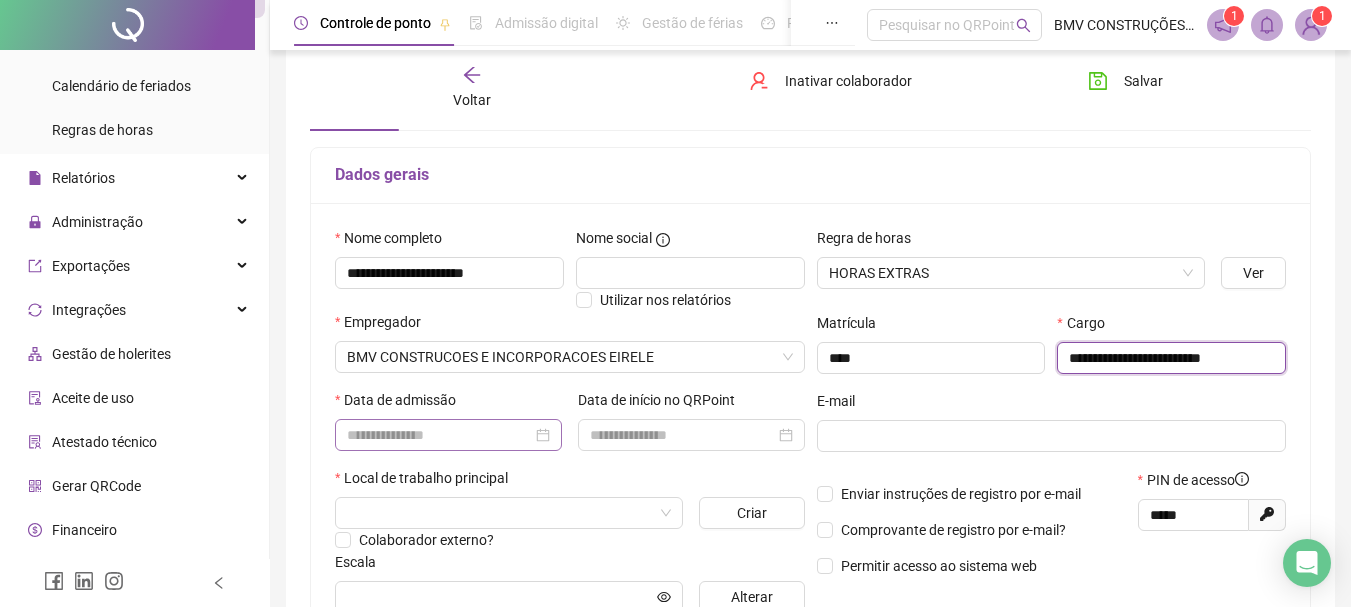 type on "**********" 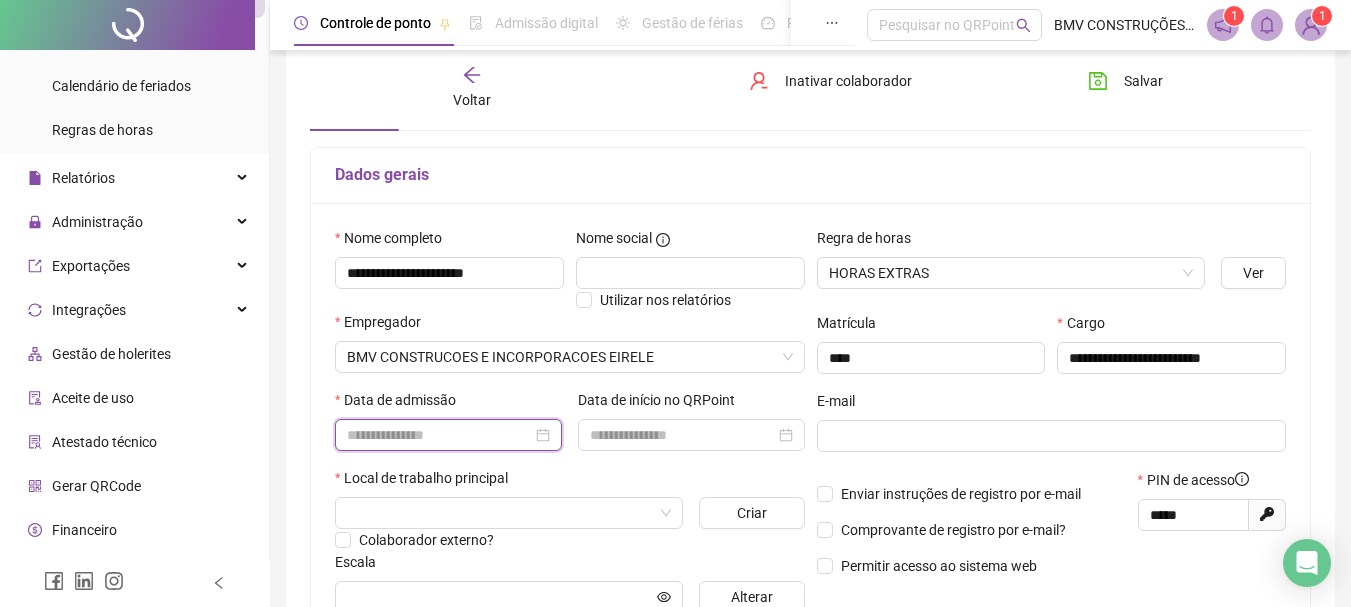 click at bounding box center [439, 435] 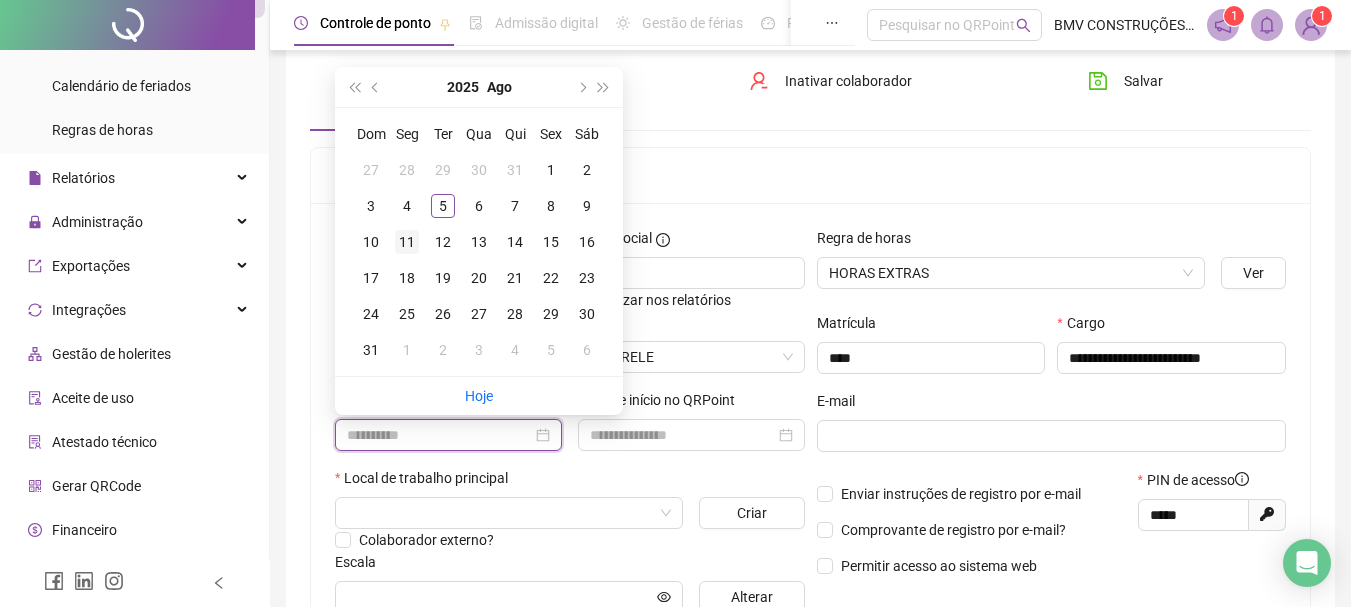 type on "**********" 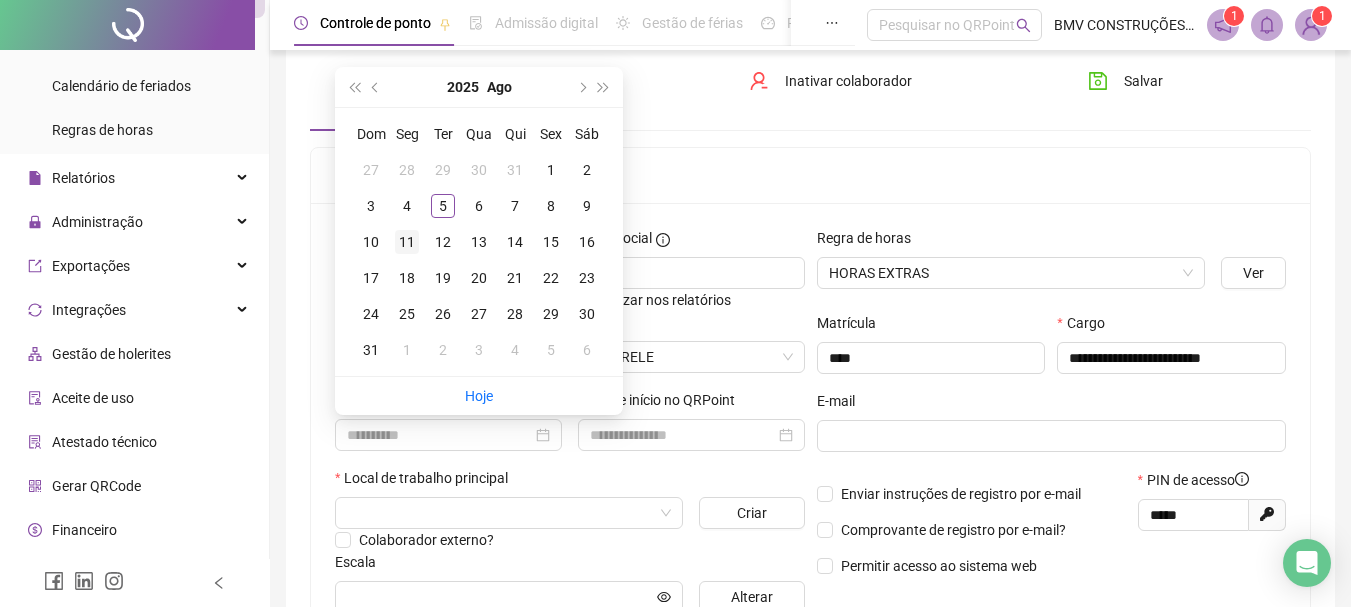 click on "11" at bounding box center [407, 242] 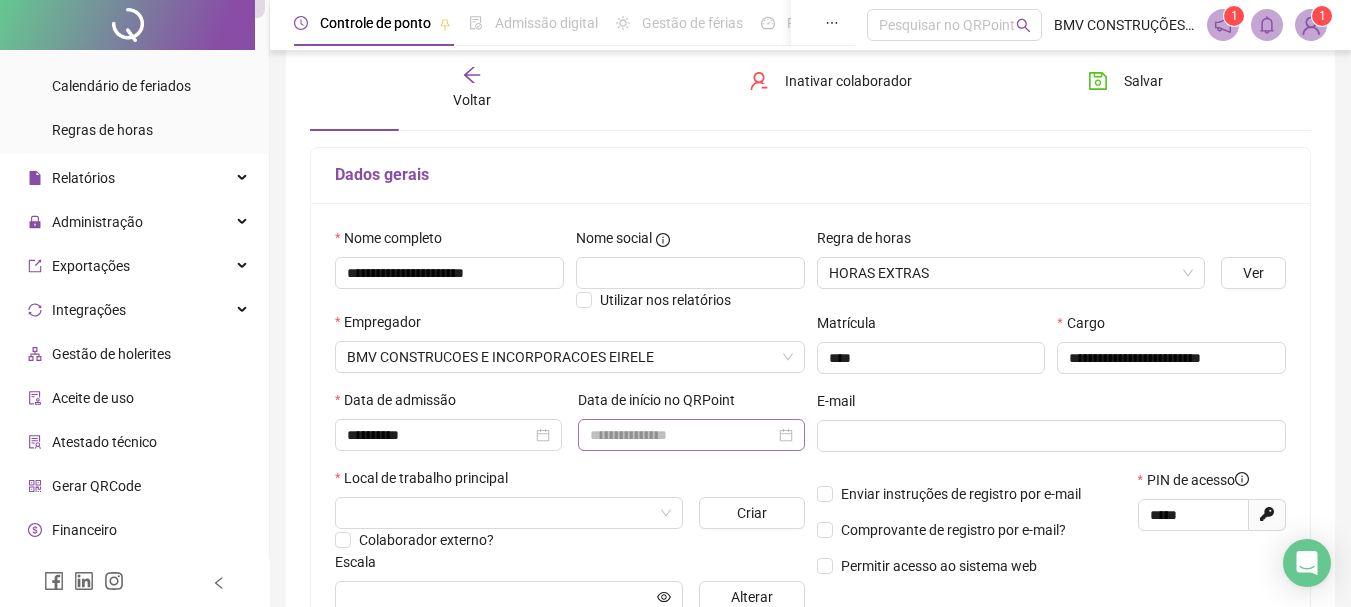 click at bounding box center (691, 435) 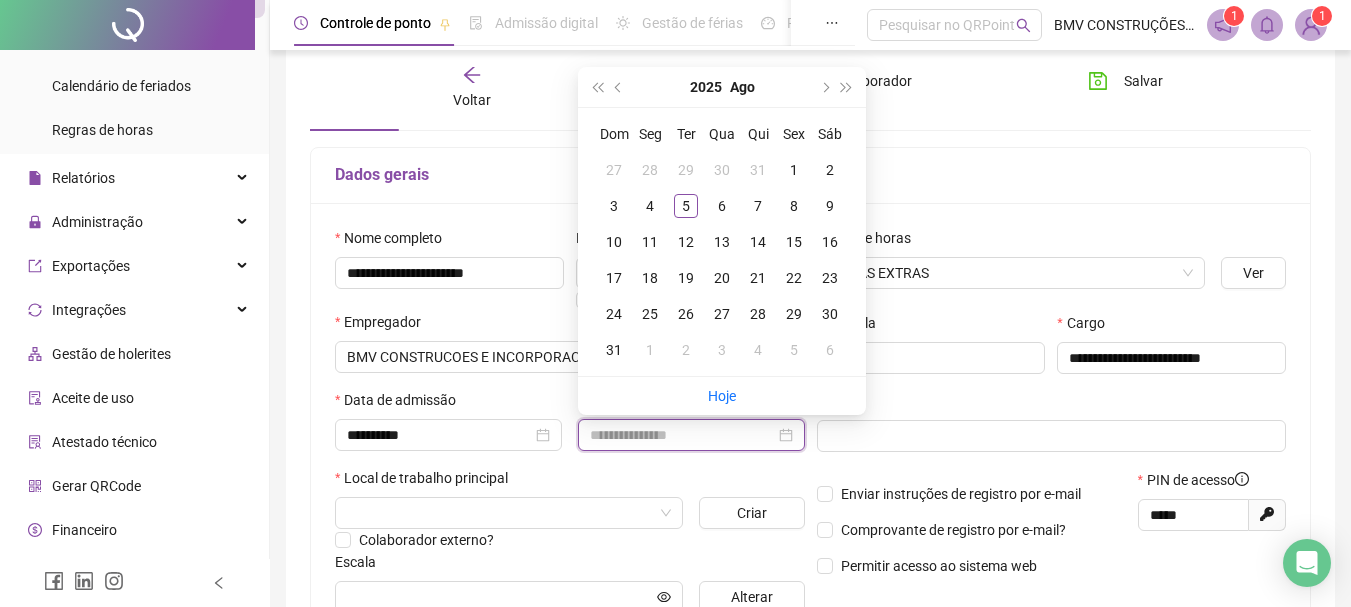 click at bounding box center (682, 435) 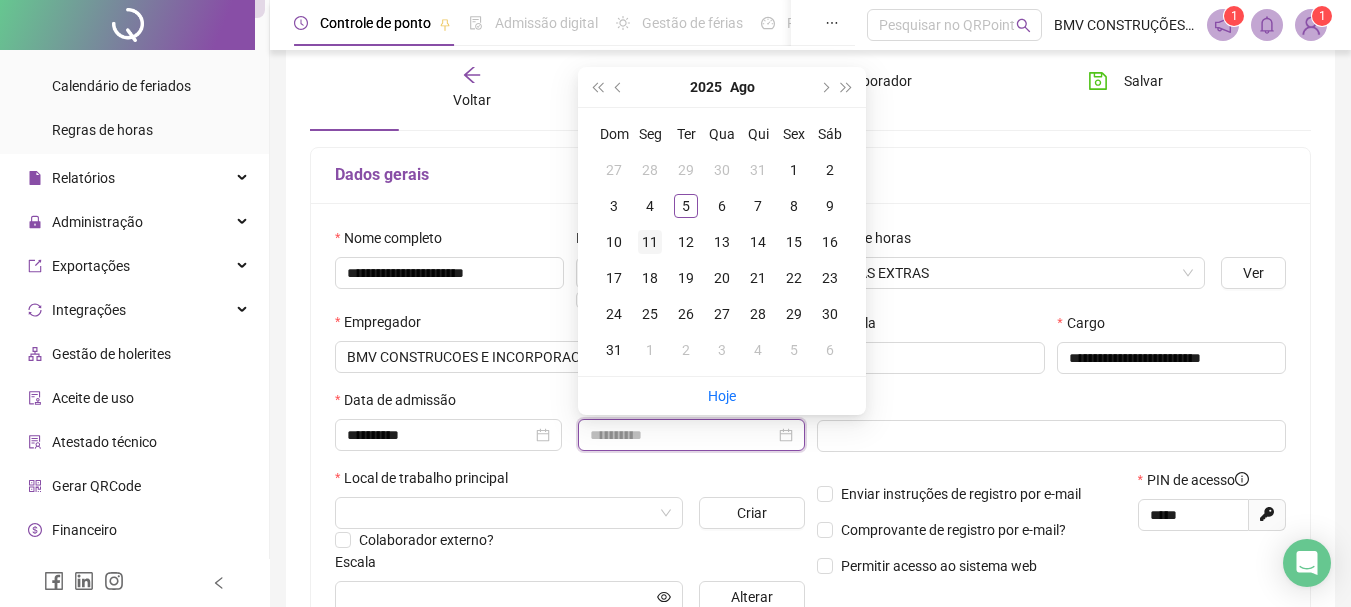 type on "**********" 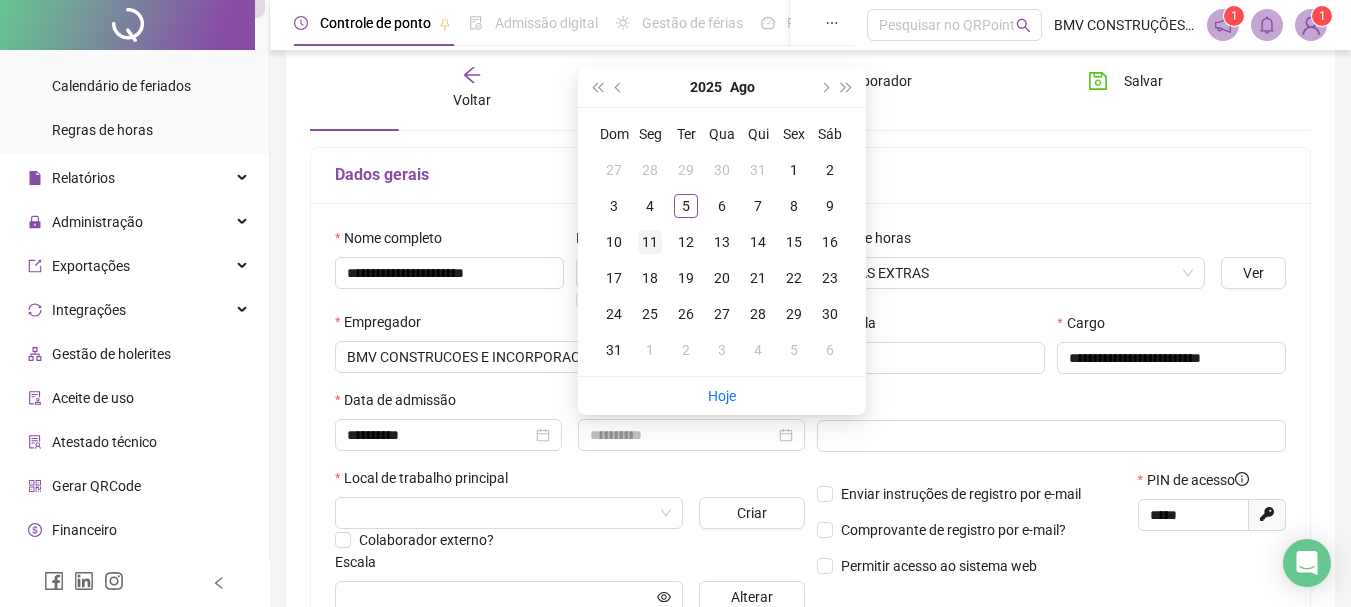 click on "11" at bounding box center [650, 242] 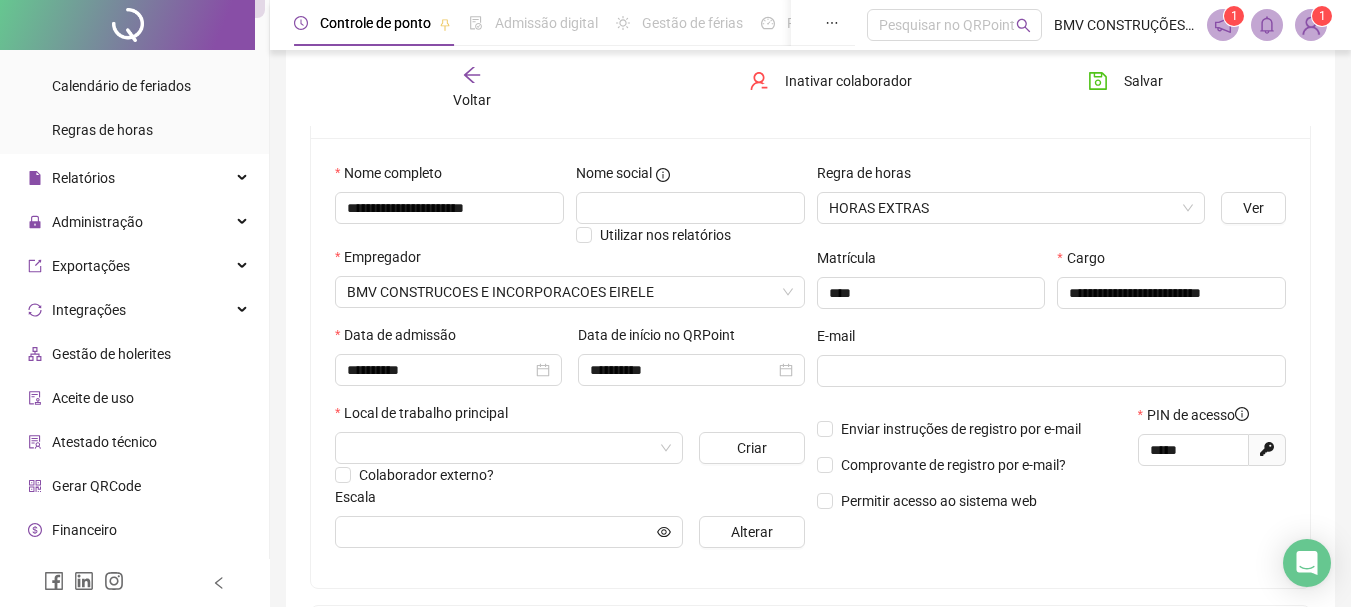scroll, scrollTop: 300, scrollLeft: 0, axis: vertical 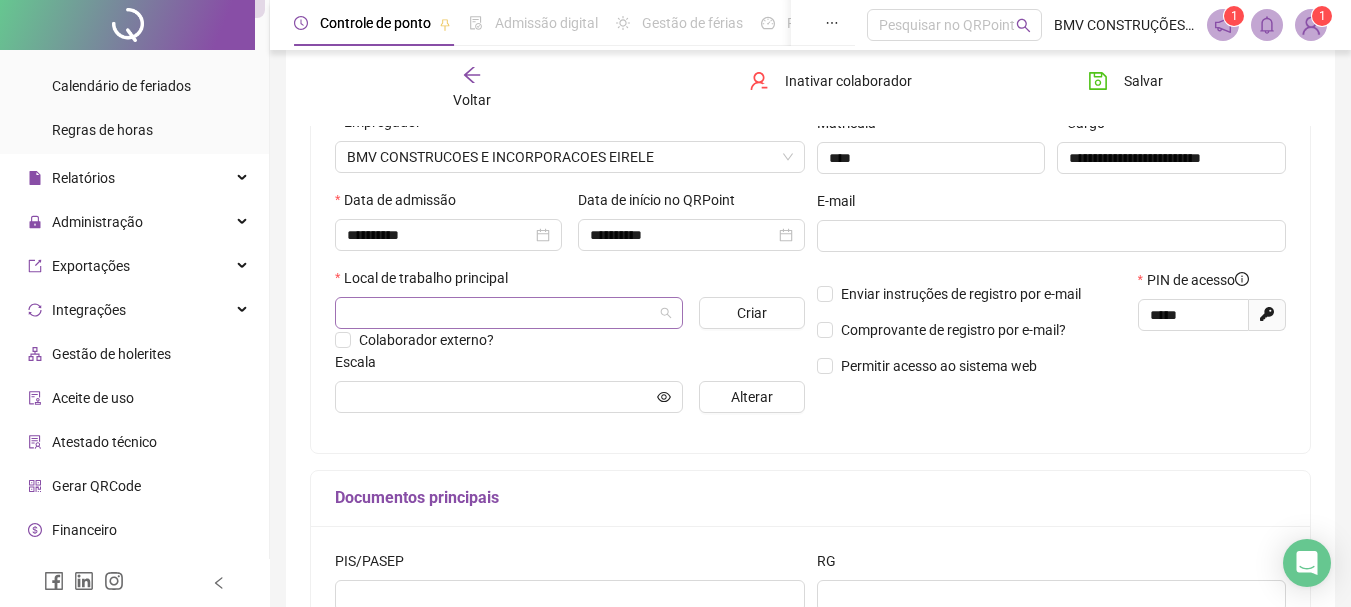 click at bounding box center (509, 313) 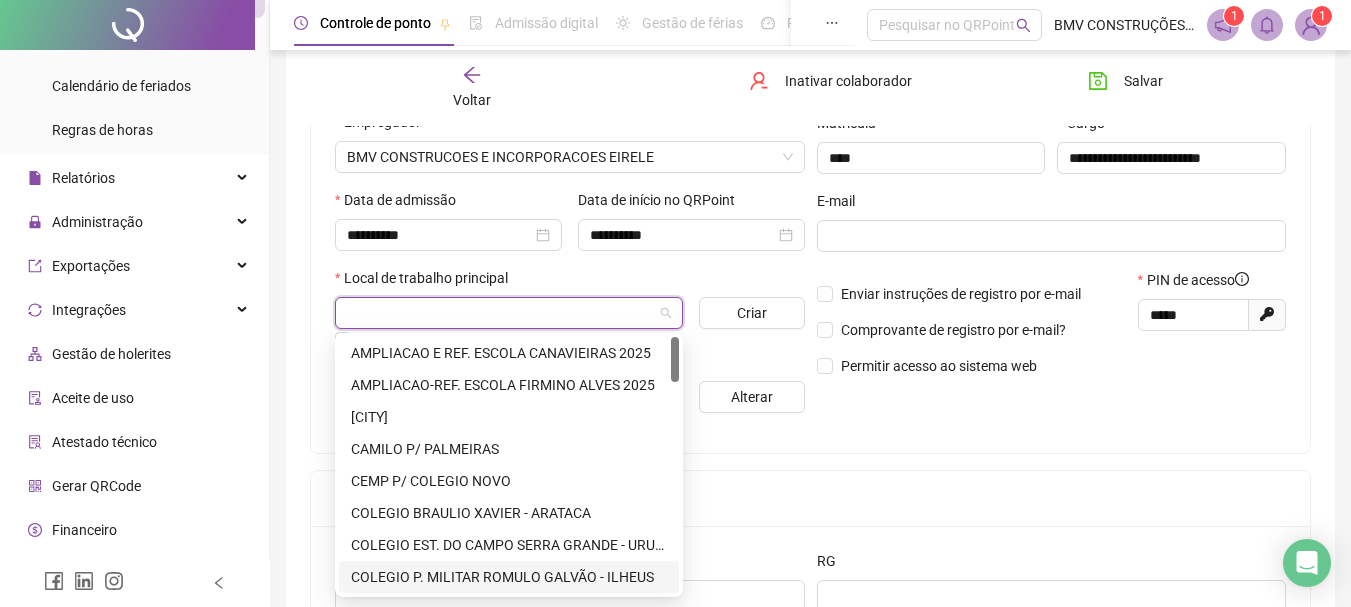 click on "COLEGIO P. MILITAR ROMULO GALVÃO - ILHEUS" at bounding box center [509, 577] 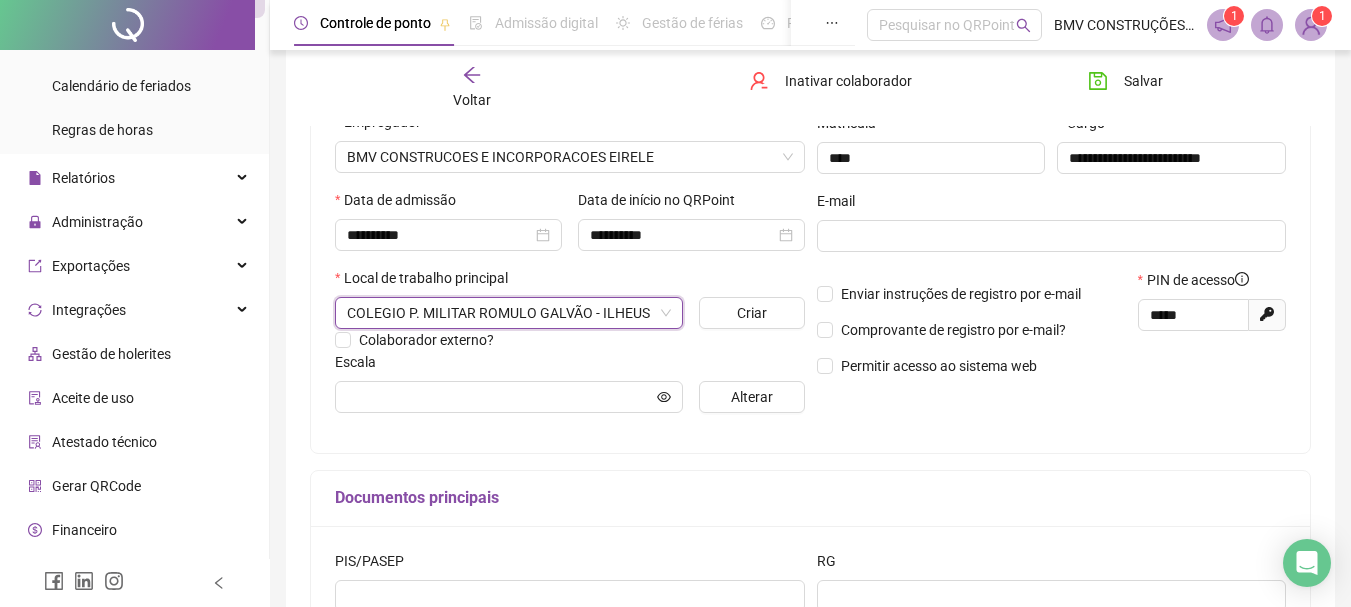 scroll, scrollTop: 400, scrollLeft: 0, axis: vertical 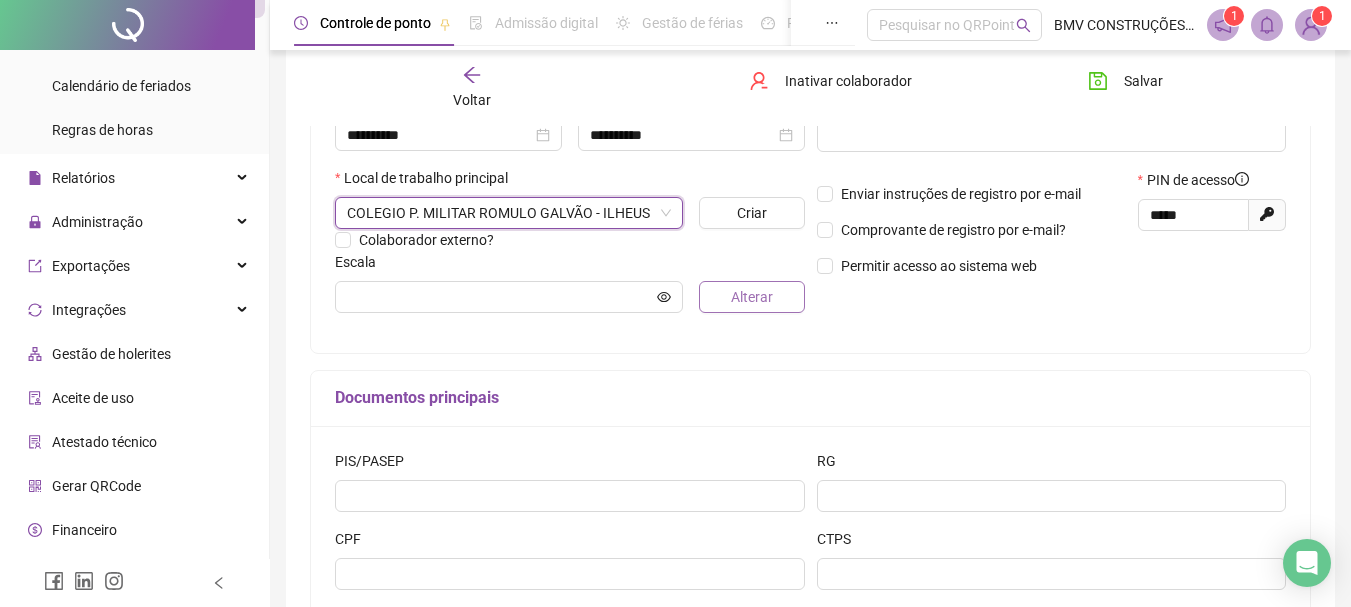click on "Alterar" at bounding box center (751, 297) 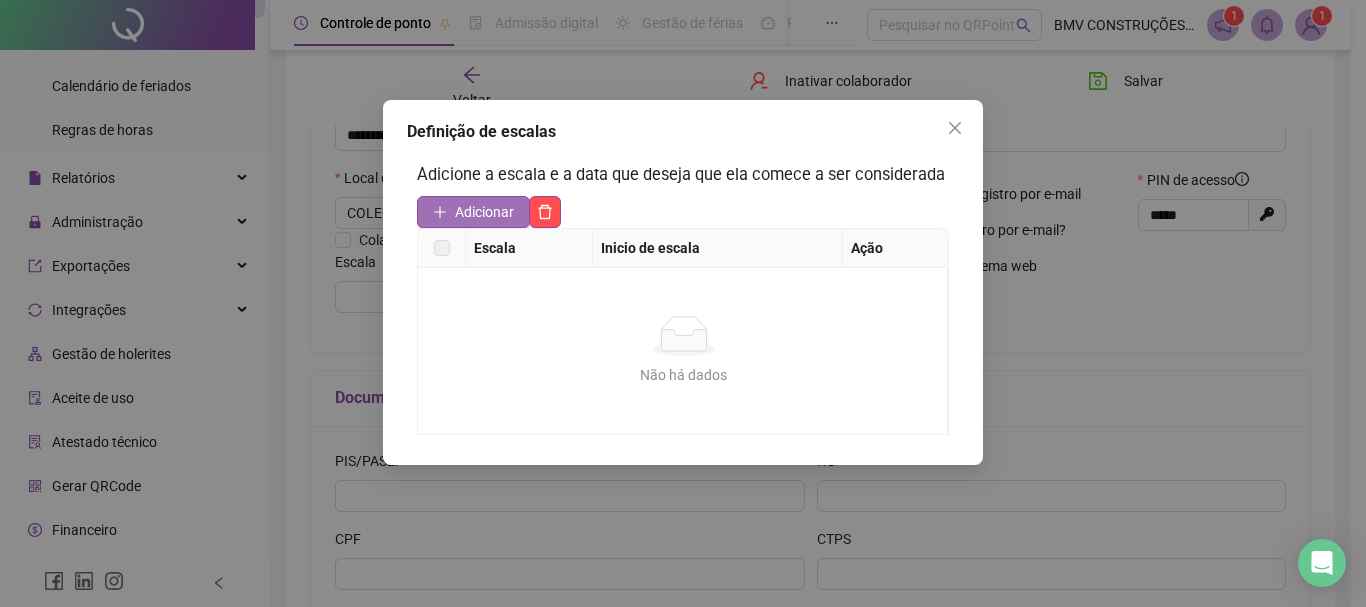 click on "Adicionar" at bounding box center [484, 212] 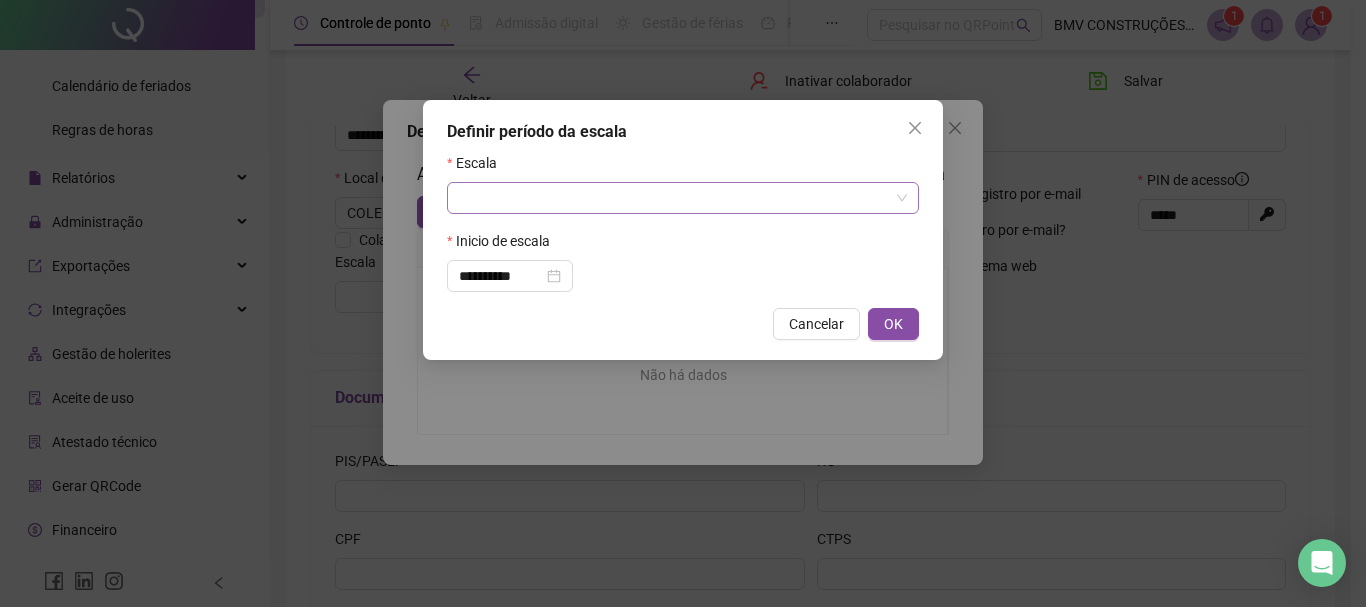 click at bounding box center [674, 198] 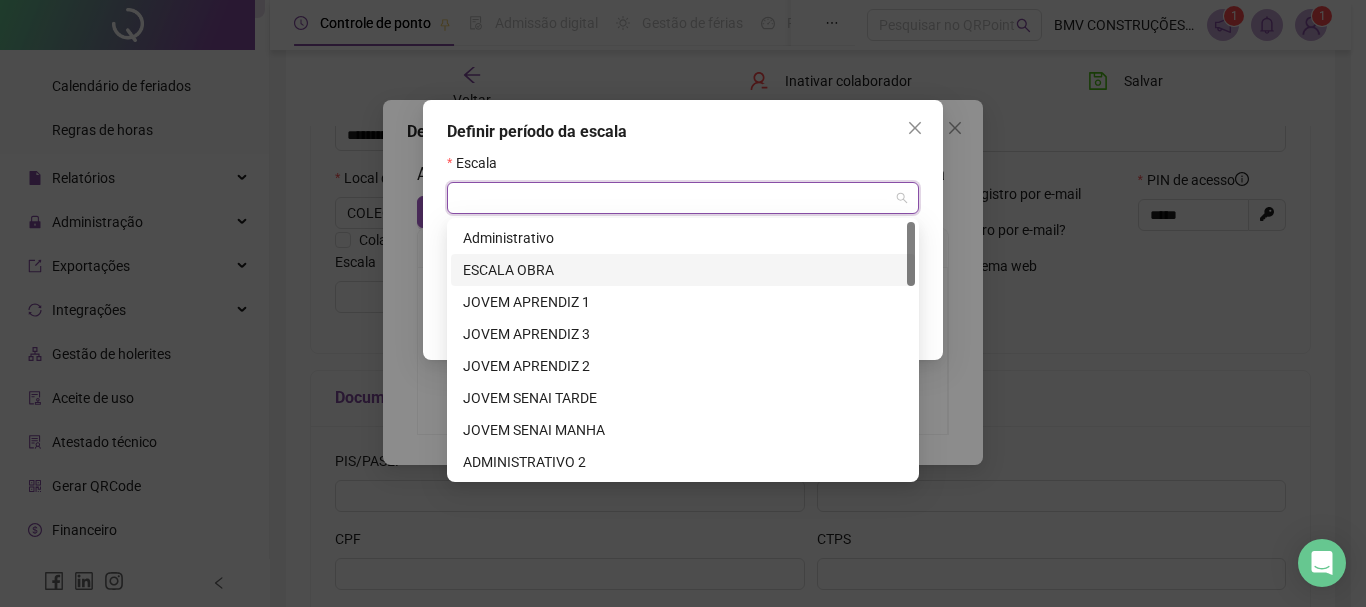 click on "ESCALA OBRA" at bounding box center (683, 270) 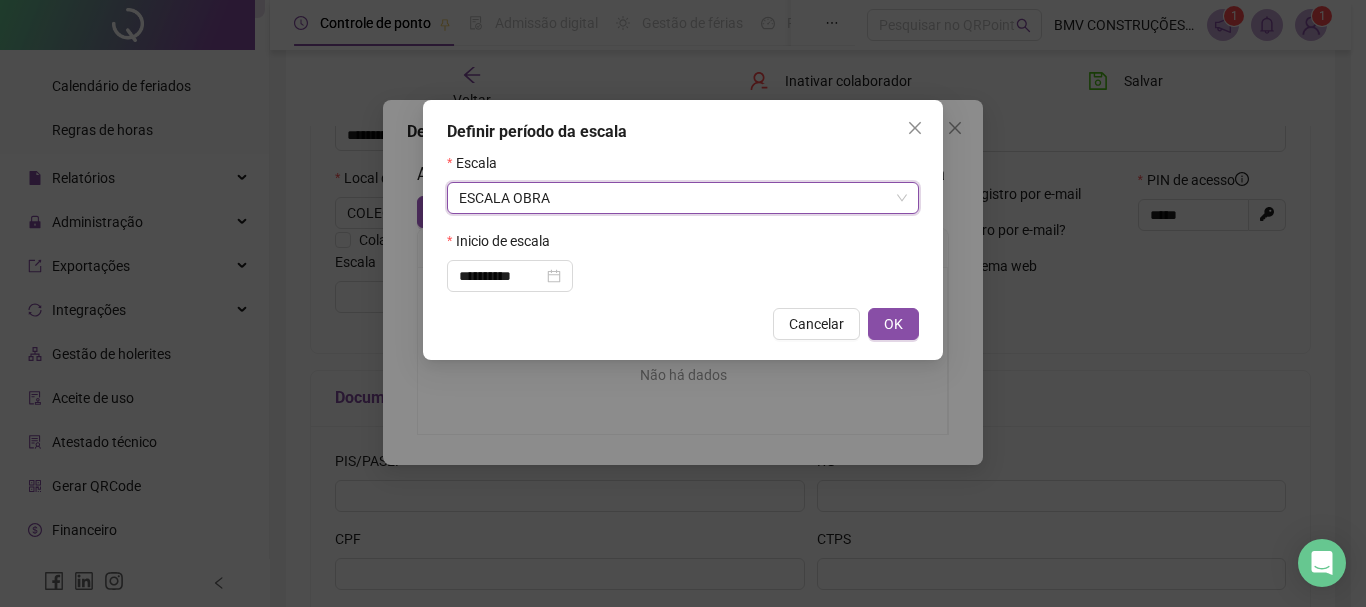 drag, startPoint x: 886, startPoint y: 323, endPoint x: 700, endPoint y: 305, distance: 186.86894 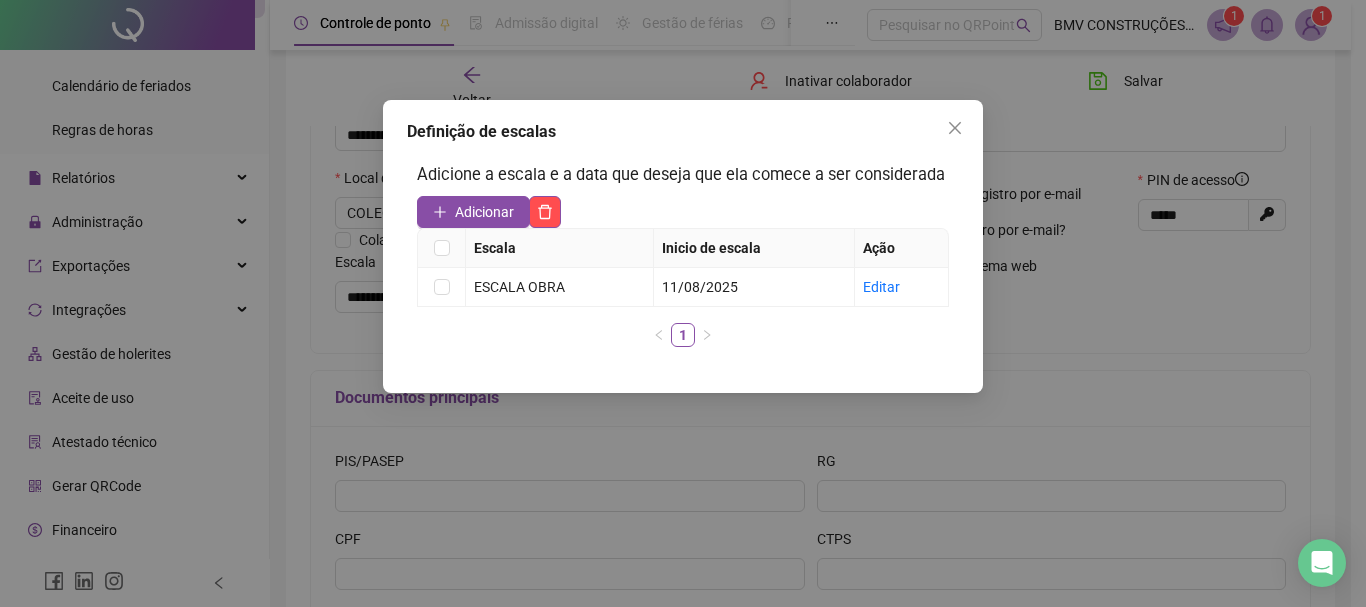 click at bounding box center (442, 248) 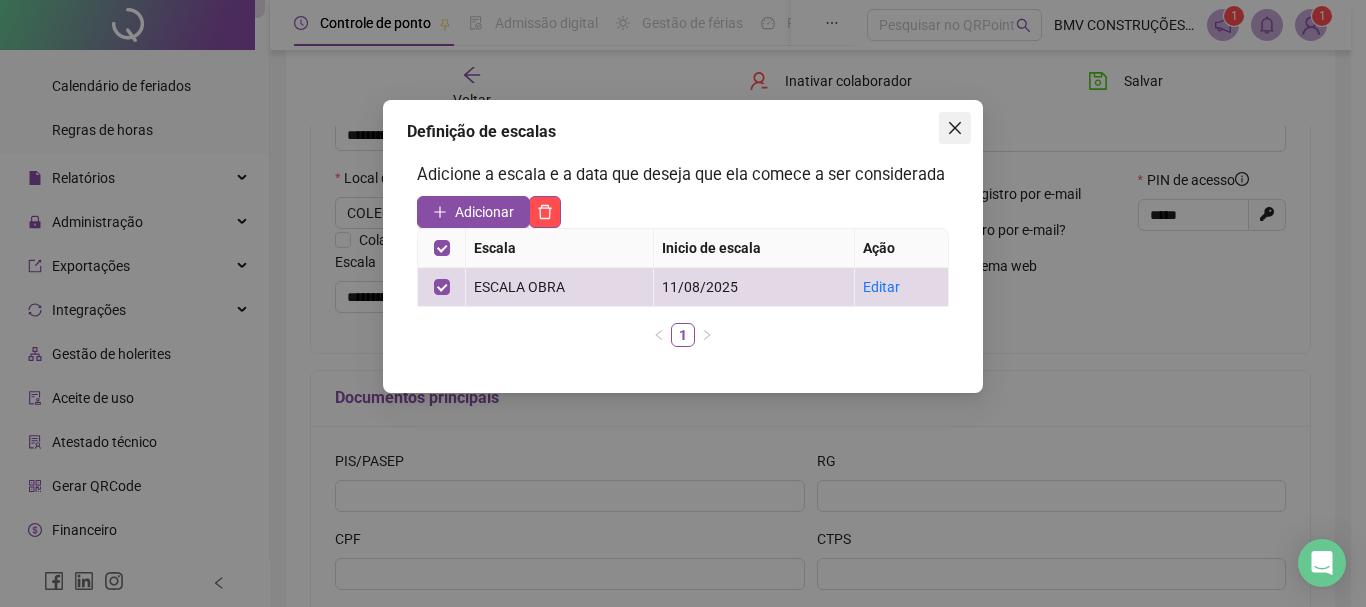 drag, startPoint x: 934, startPoint y: 146, endPoint x: 947, endPoint y: 142, distance: 13.601471 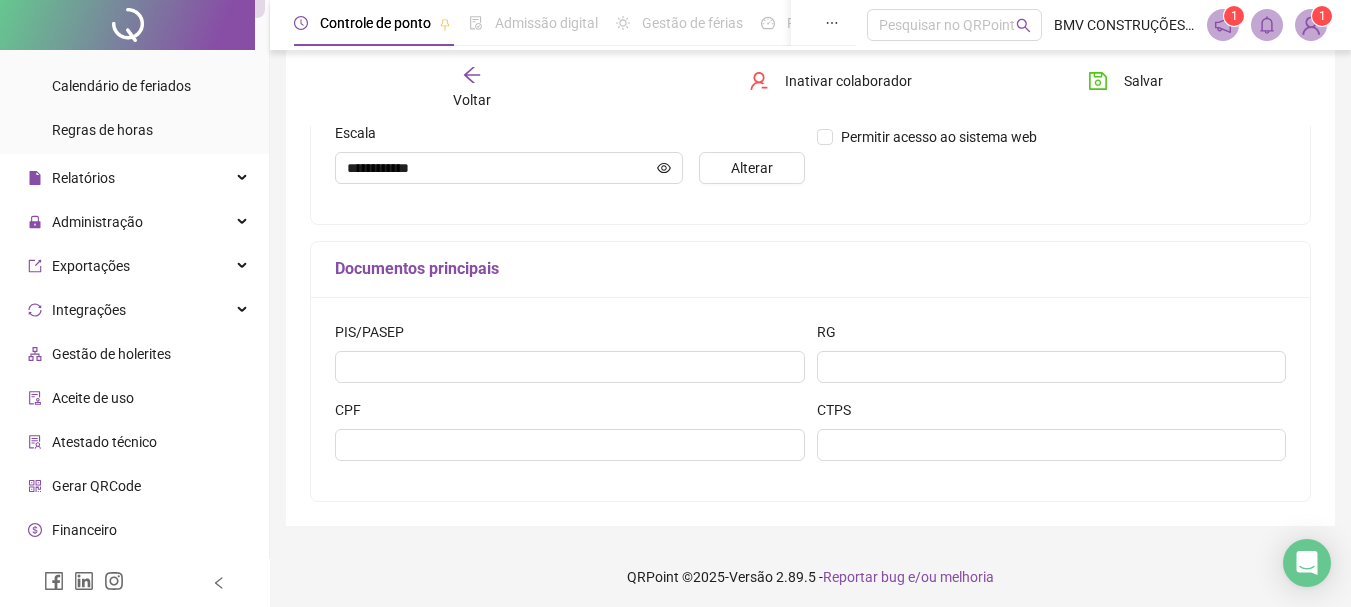 scroll, scrollTop: 534, scrollLeft: 0, axis: vertical 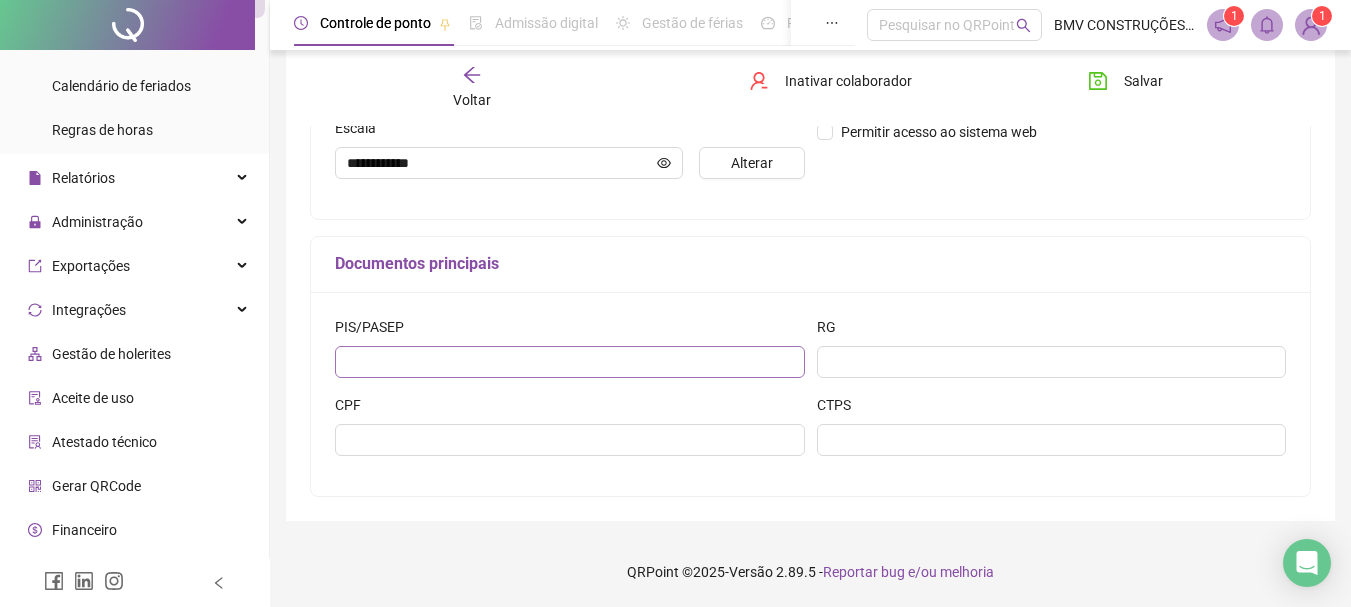 drag, startPoint x: 490, startPoint y: 331, endPoint x: 486, endPoint y: 348, distance: 17.464249 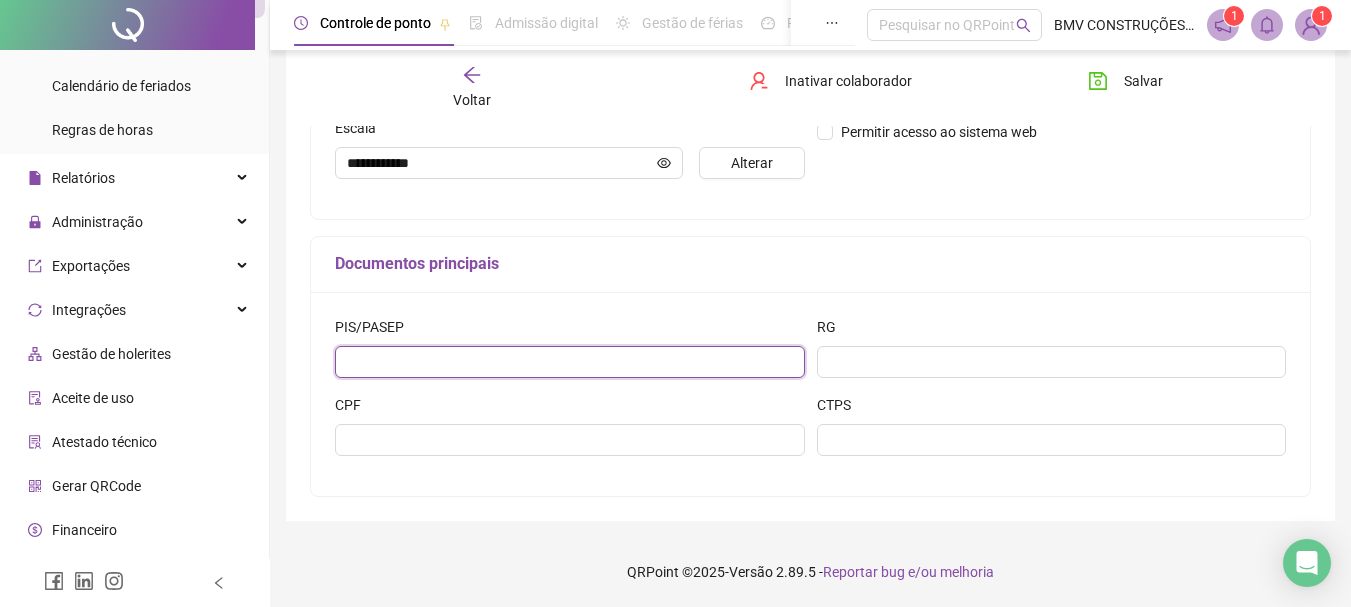 click at bounding box center (570, 362) 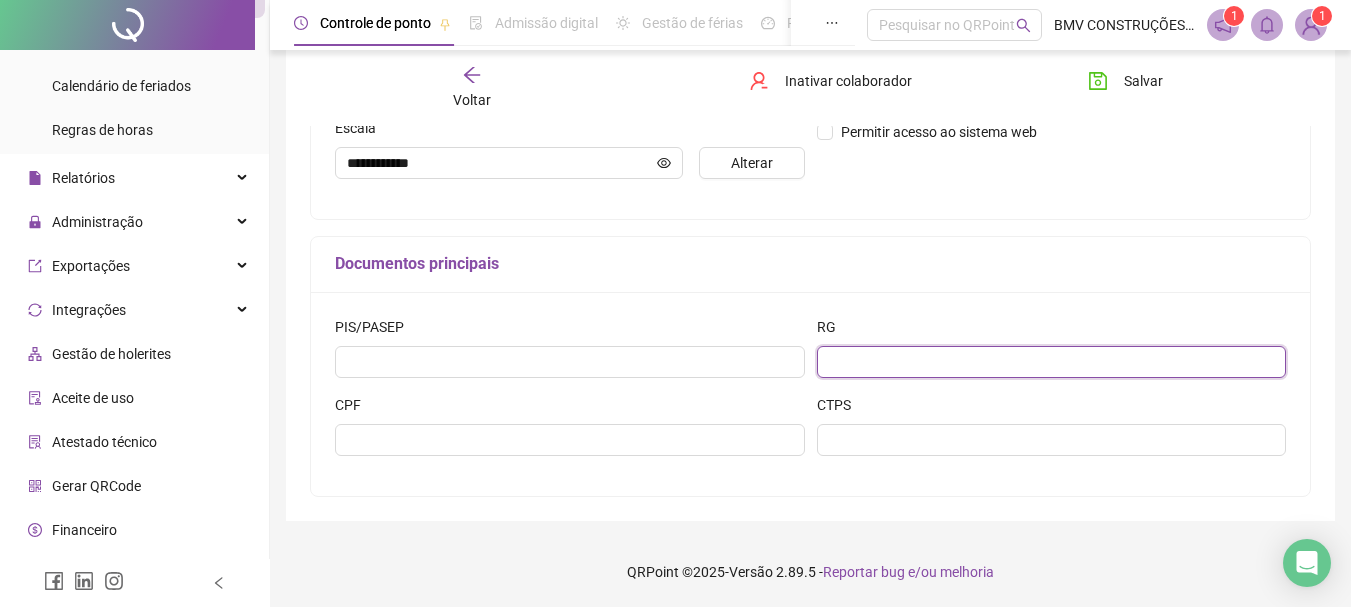click at bounding box center (1052, 362) 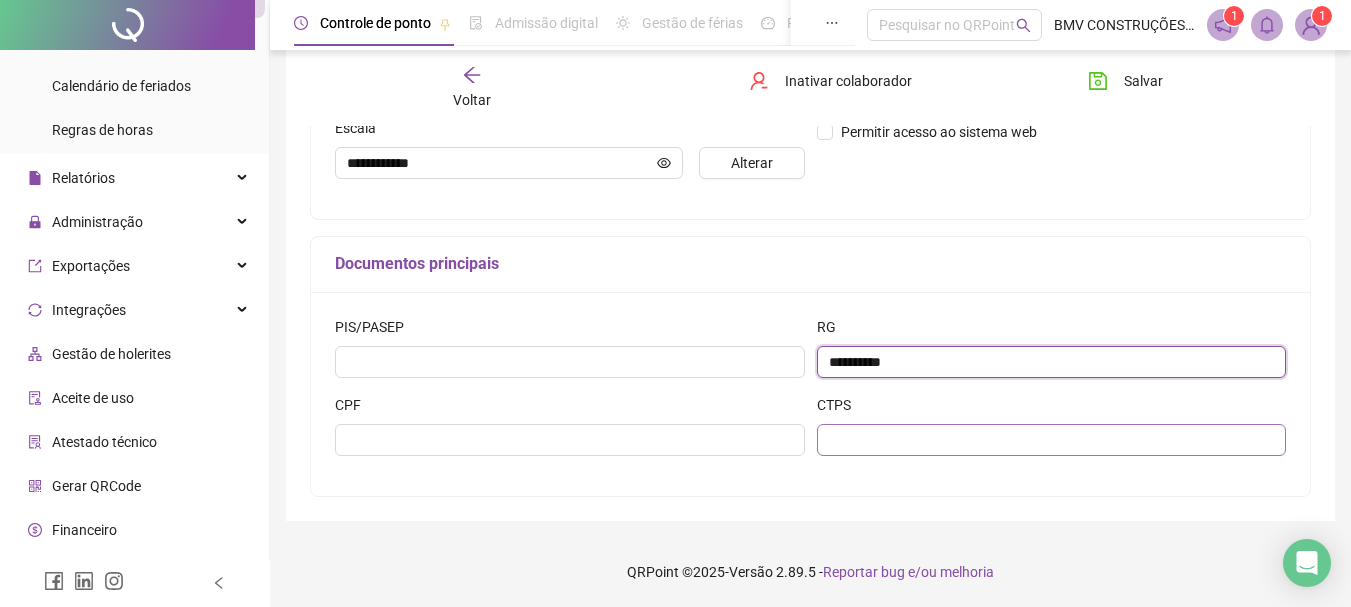type on "**********" 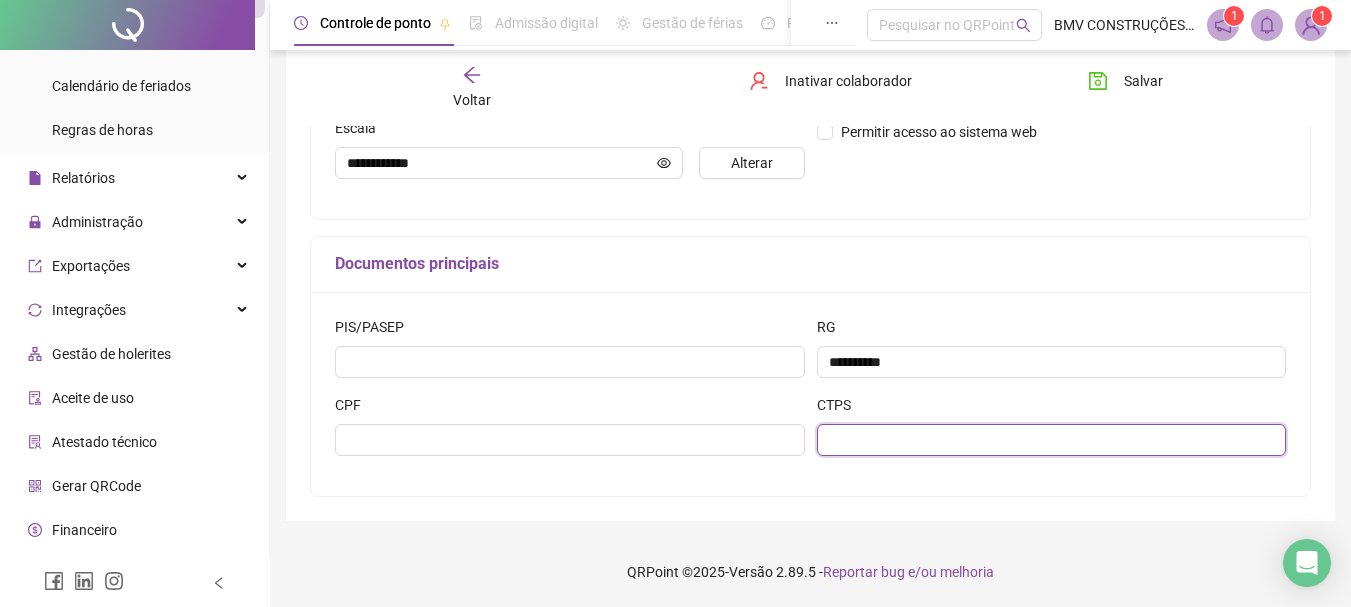 click at bounding box center (1052, 440) 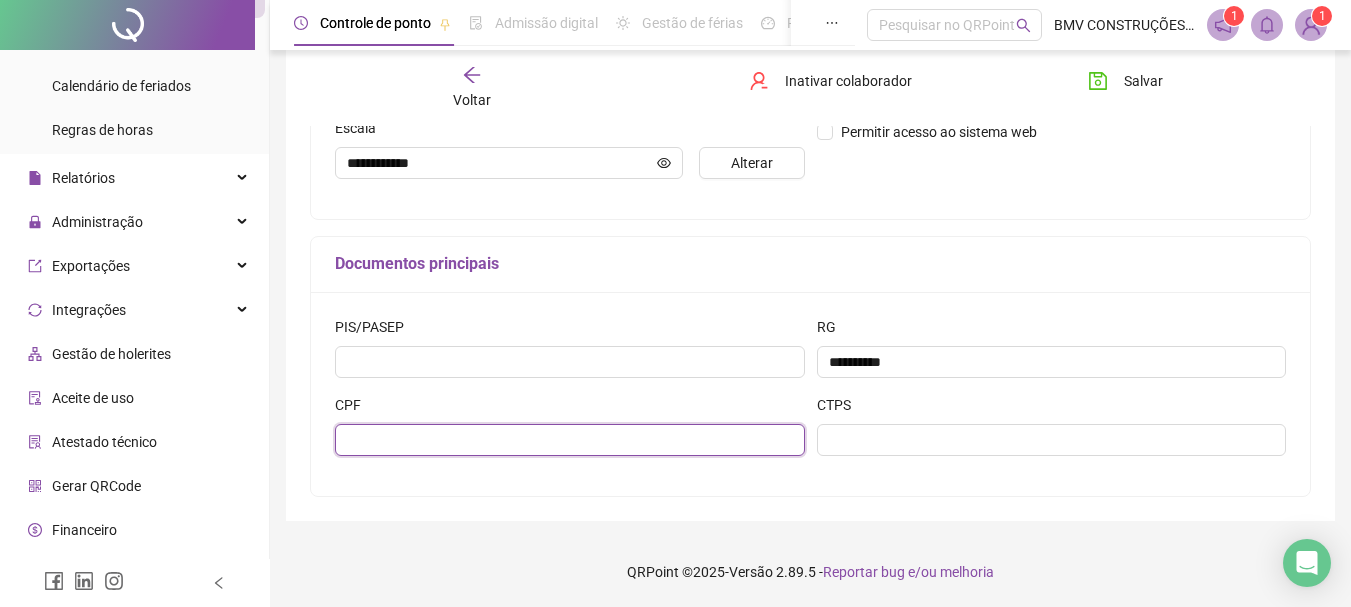 click at bounding box center (570, 440) 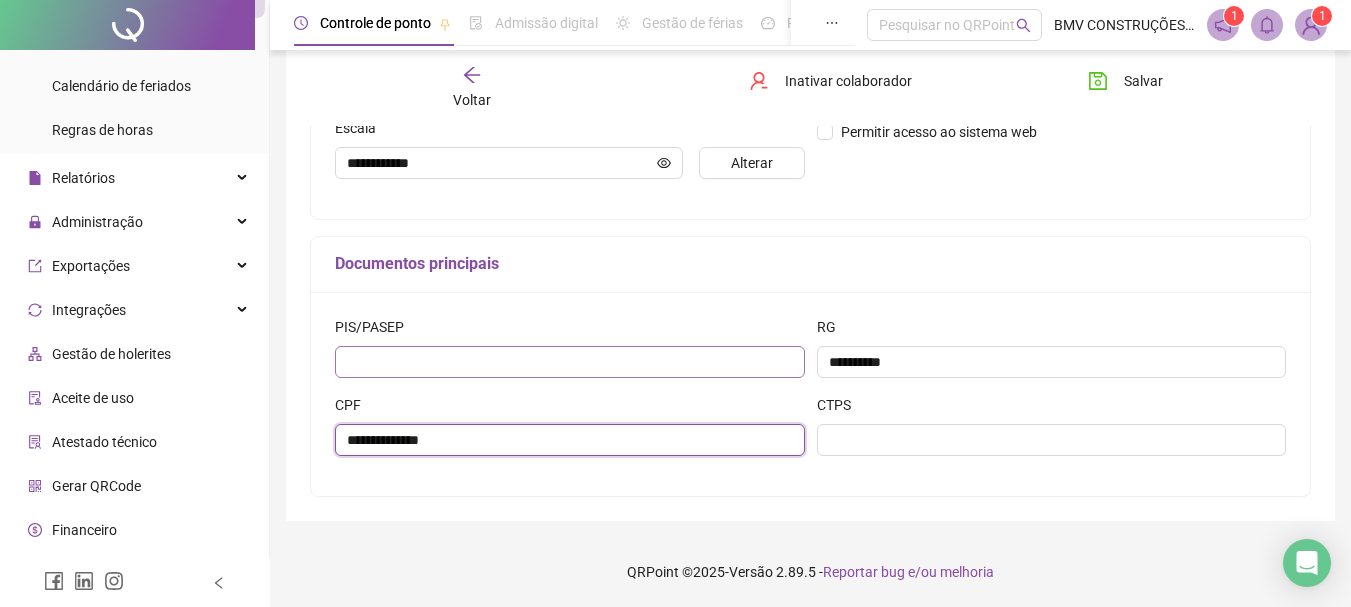 type on "**********" 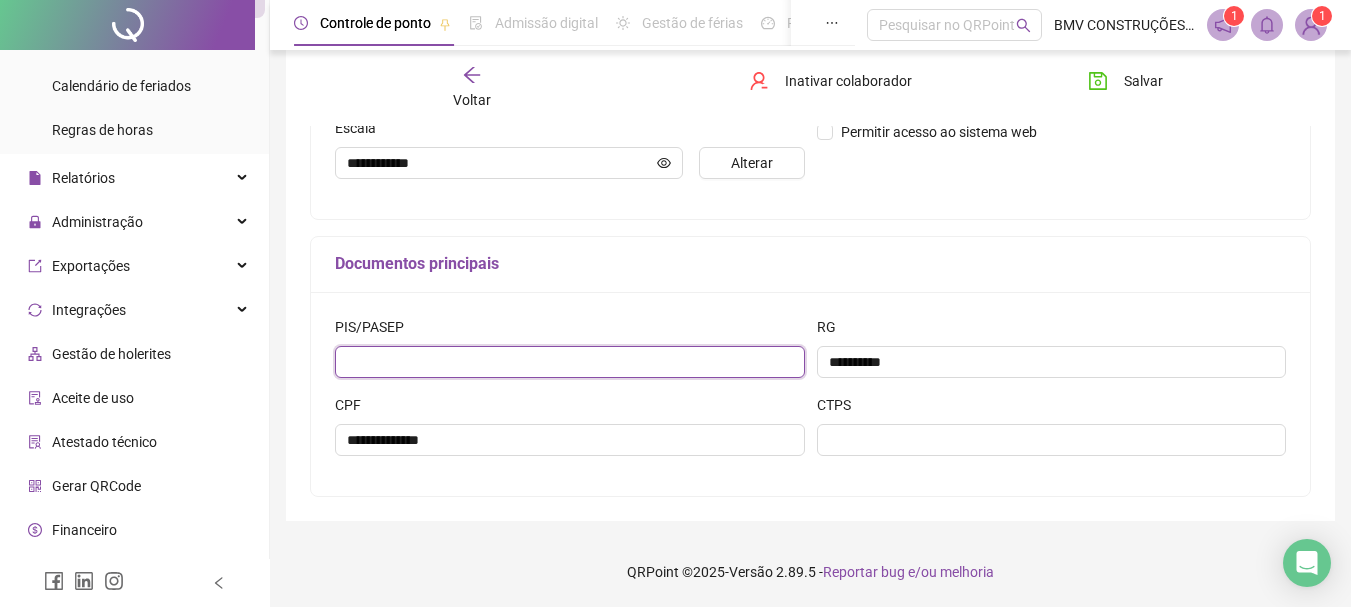click at bounding box center [570, 362] 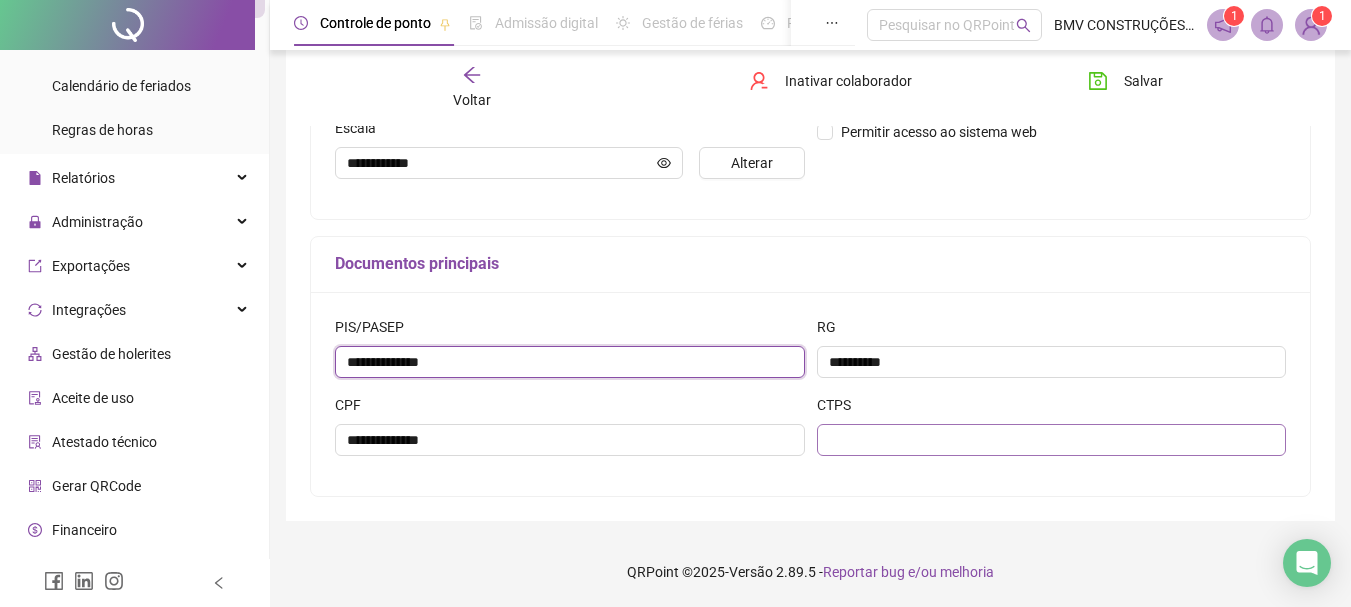 type on "**********" 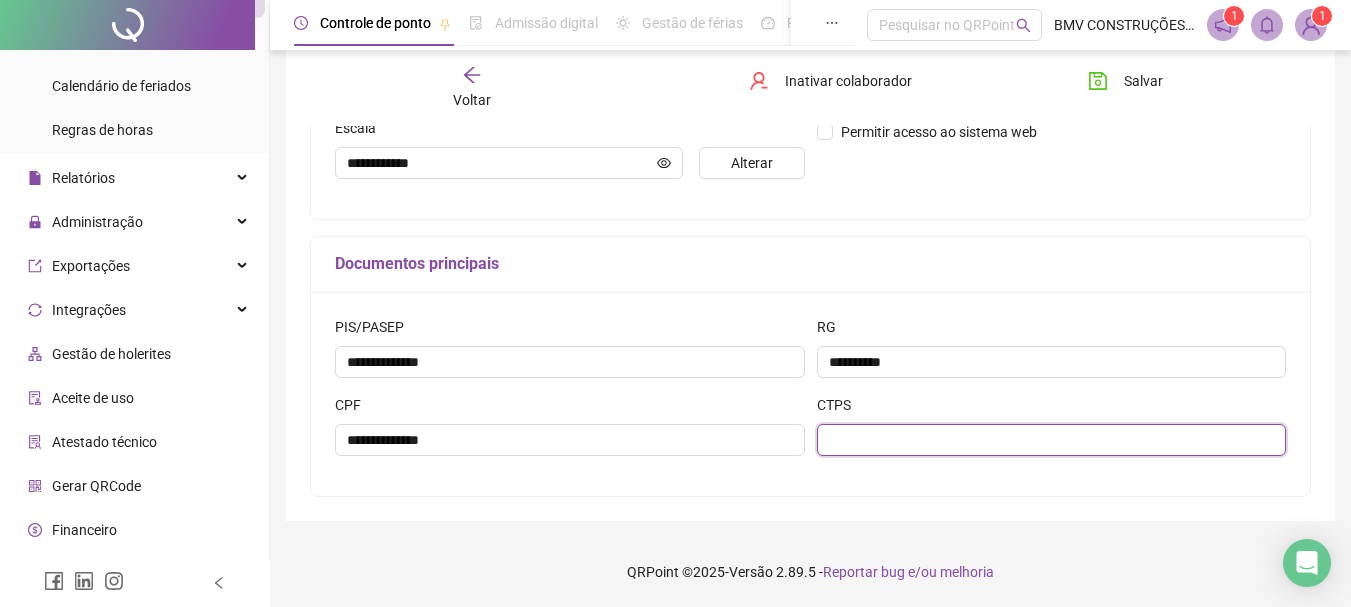 click at bounding box center [1052, 440] 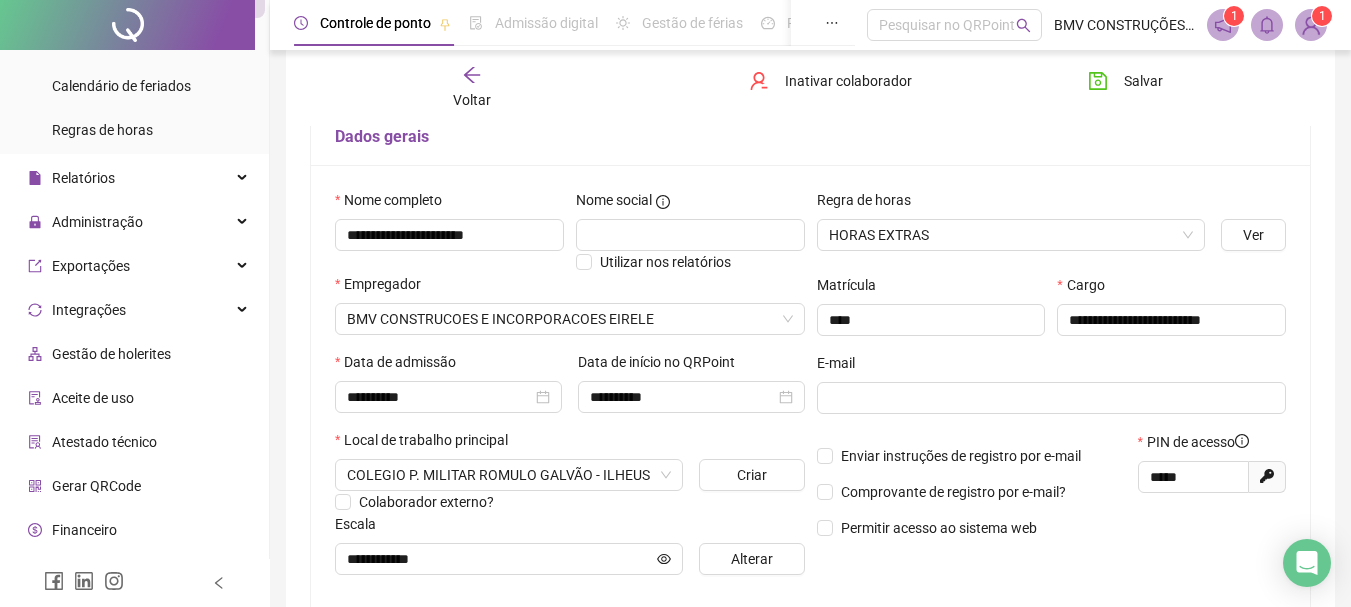 scroll, scrollTop: 34, scrollLeft: 0, axis: vertical 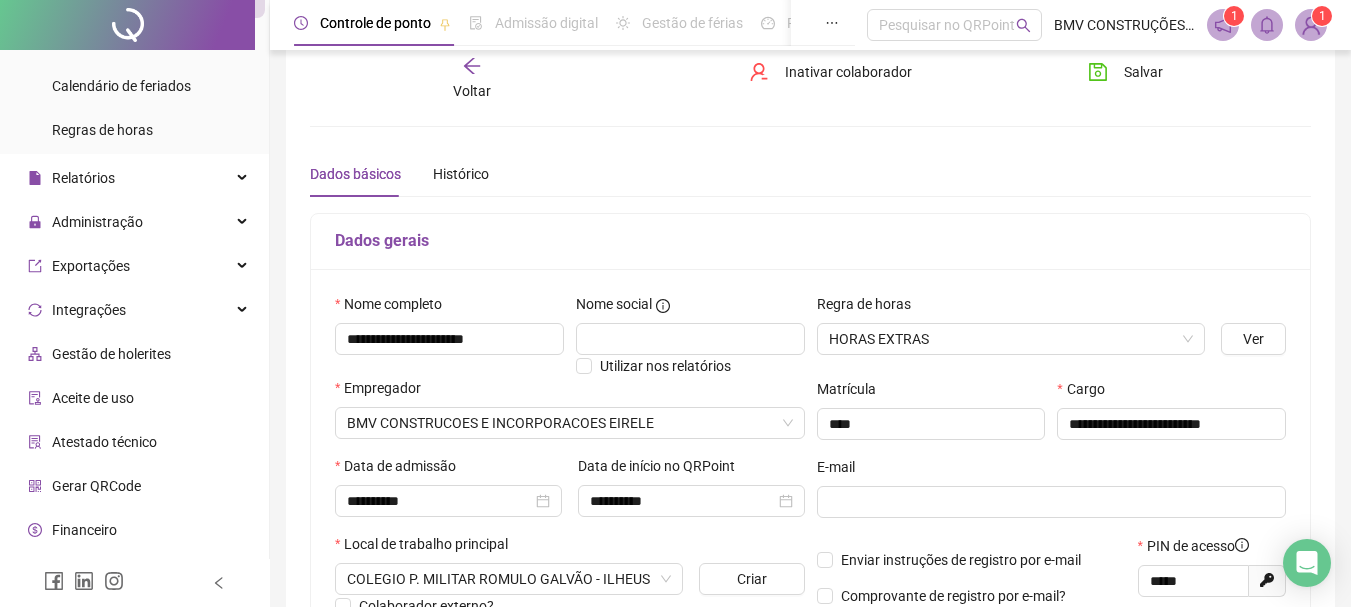 type on "*******" 